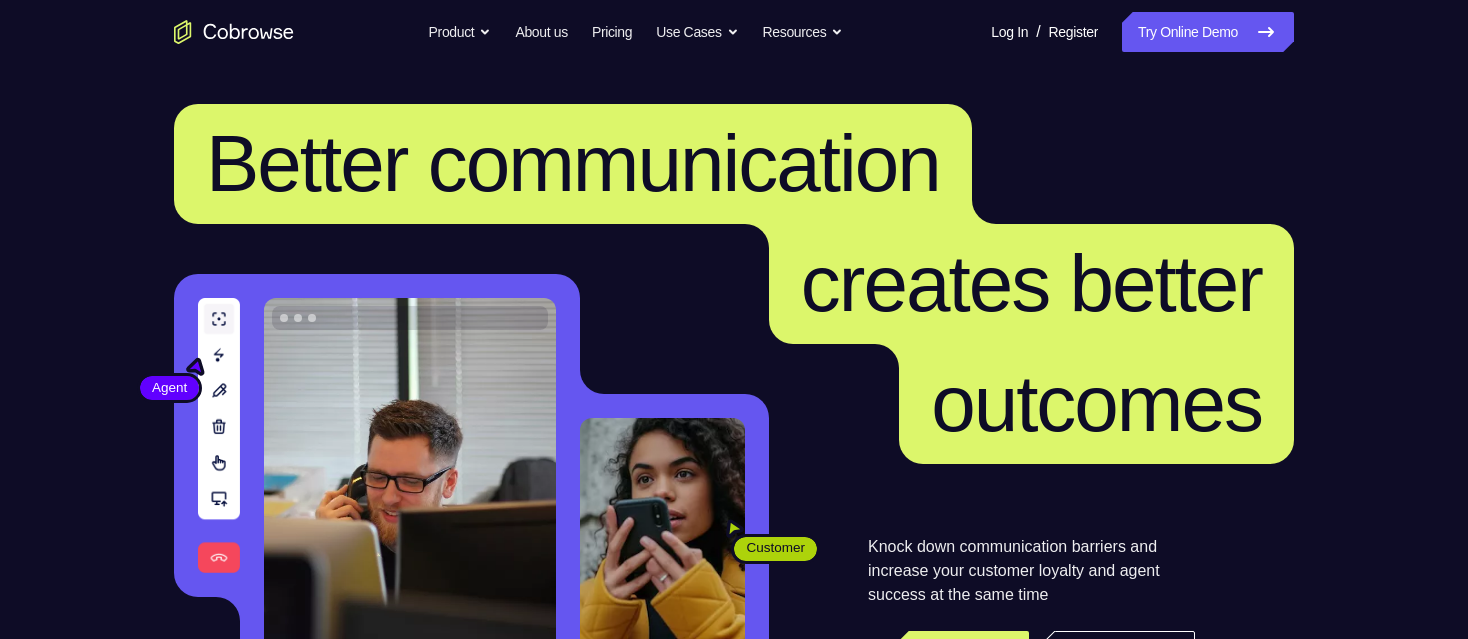 scroll, scrollTop: 0, scrollLeft: 0, axis: both 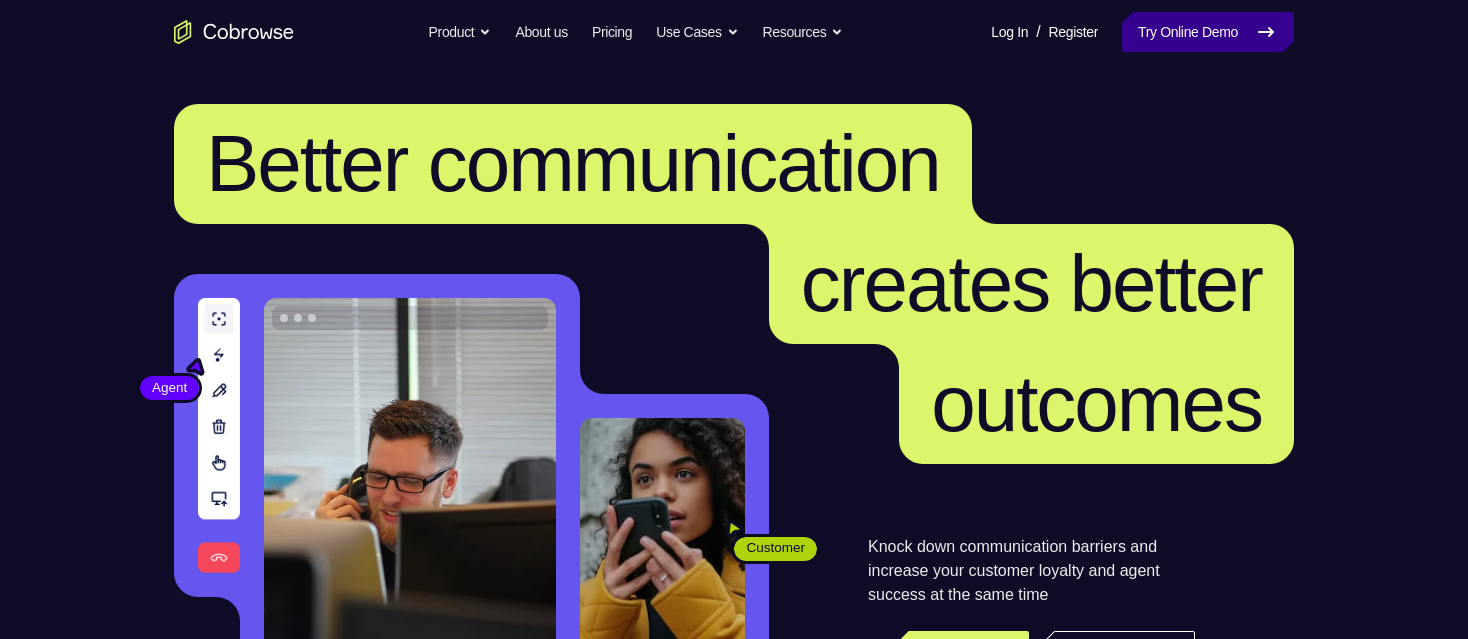 click on "Try Online Demo" at bounding box center [1208, 32] 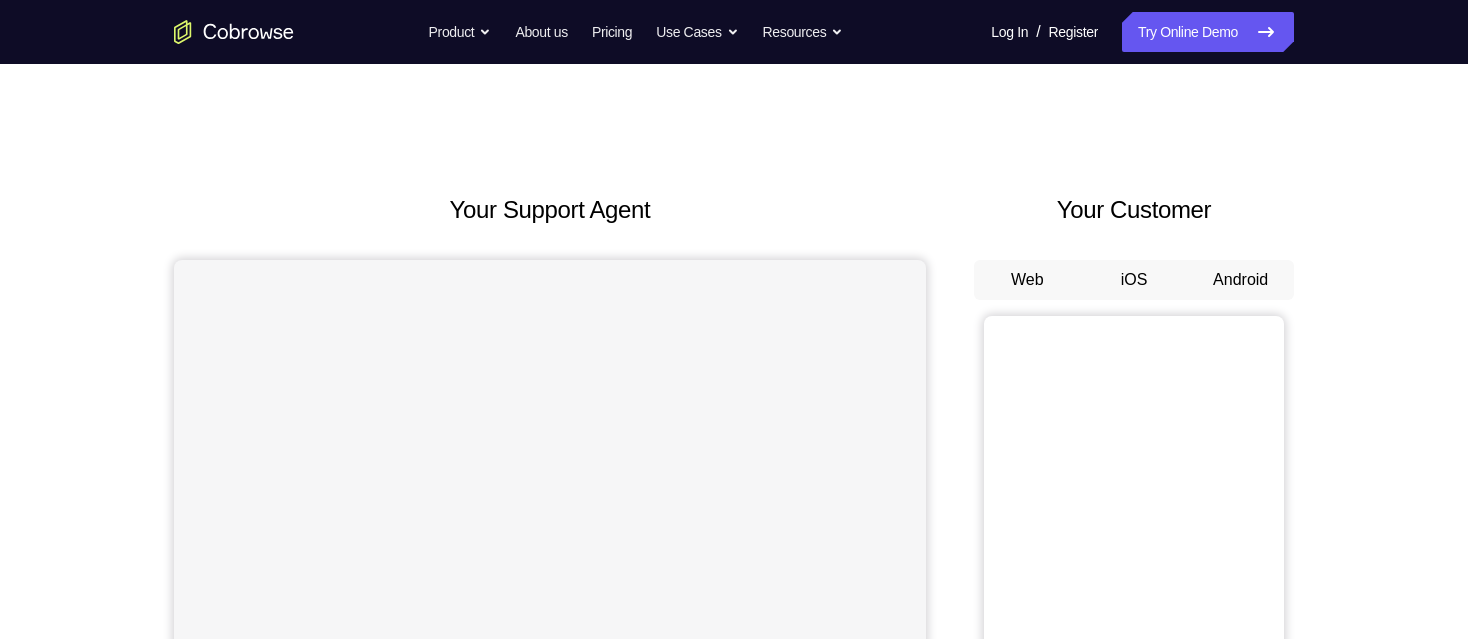 click on "Android" at bounding box center [1240, 280] 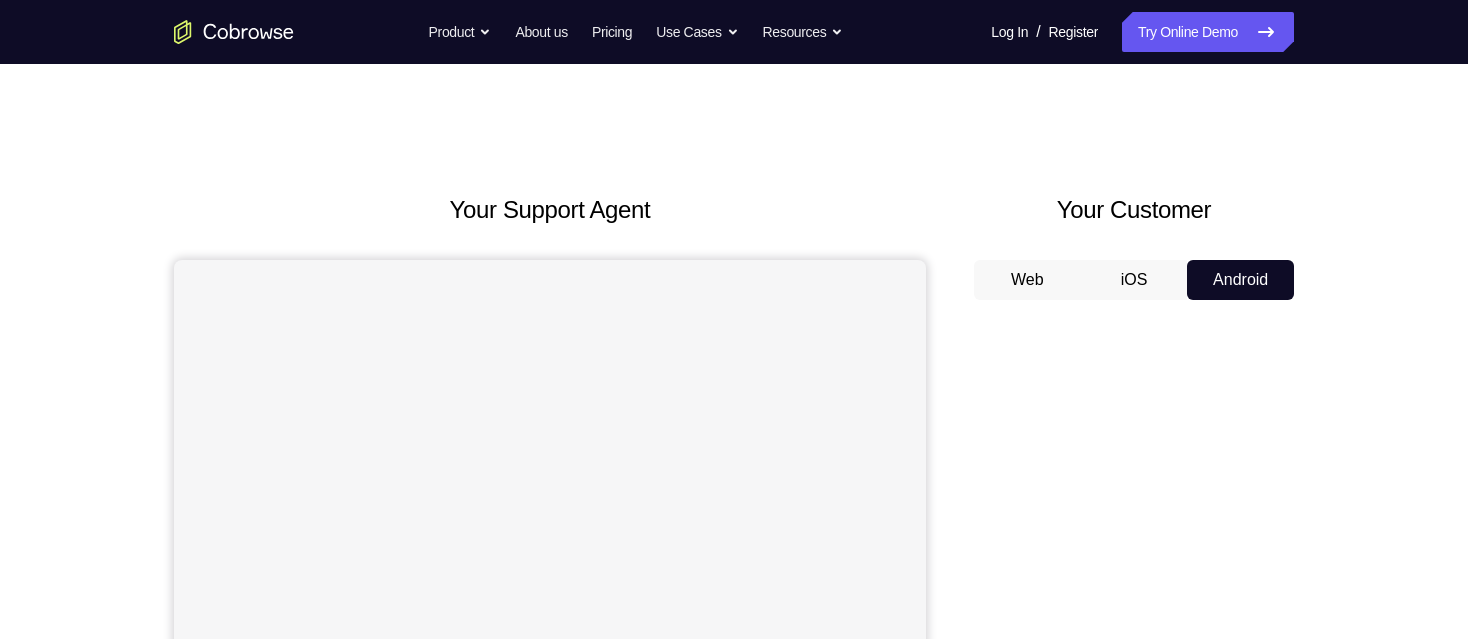 scroll, scrollTop: 0, scrollLeft: 0, axis: both 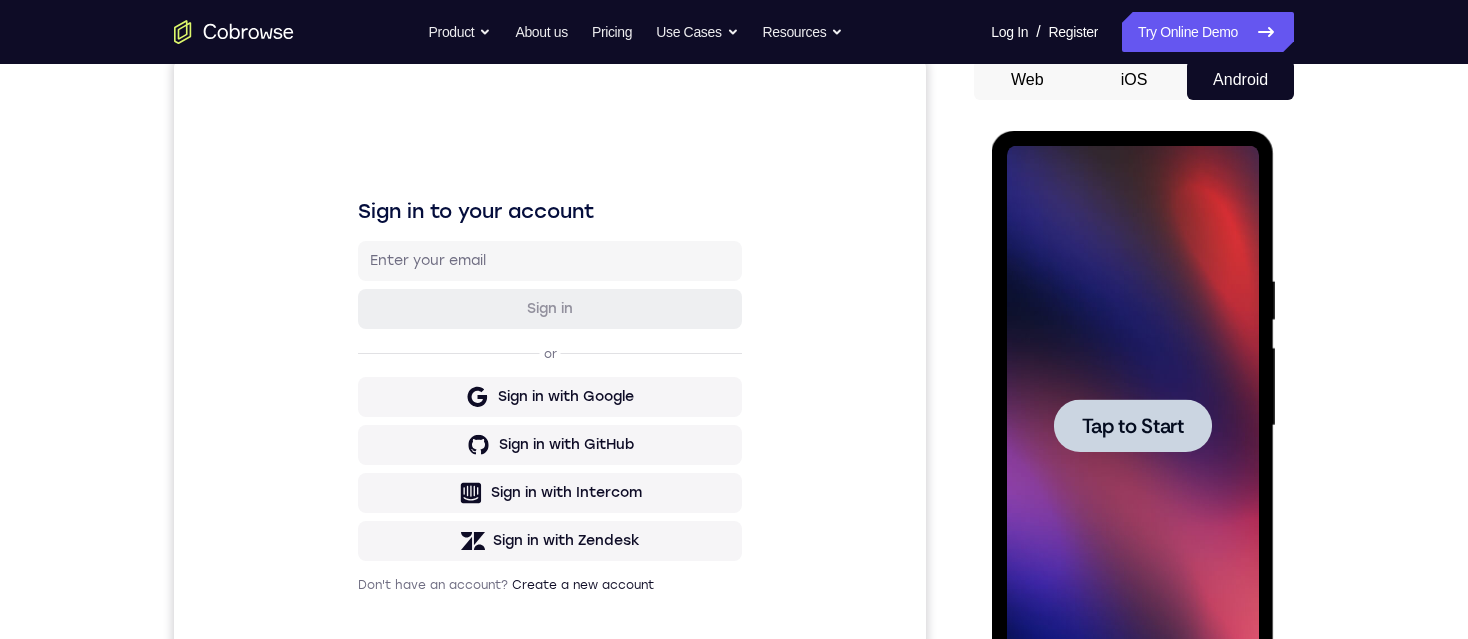 click on "Tap to Start" at bounding box center [1132, 426] 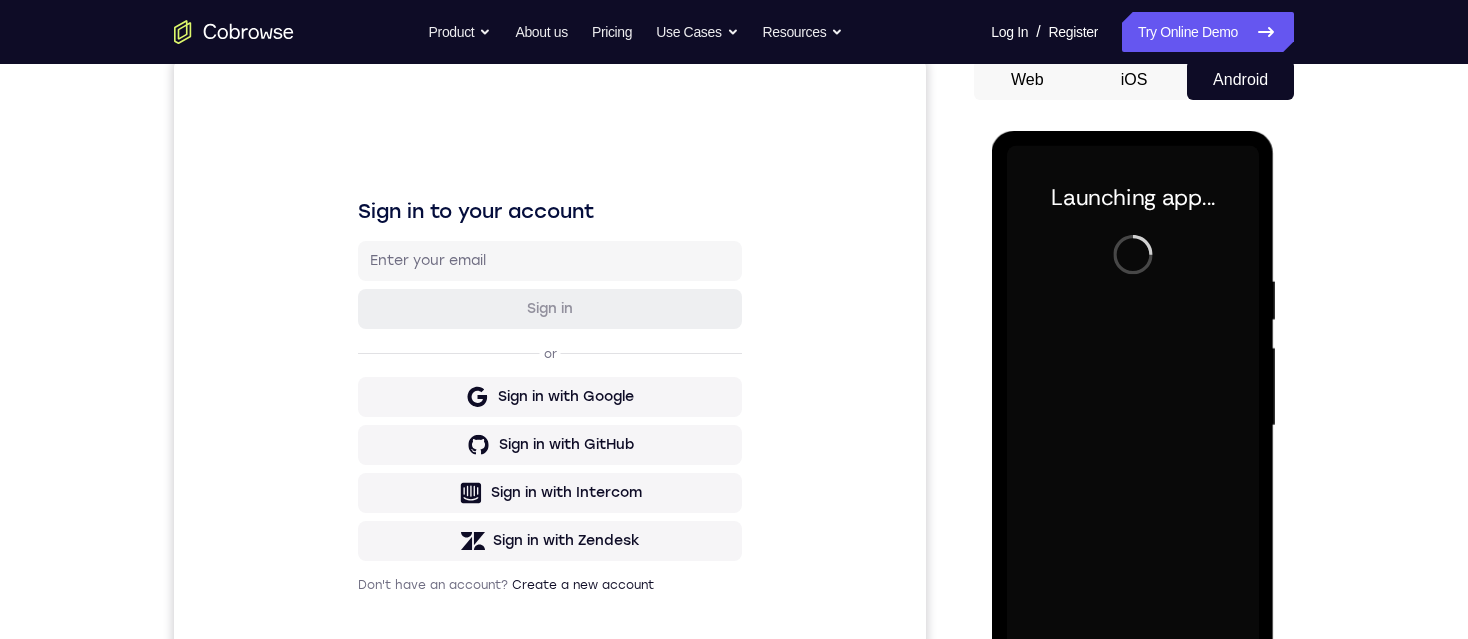 scroll, scrollTop: 300, scrollLeft: 0, axis: vertical 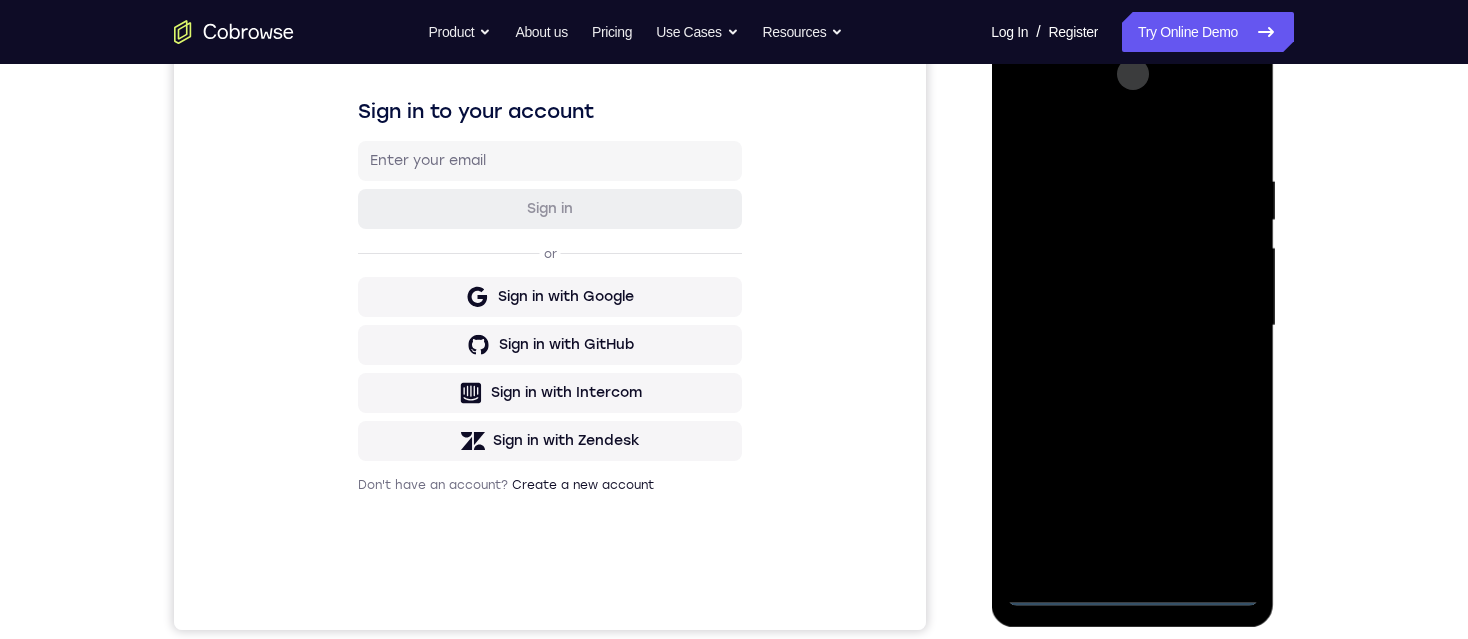 click at bounding box center (1132, 326) 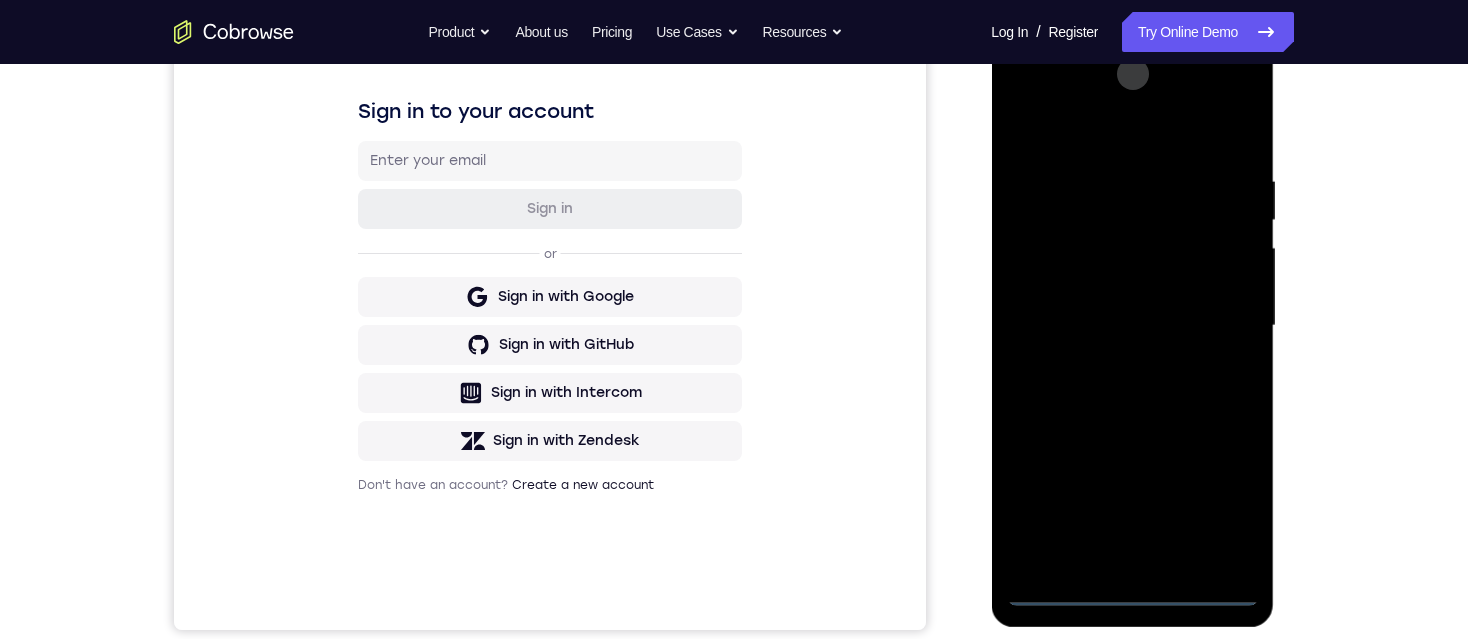 click at bounding box center [1132, 326] 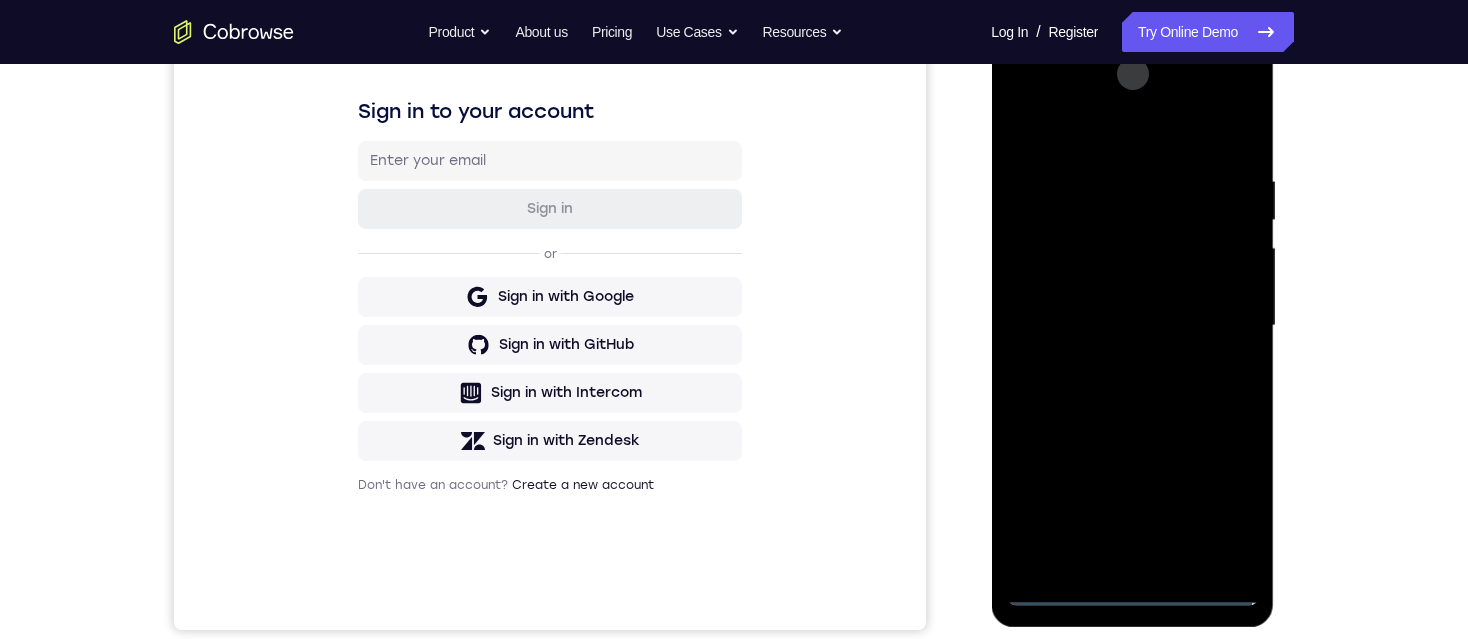 click at bounding box center (1132, 326) 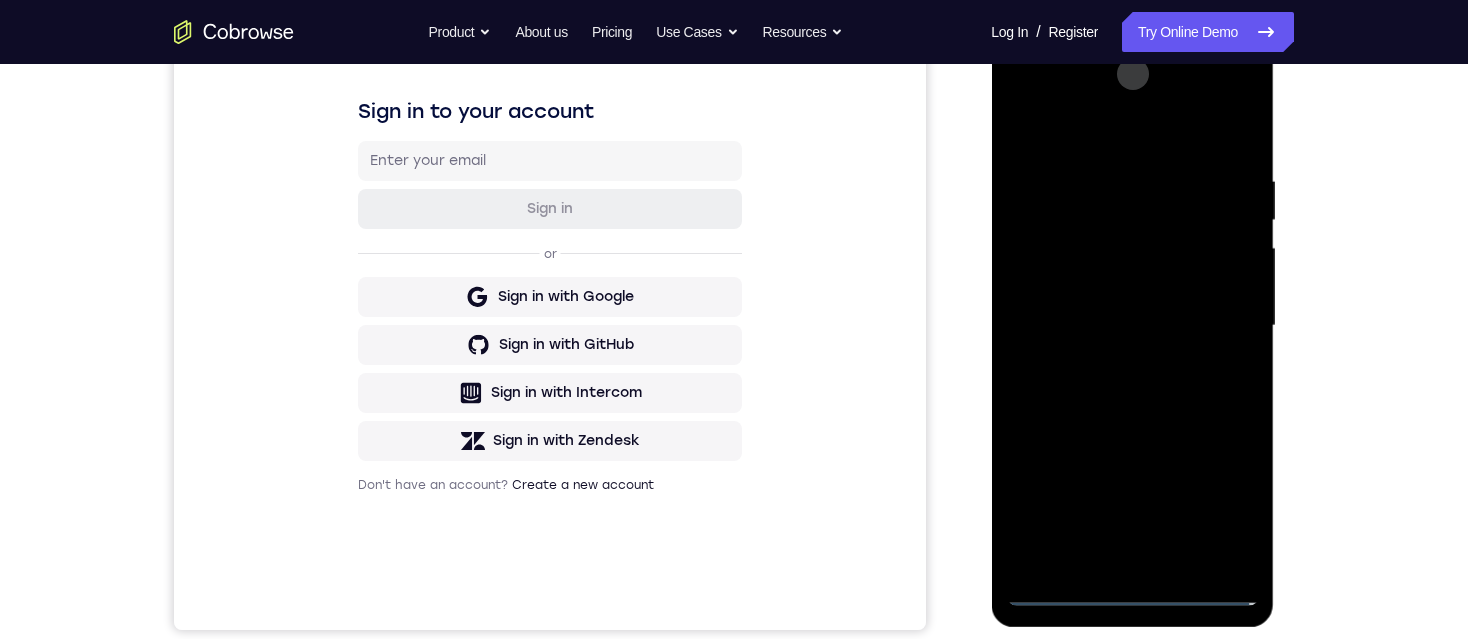 click at bounding box center (1132, 326) 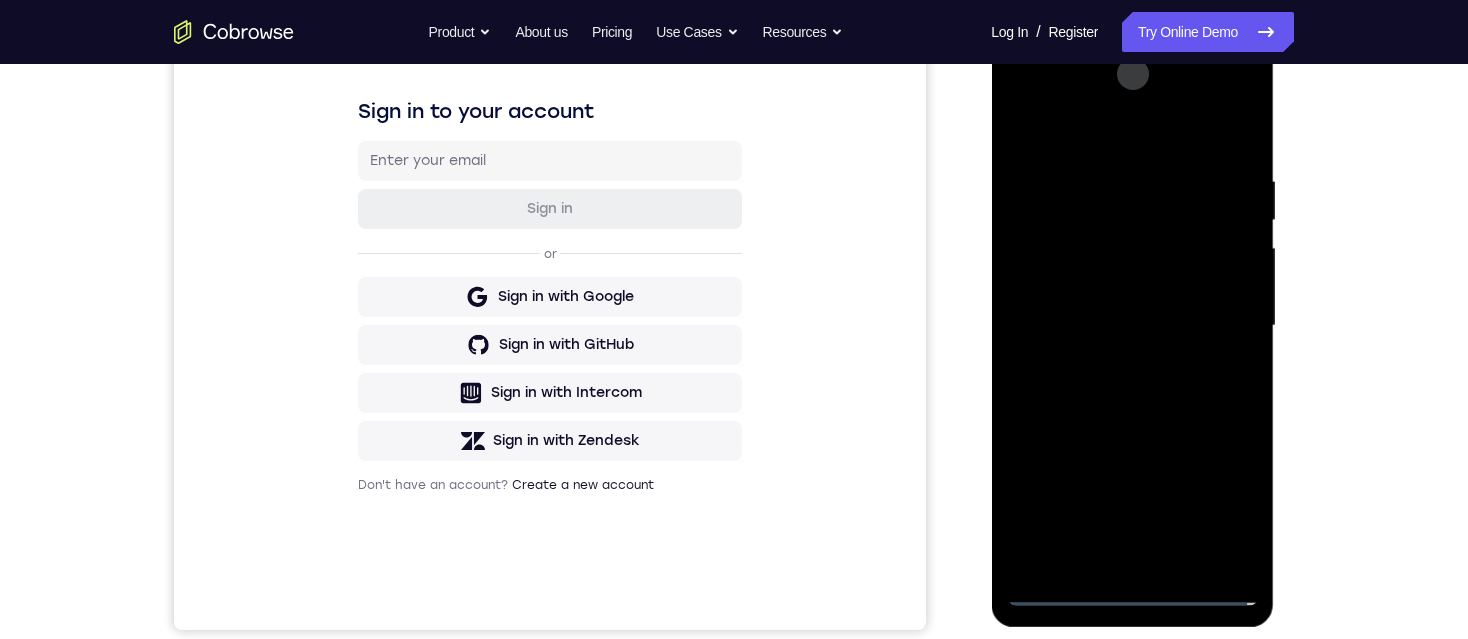 click at bounding box center [1132, 326] 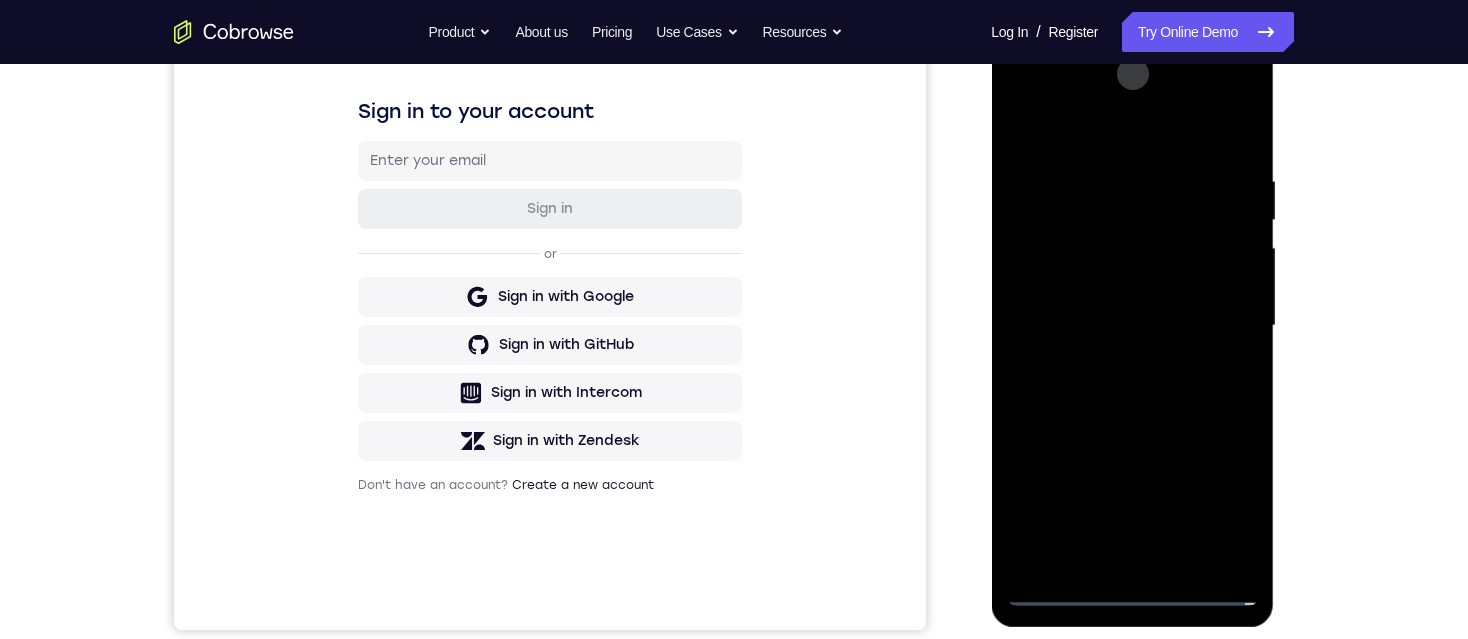 click at bounding box center (1132, 326) 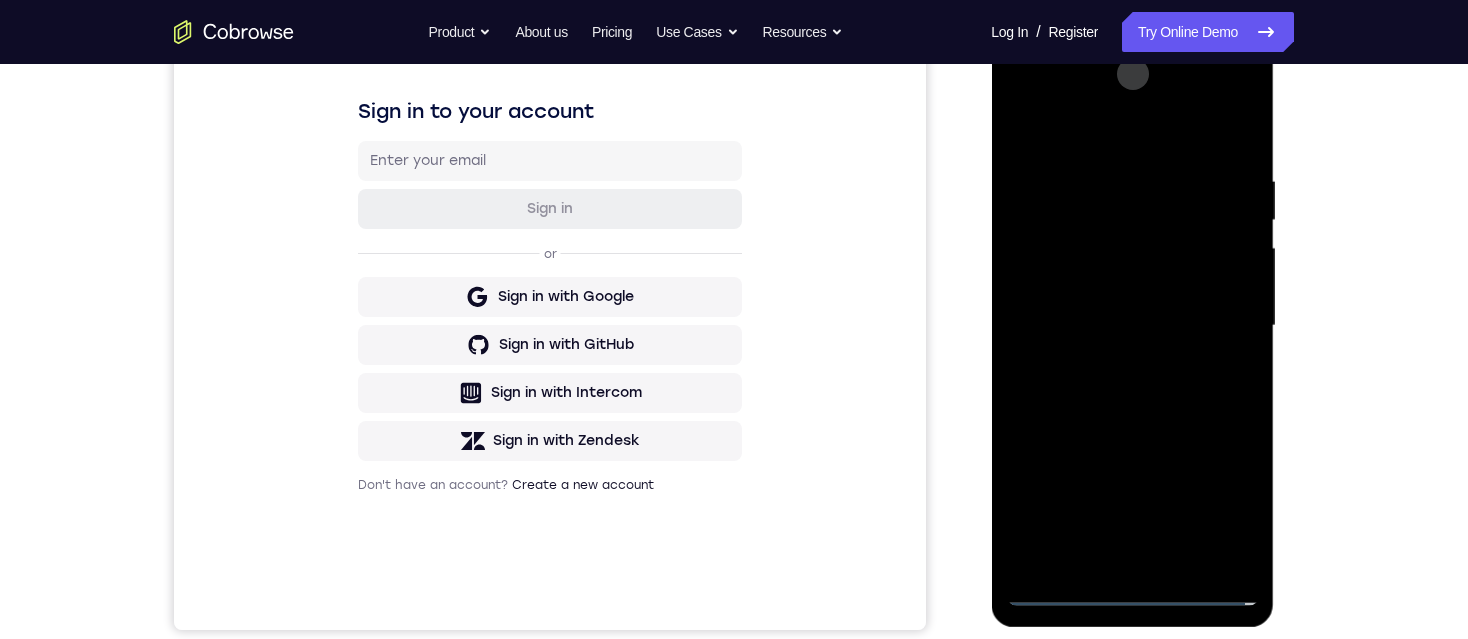 click at bounding box center (1132, 326) 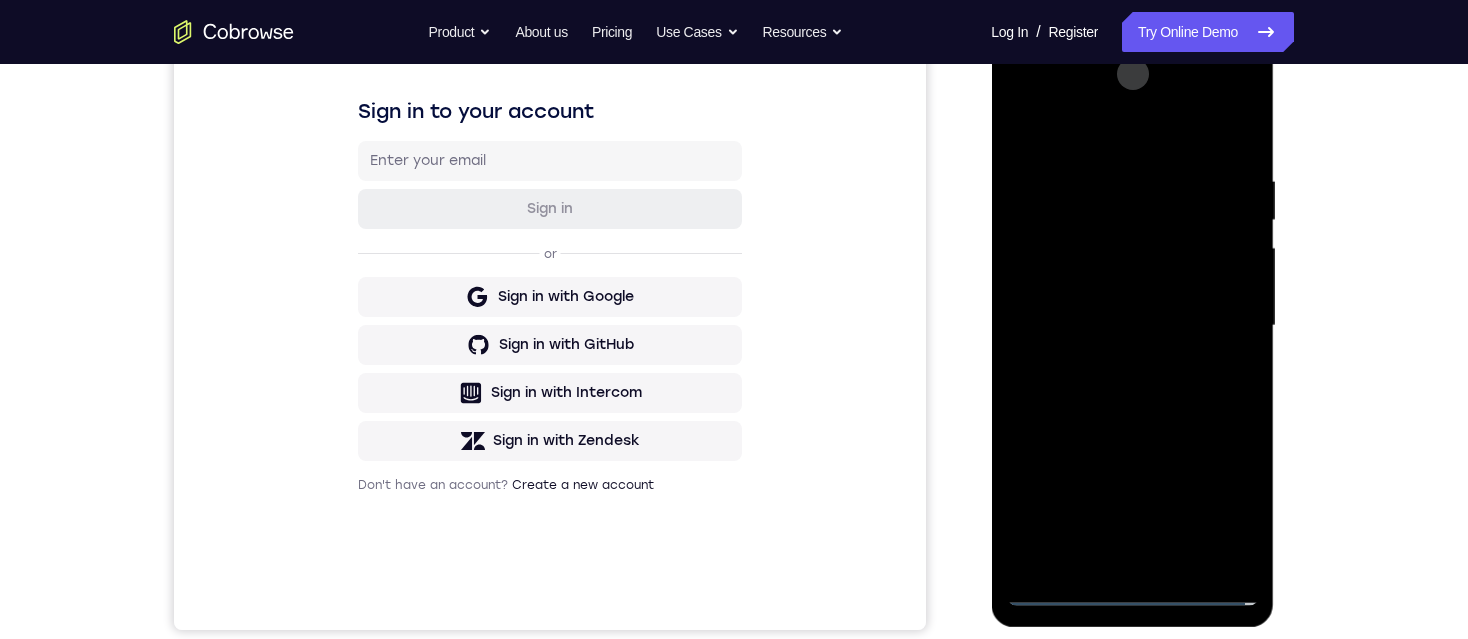 click at bounding box center [1132, 326] 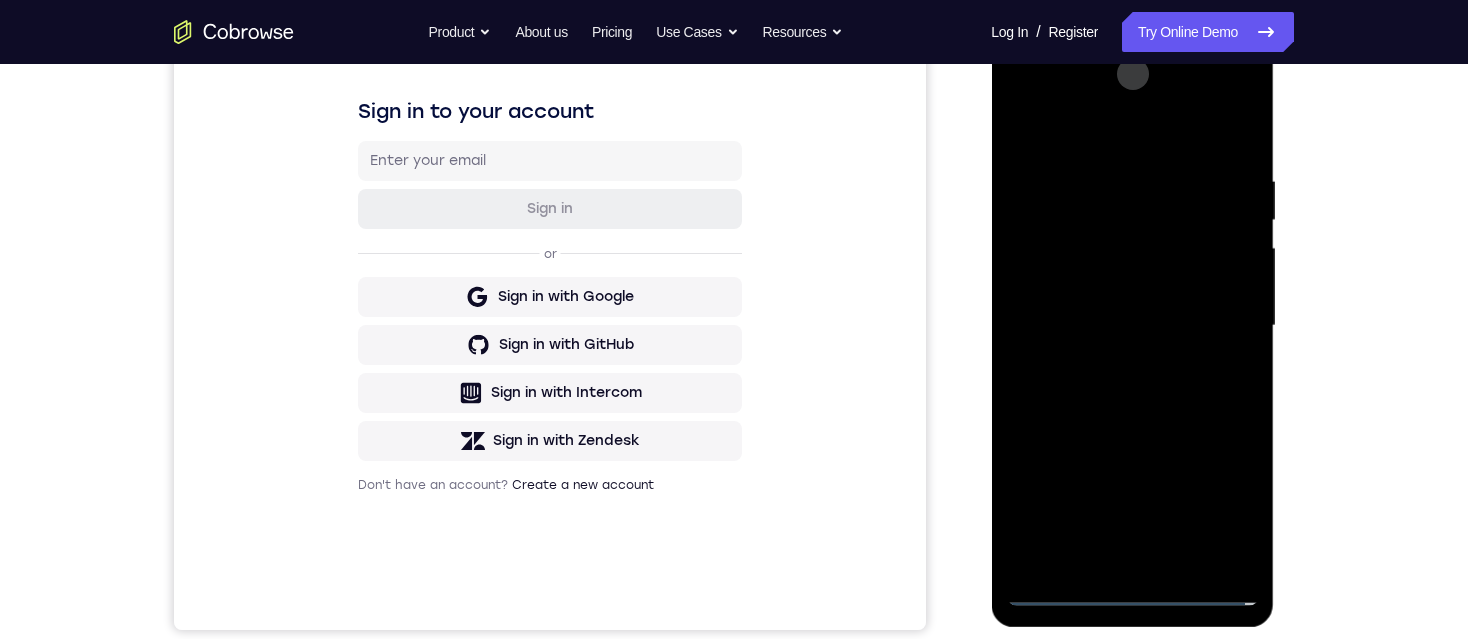 click at bounding box center [1132, 326] 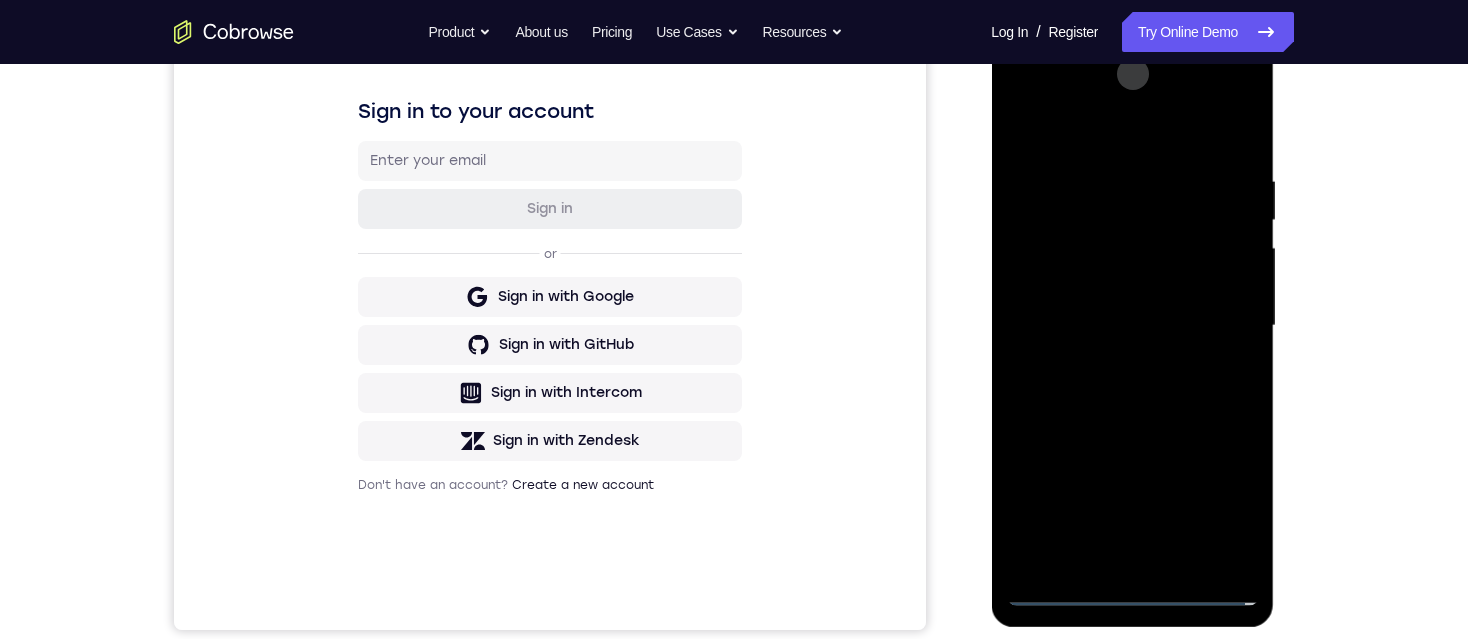 drag, startPoint x: 1140, startPoint y: 521, endPoint x: 1136, endPoint y: 450, distance: 71.11259 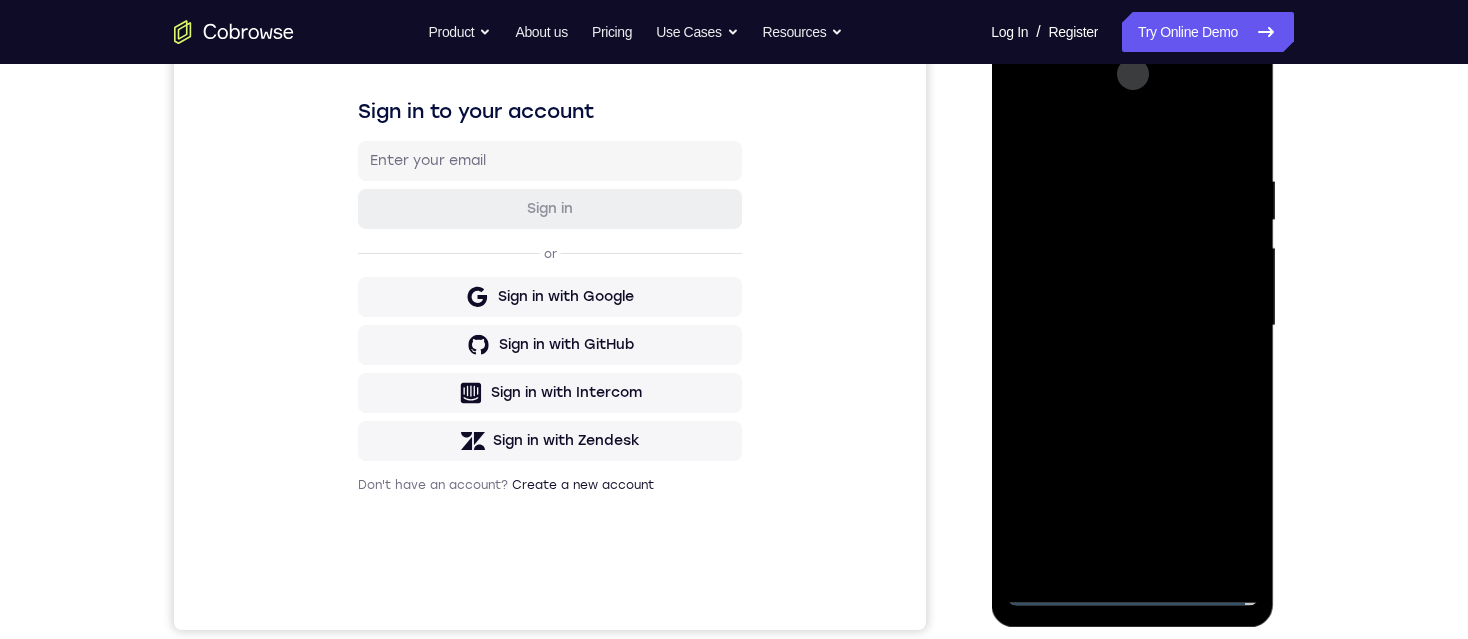 drag, startPoint x: 1056, startPoint y: 354, endPoint x: 1029, endPoint y: 635, distance: 282.29416 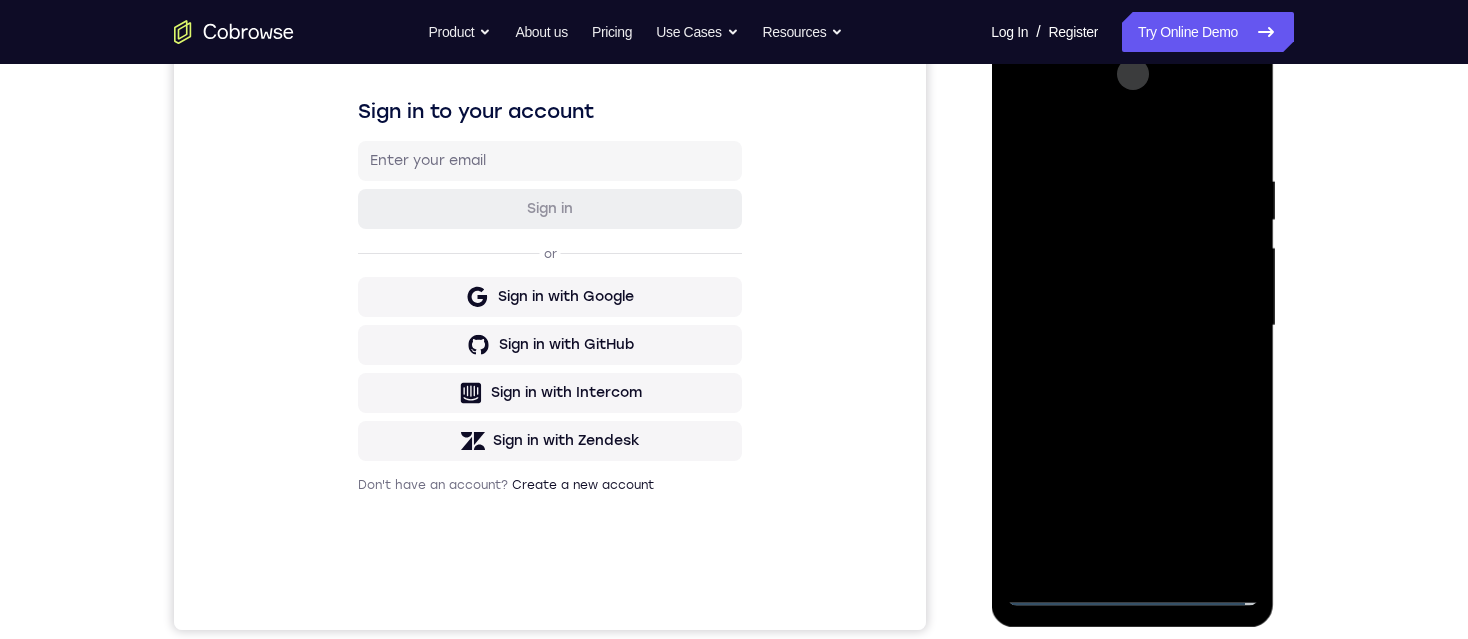 drag, startPoint x: 1031, startPoint y: 319, endPoint x: 1059, endPoint y: 594, distance: 276.42178 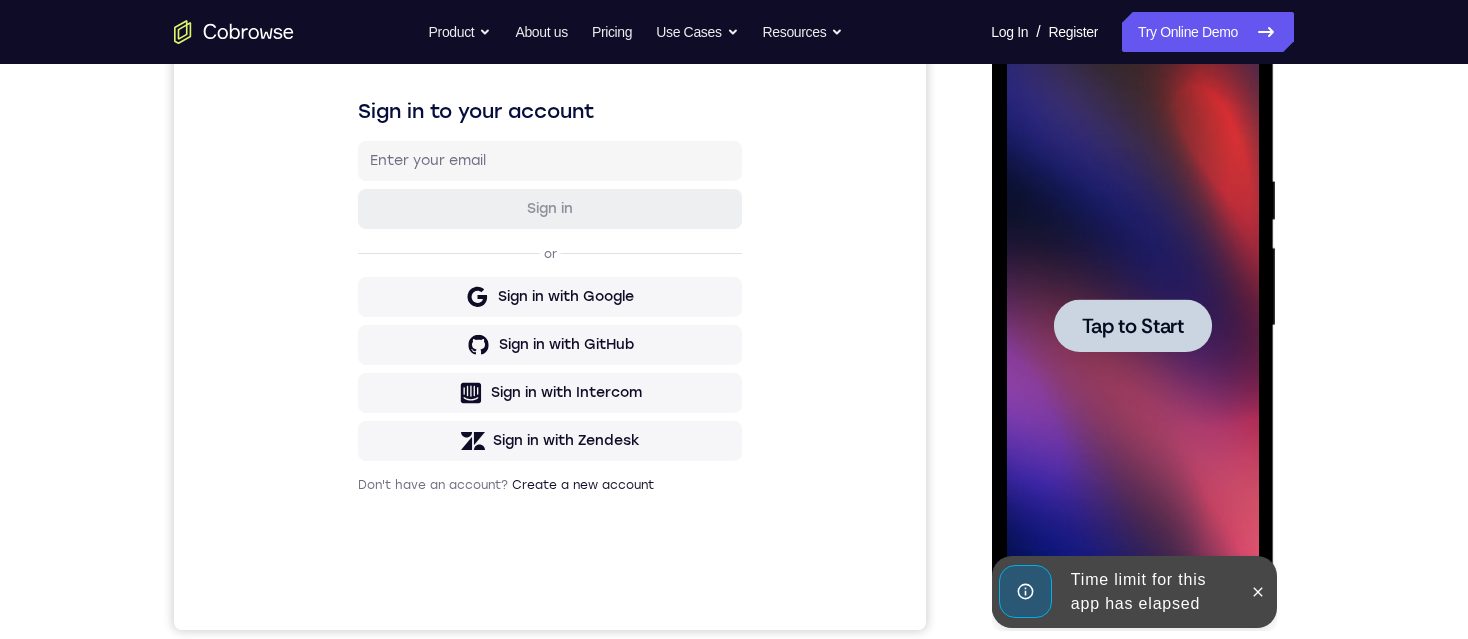 click at bounding box center (1132, 325) 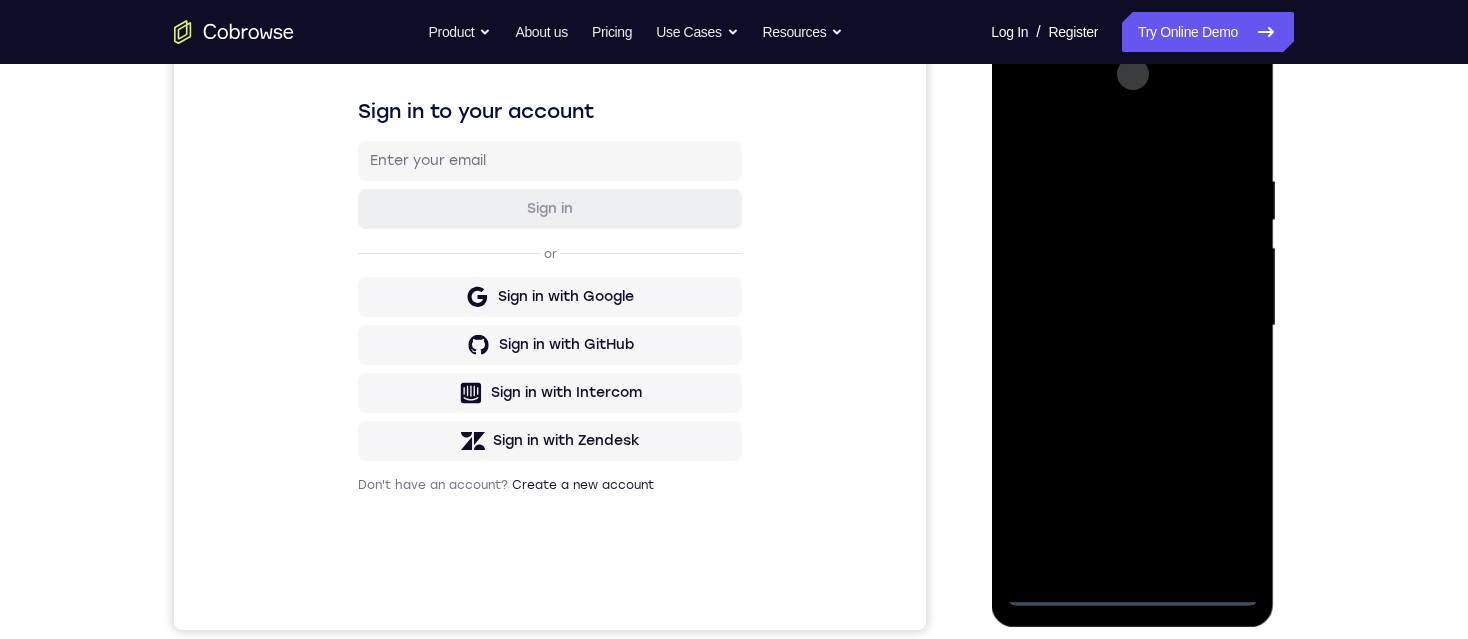 click at bounding box center [1132, 326] 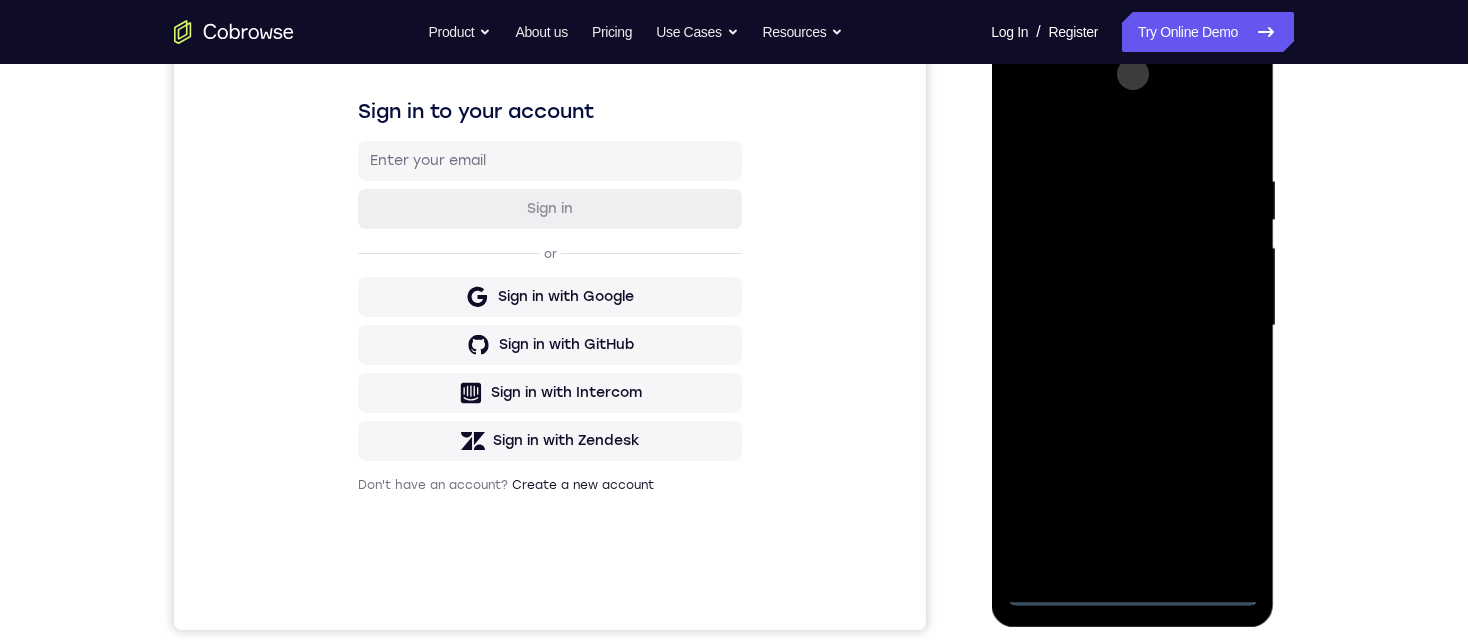 click at bounding box center [1132, 326] 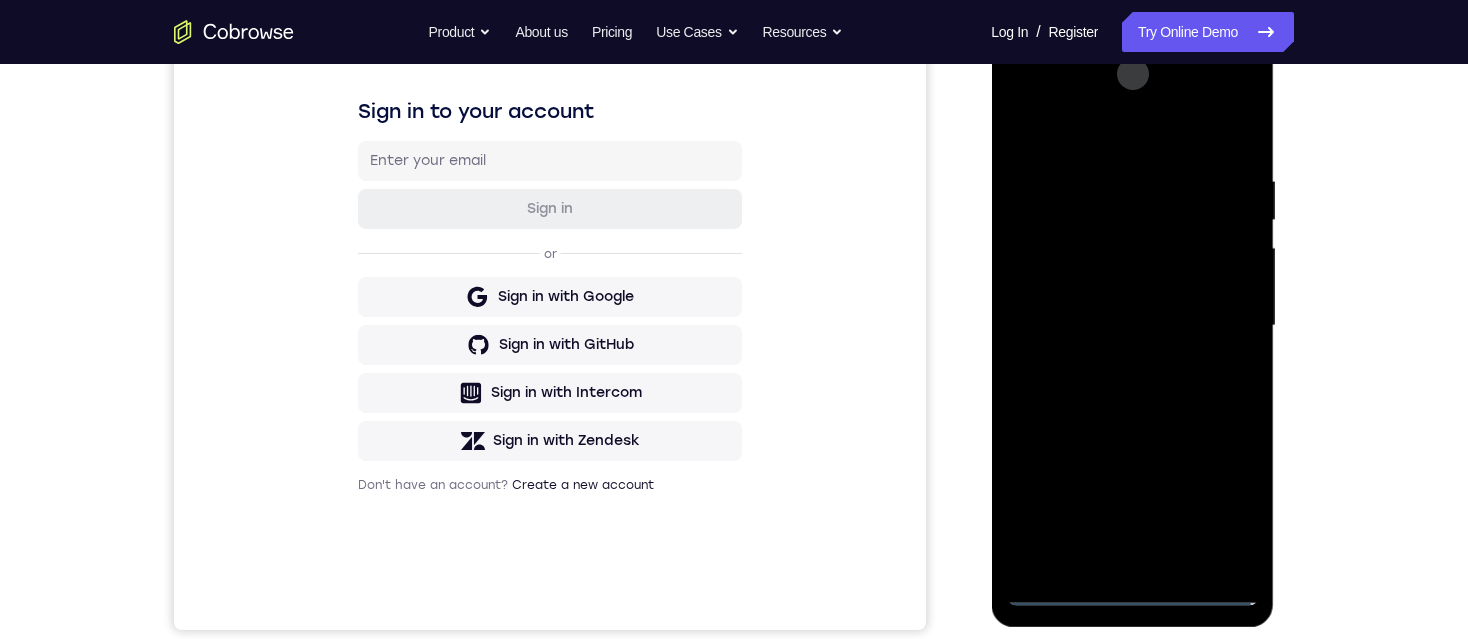 click at bounding box center [1132, 326] 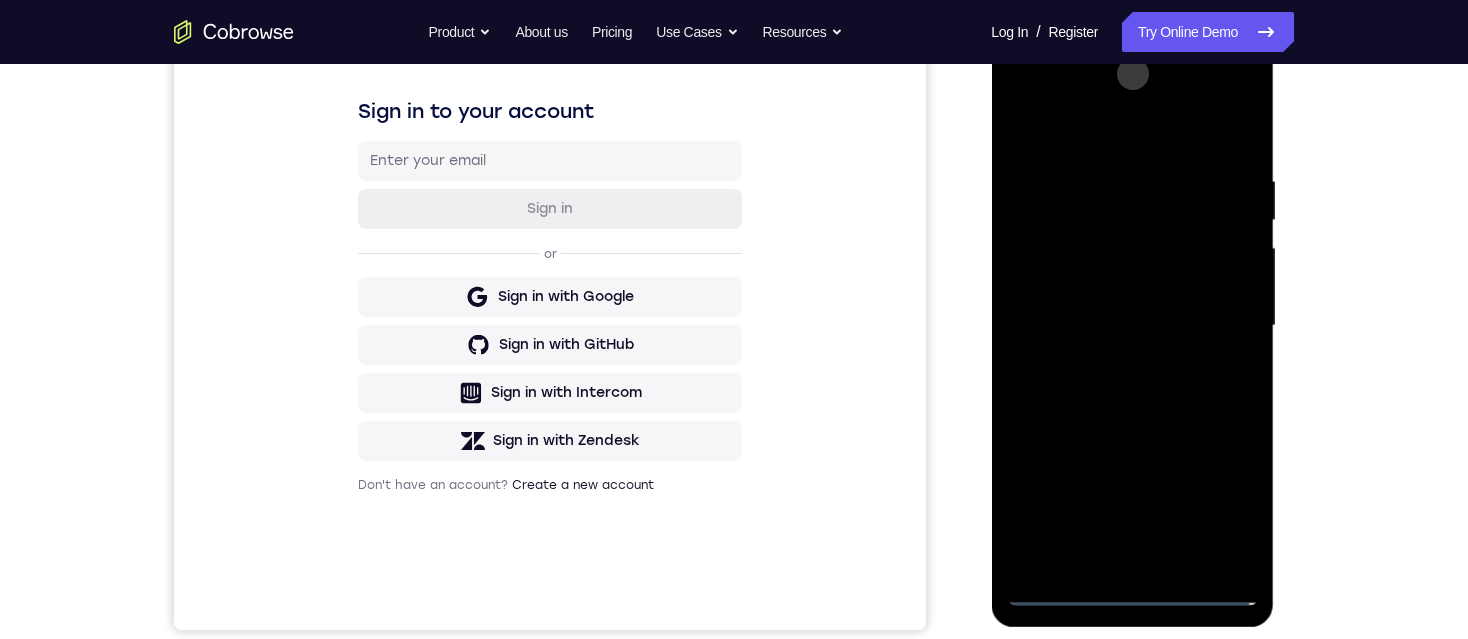 click at bounding box center (1132, 326) 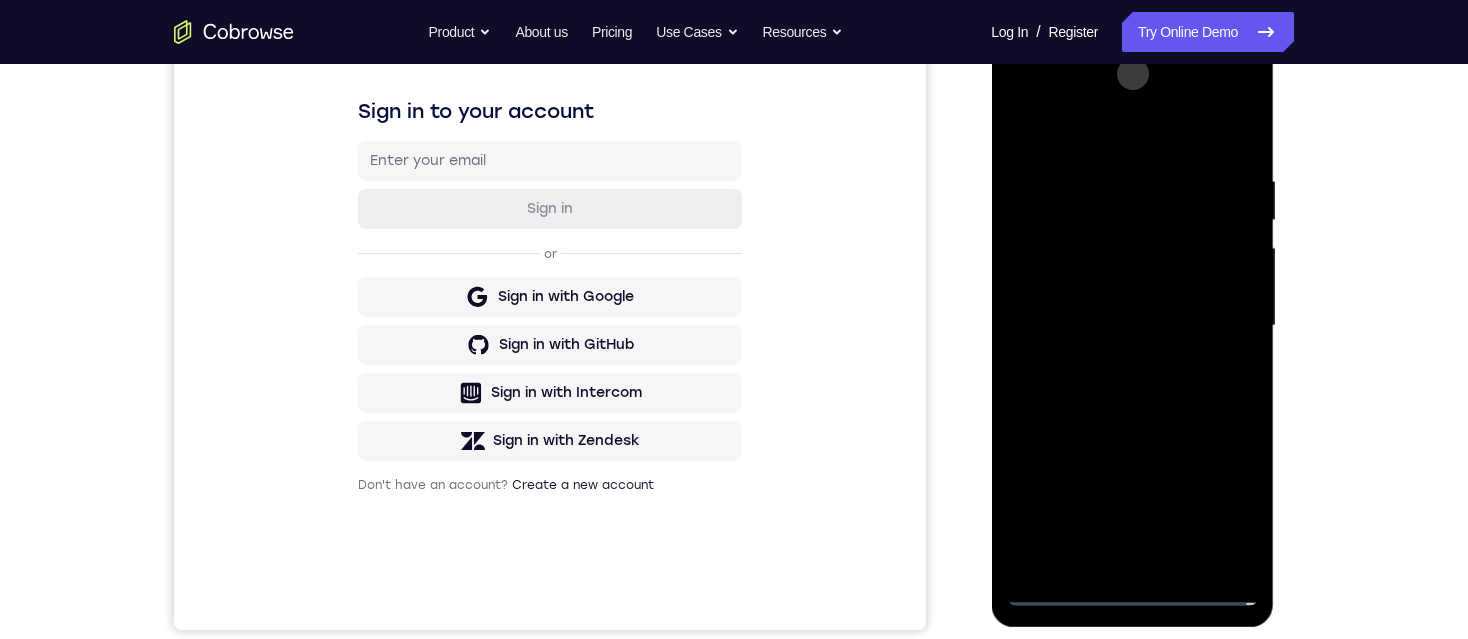 click at bounding box center (1132, 326) 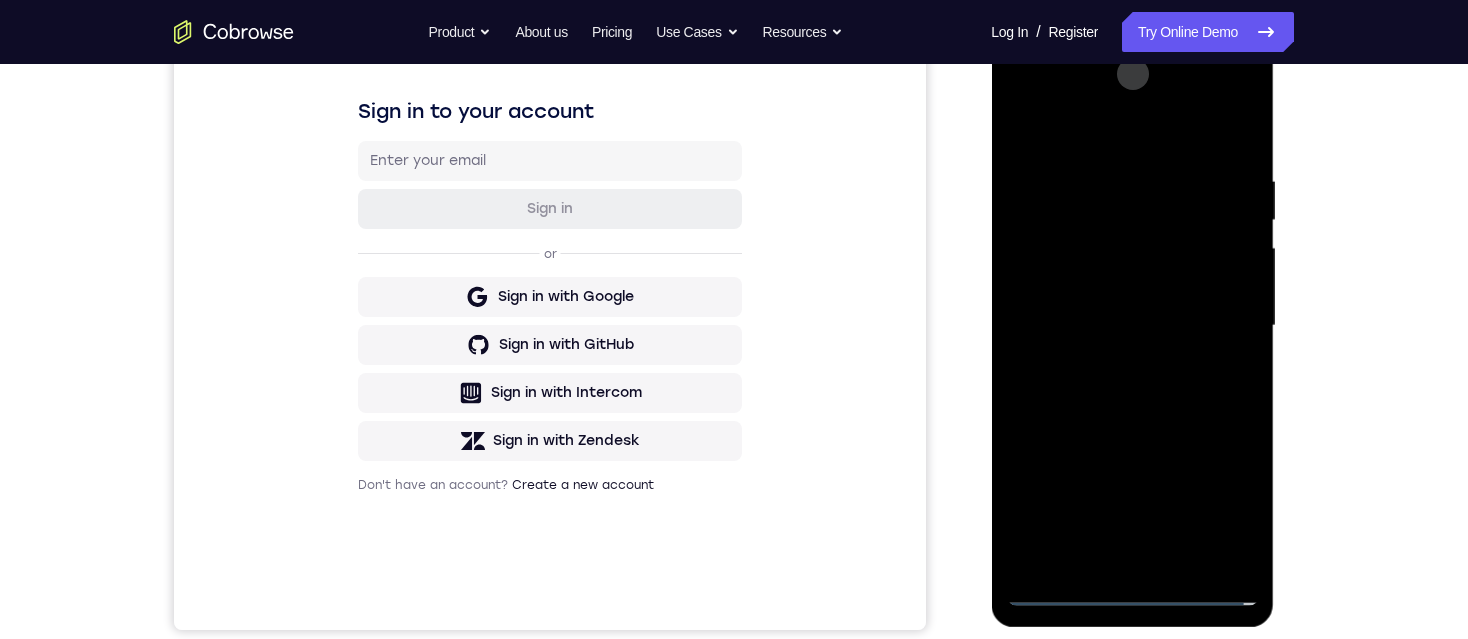 click at bounding box center [1132, 326] 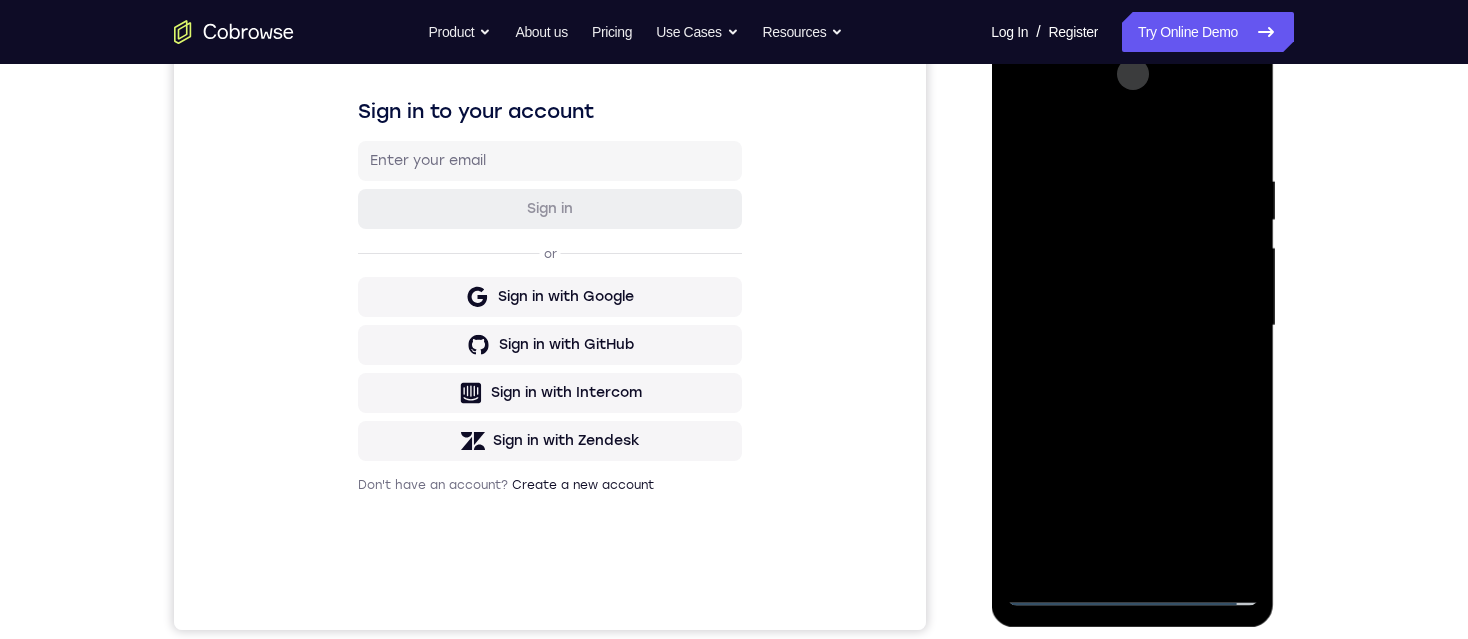 click at bounding box center [1132, 326] 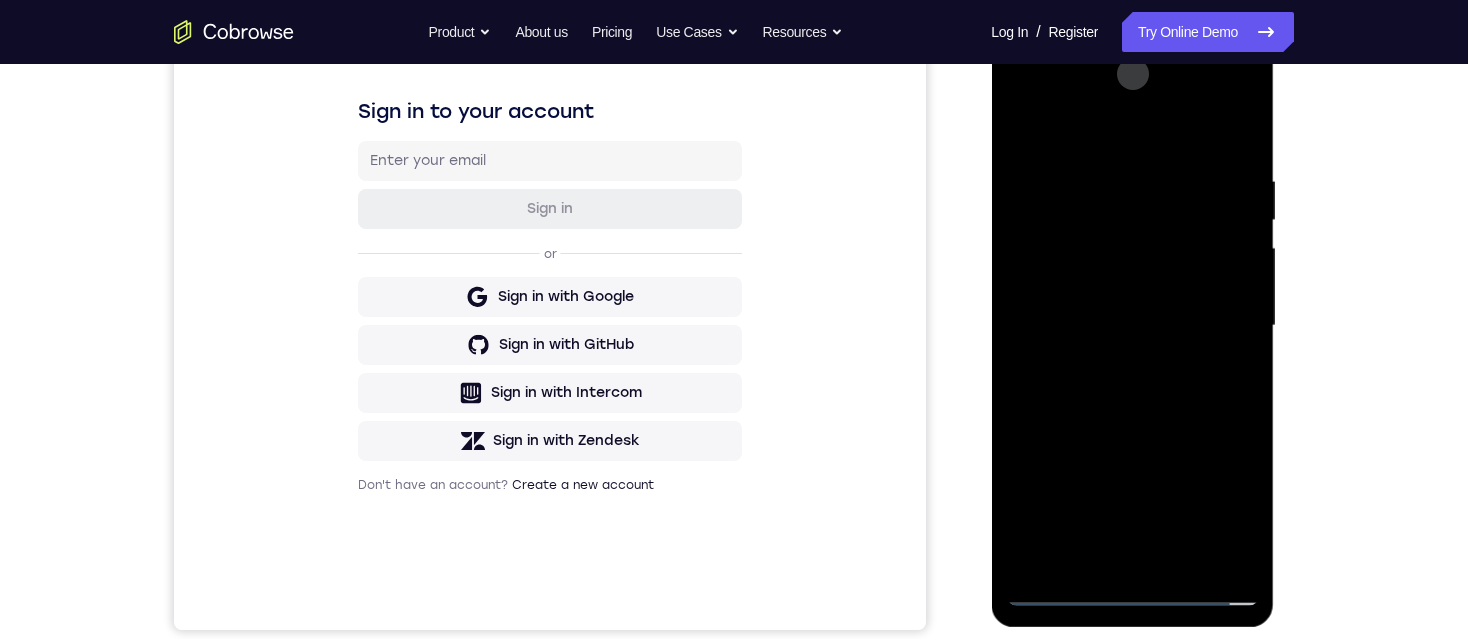 click at bounding box center (1132, 326) 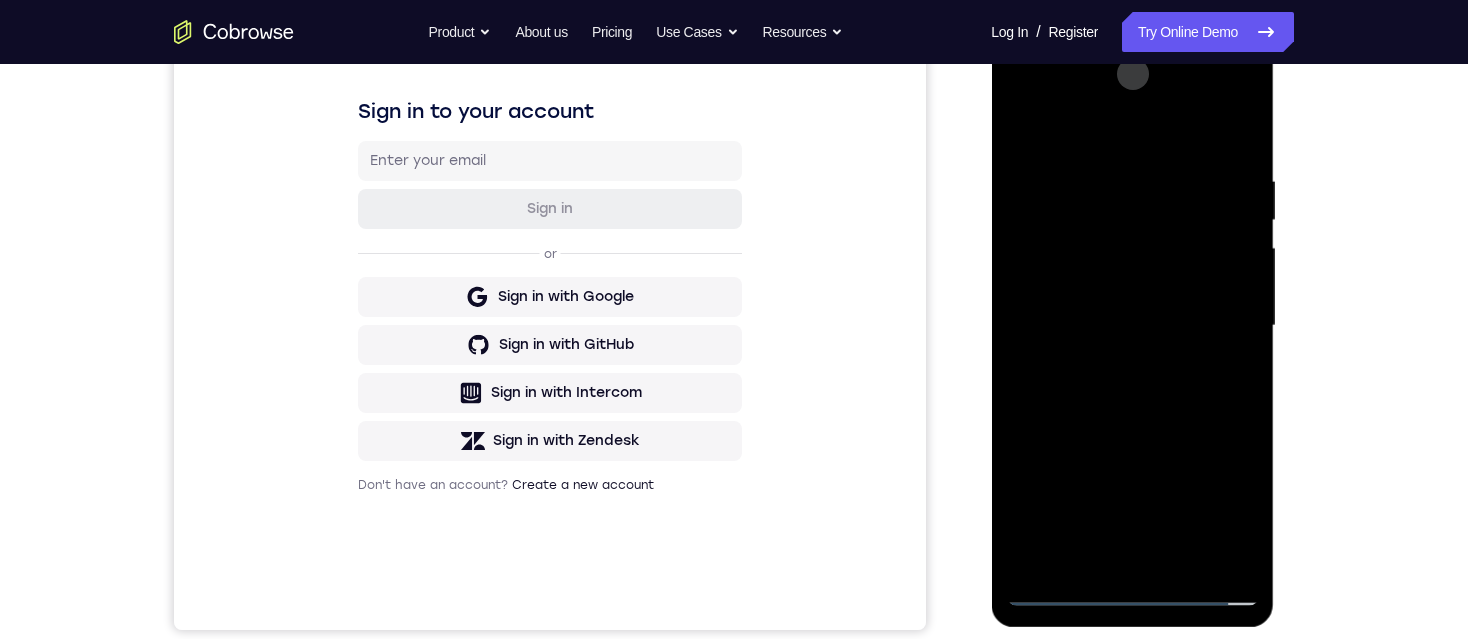 click at bounding box center (1132, 326) 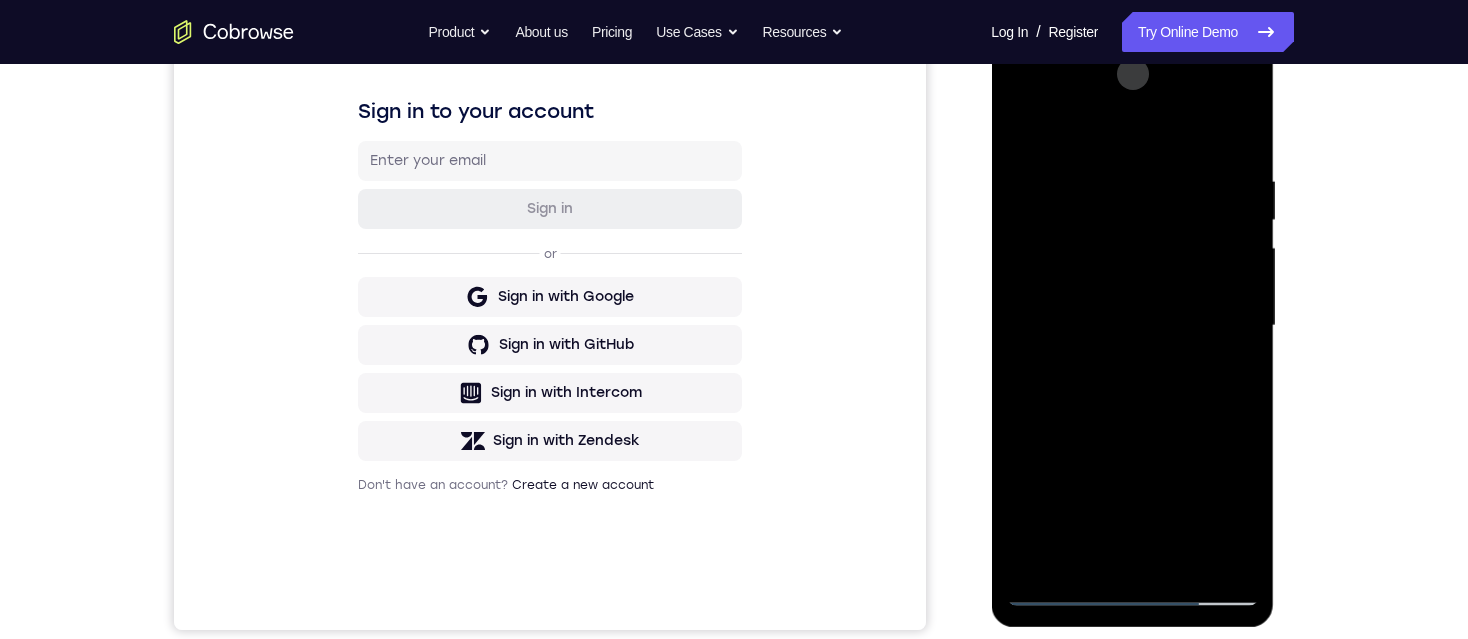 click at bounding box center (1132, 326) 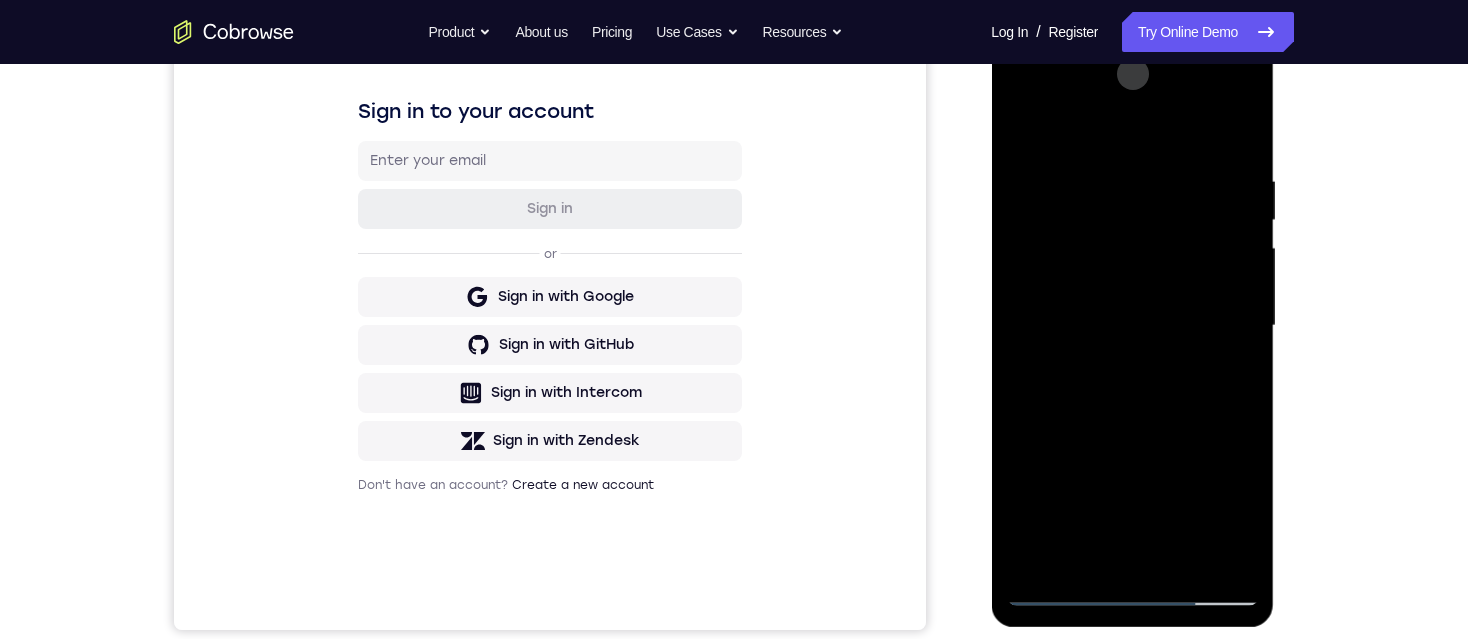 click at bounding box center [1132, 326] 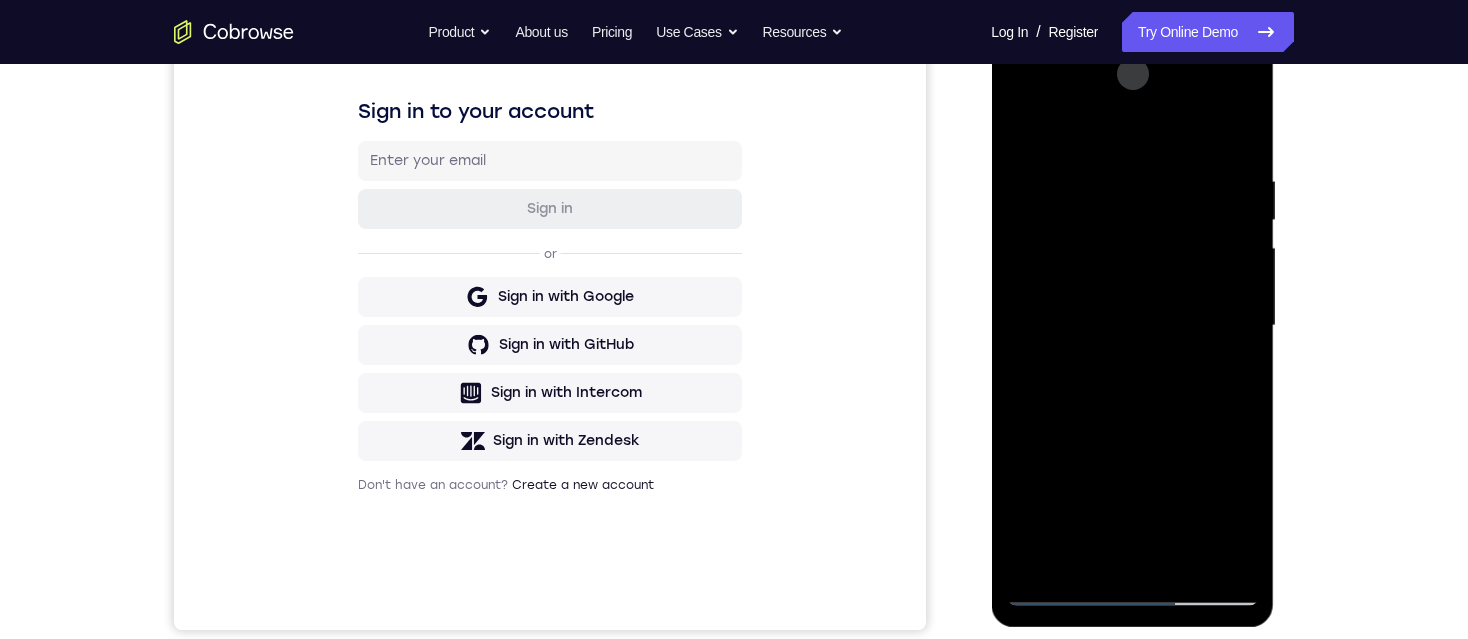 click at bounding box center [1132, 326] 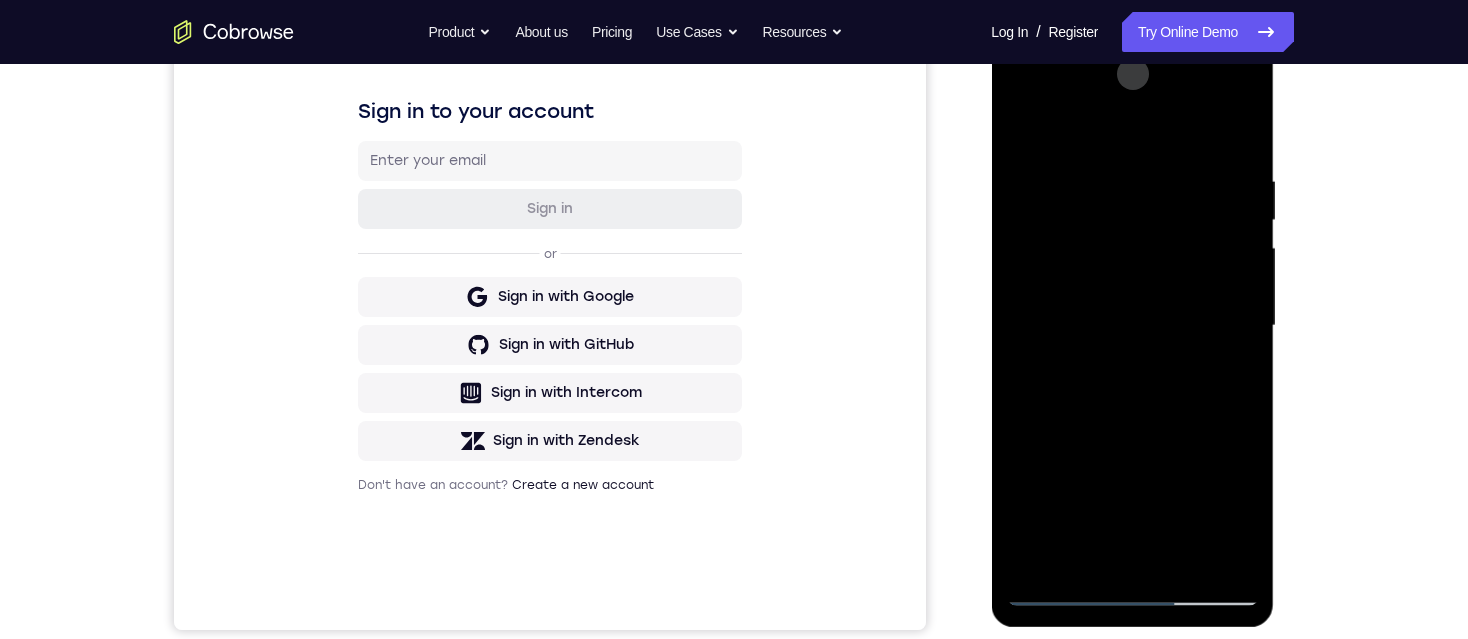 click at bounding box center (1132, 326) 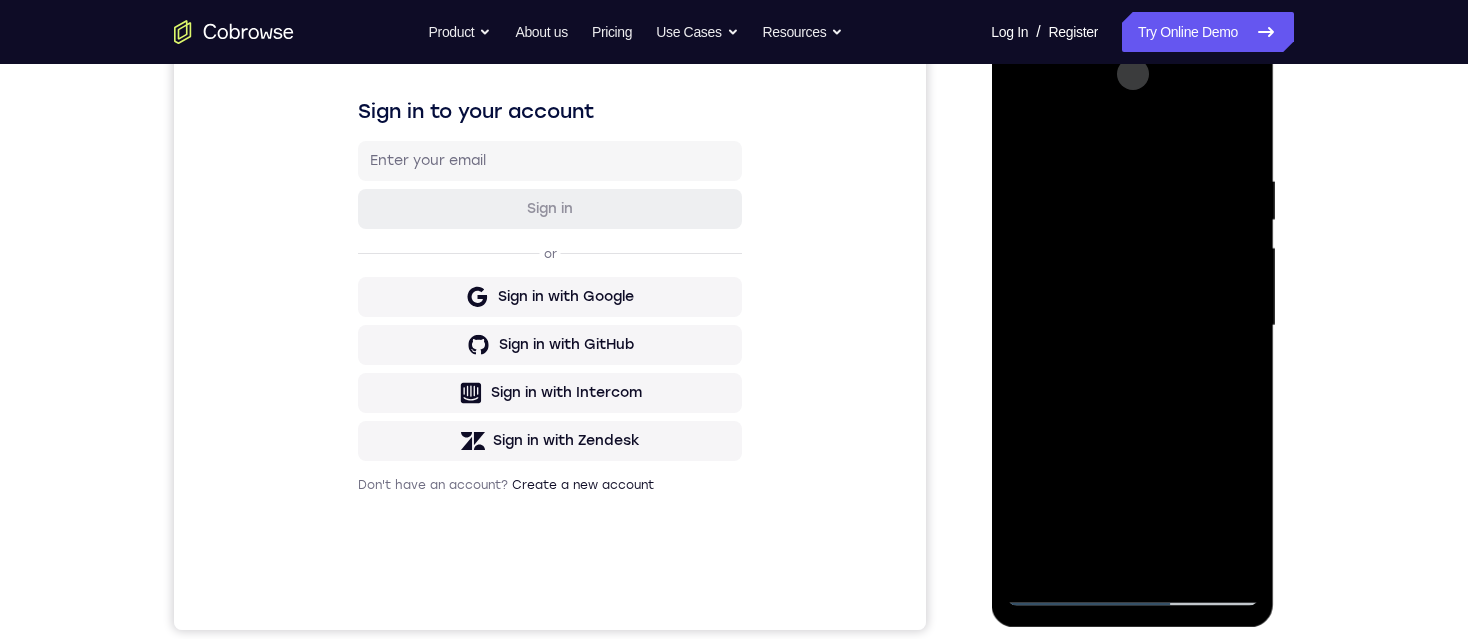 click at bounding box center [1132, 326] 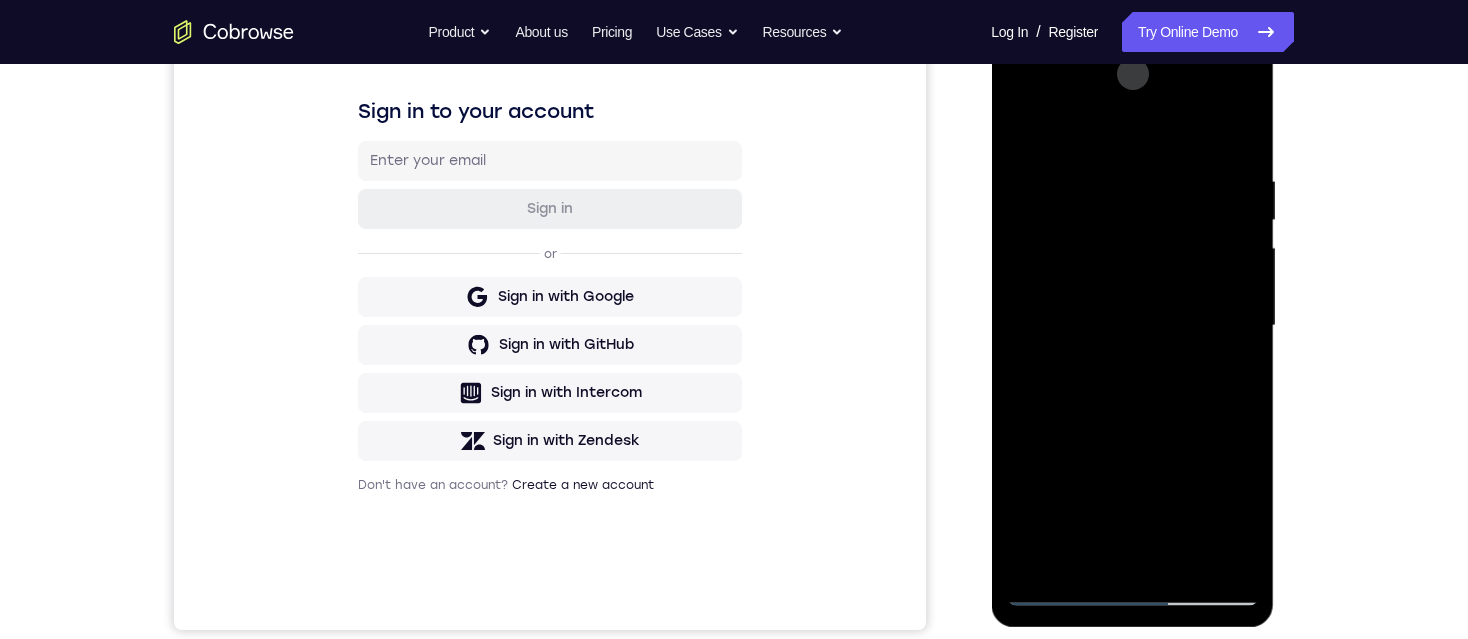 click at bounding box center [1132, 326] 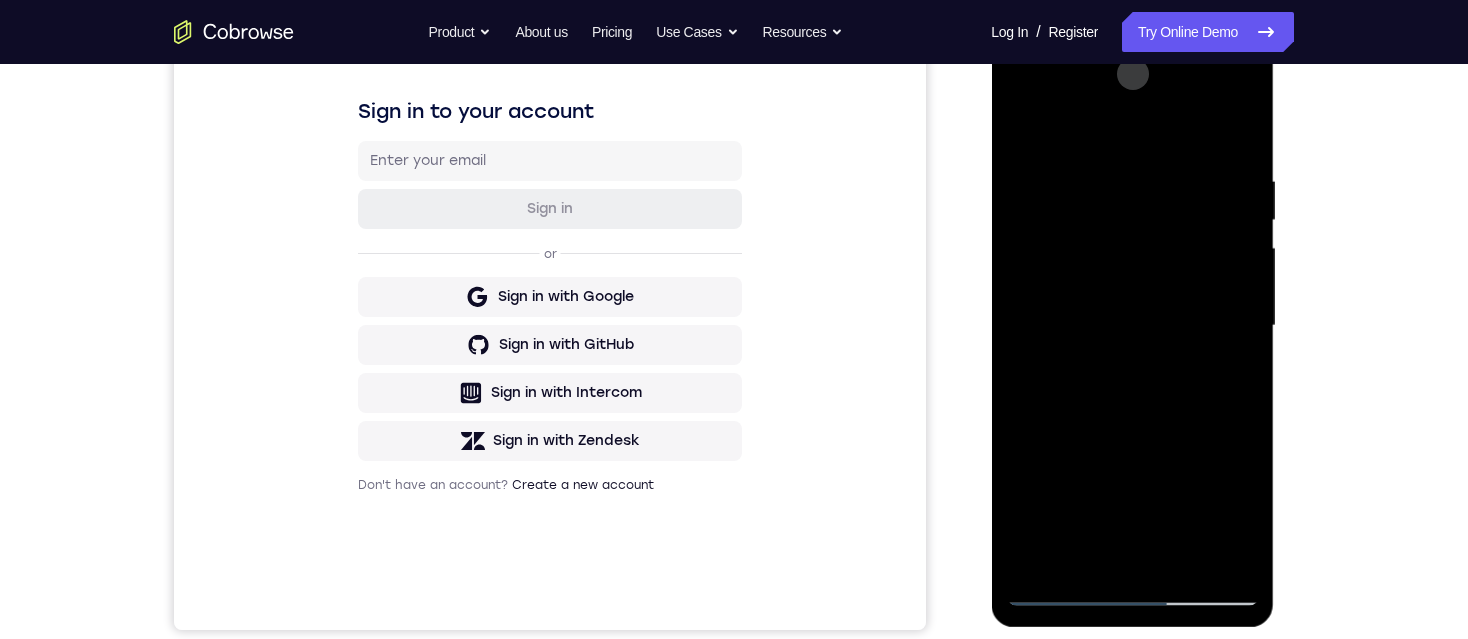 drag, startPoint x: 1188, startPoint y: 505, endPoint x: 1178, endPoint y: 411, distance: 94.53042 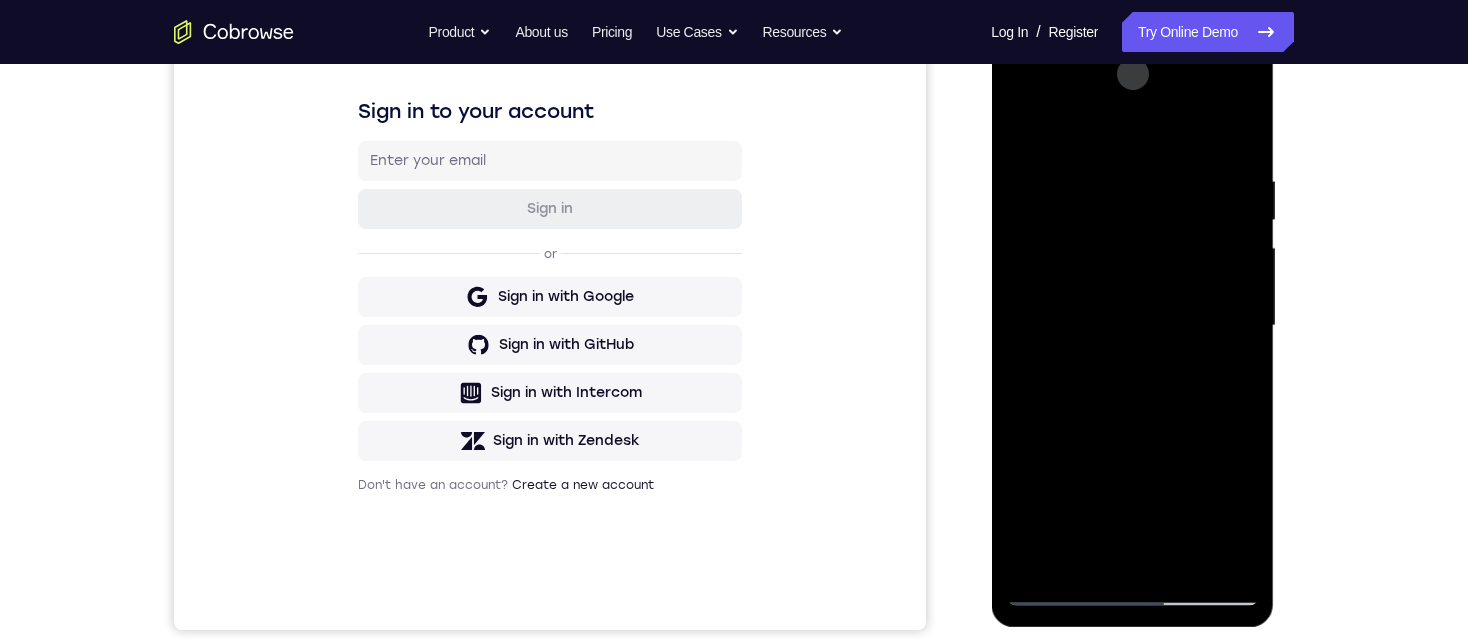 drag, startPoint x: 1120, startPoint y: 381, endPoint x: 1088, endPoint y: 477, distance: 101.19289 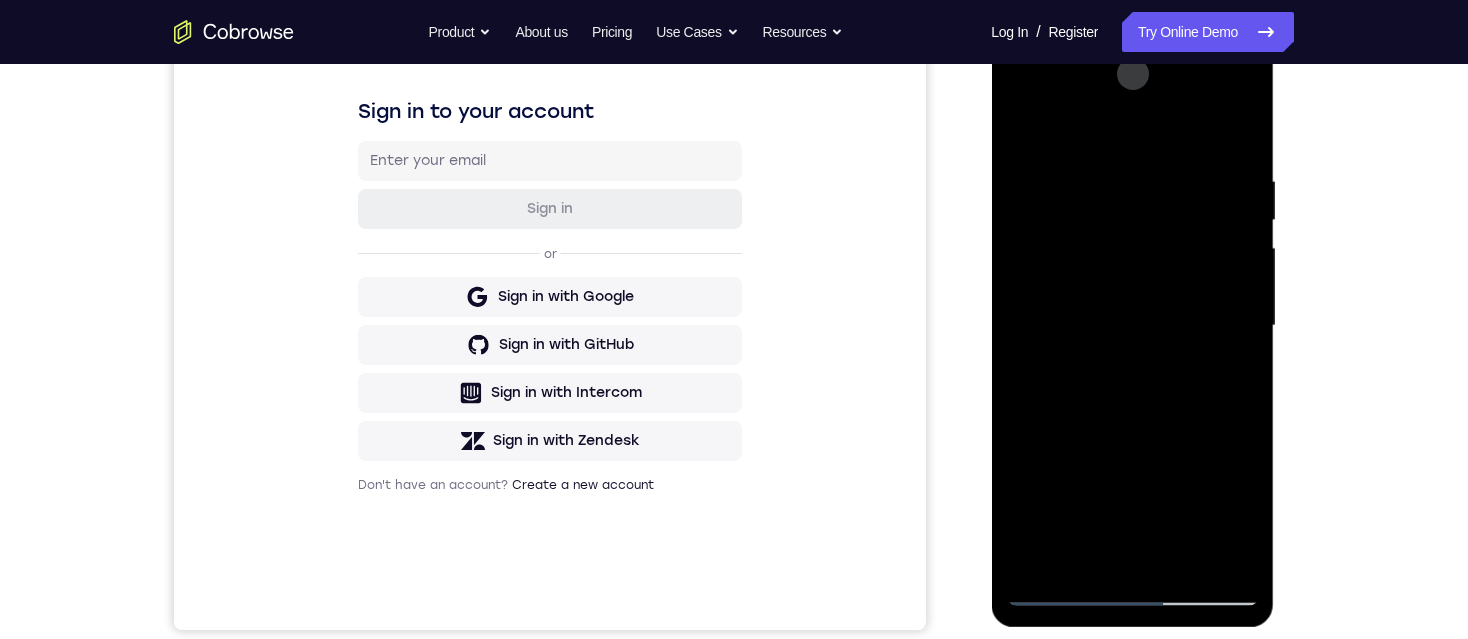 click at bounding box center [1132, 326] 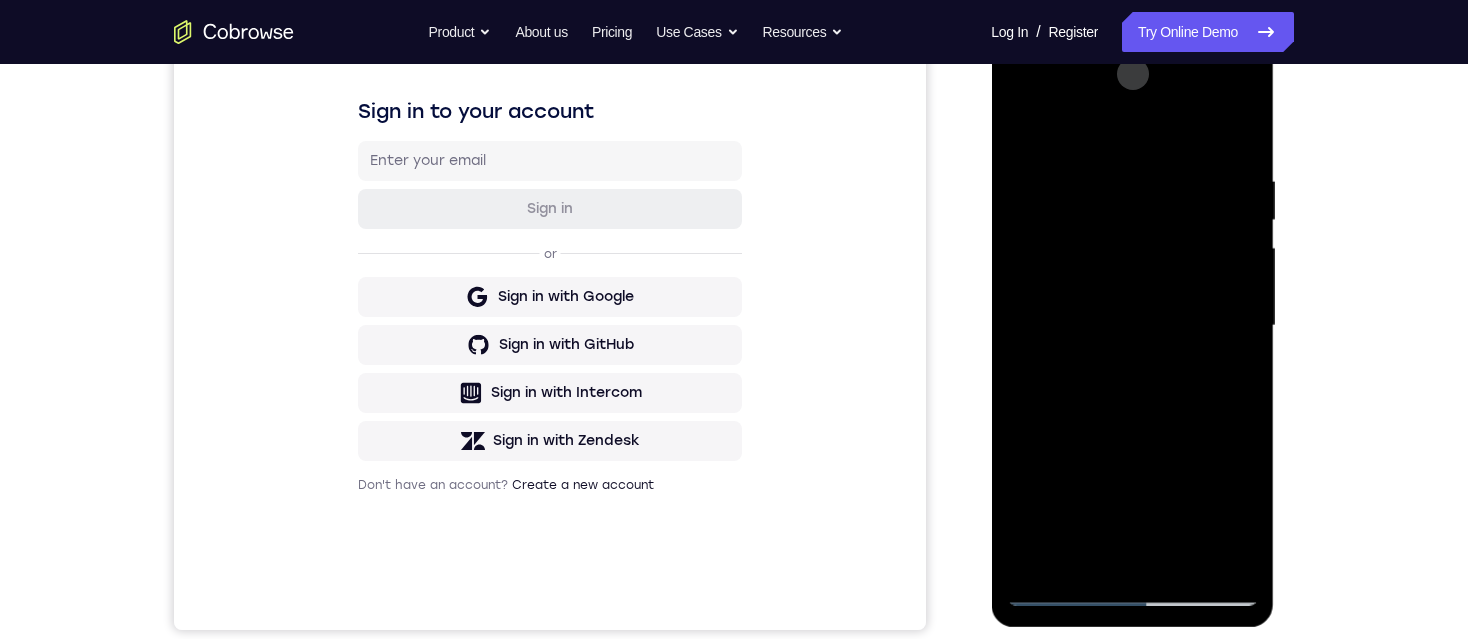 scroll, scrollTop: 0, scrollLeft: 0, axis: both 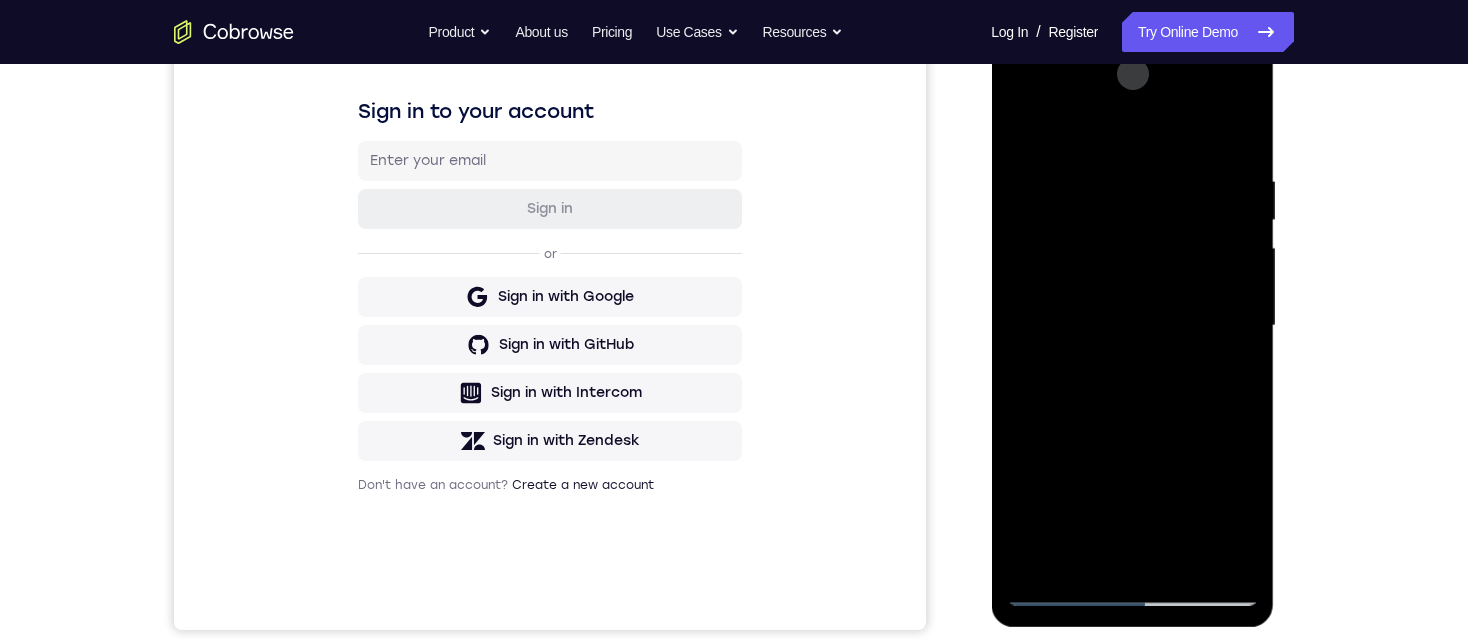 click at bounding box center [1132, 326] 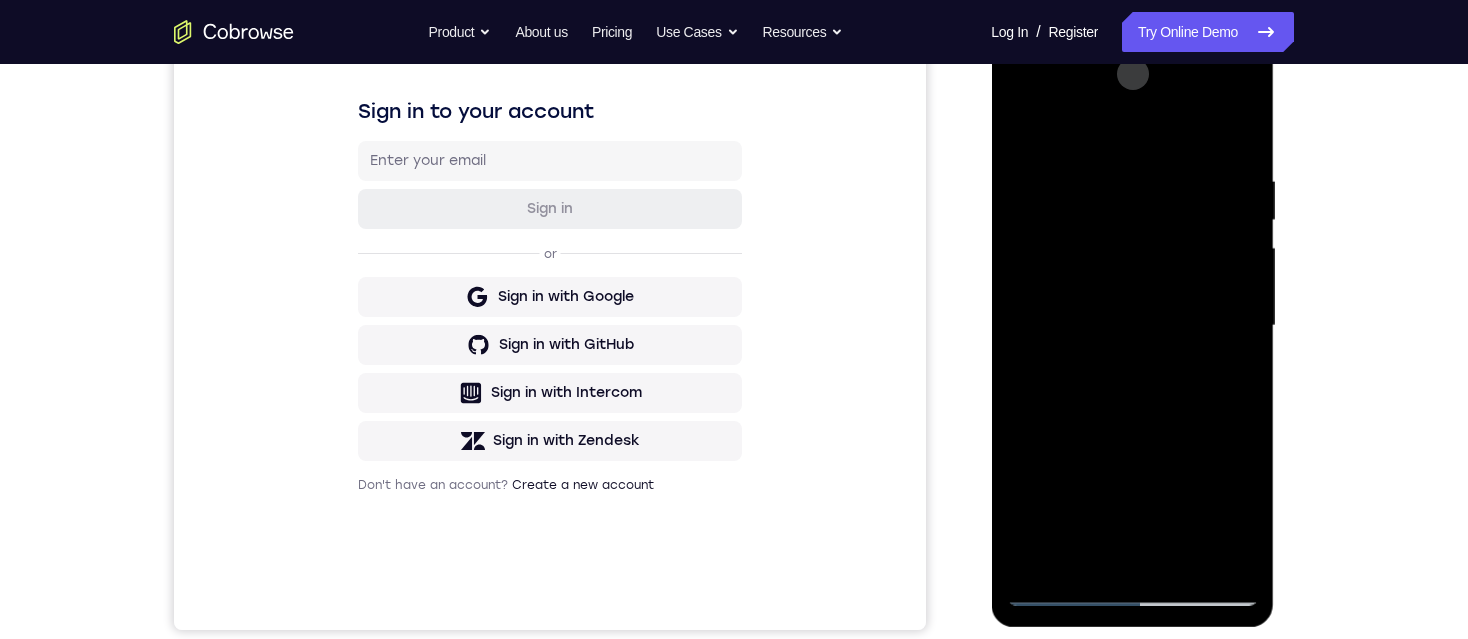 click at bounding box center (1132, 326) 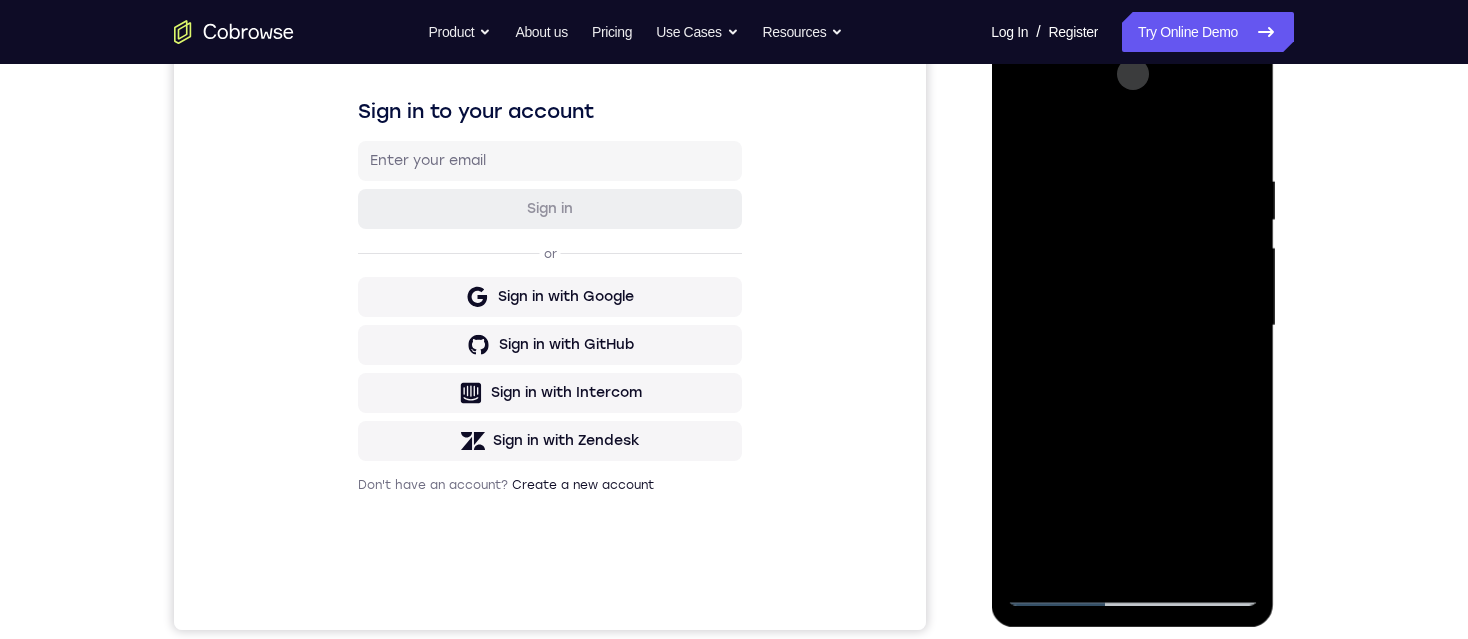 click at bounding box center [1132, 326] 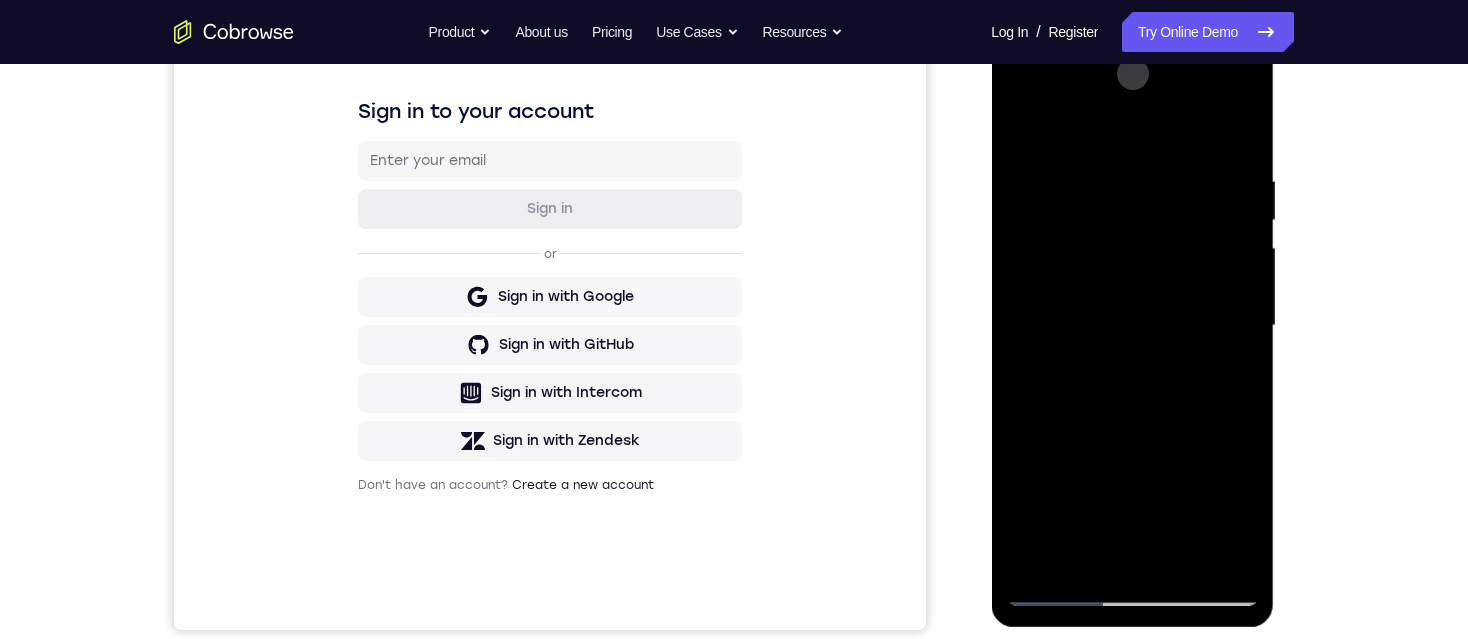 drag, startPoint x: 1156, startPoint y: 540, endPoint x: 1149, endPoint y: 378, distance: 162.15117 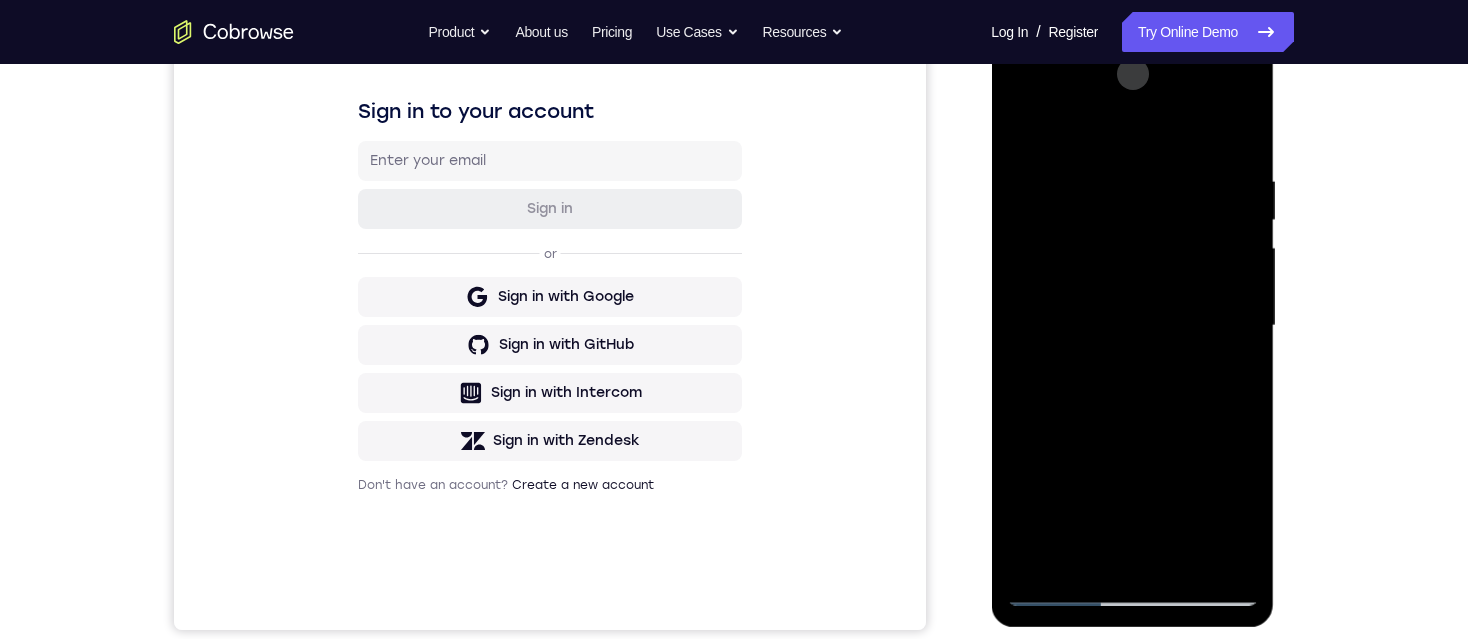 click at bounding box center (1132, 326) 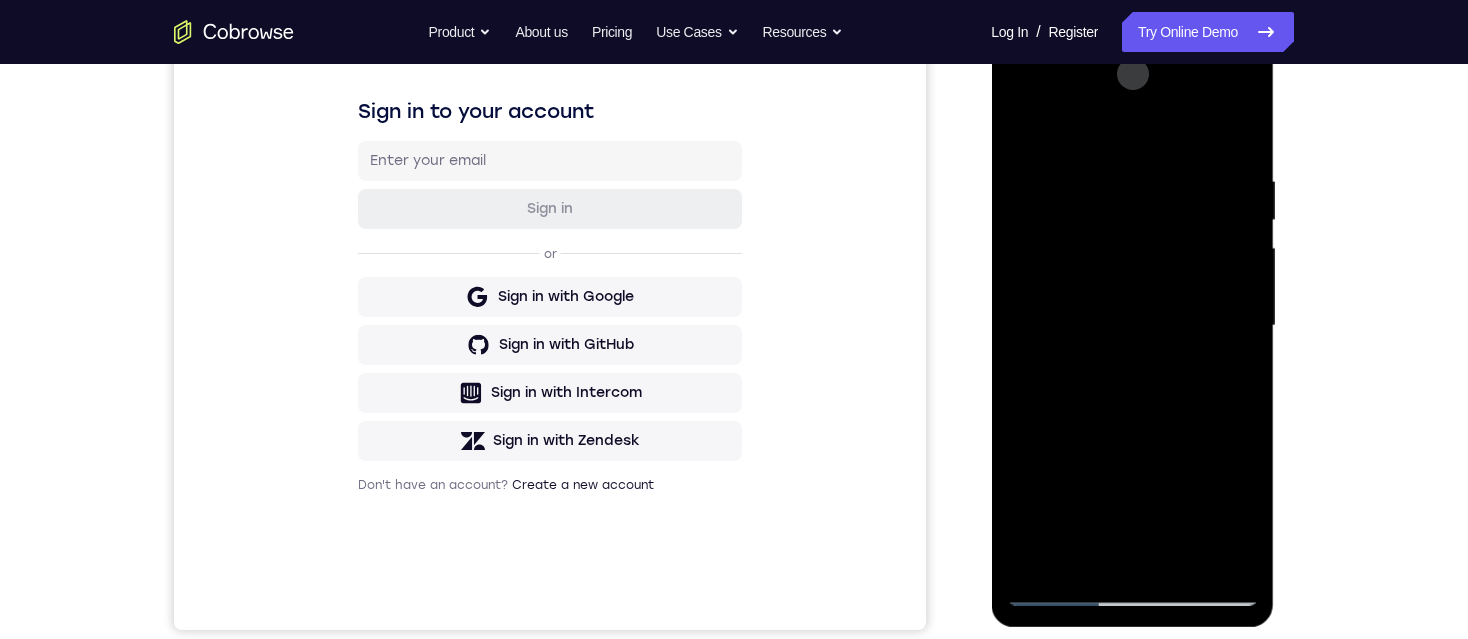 click at bounding box center (1132, 326) 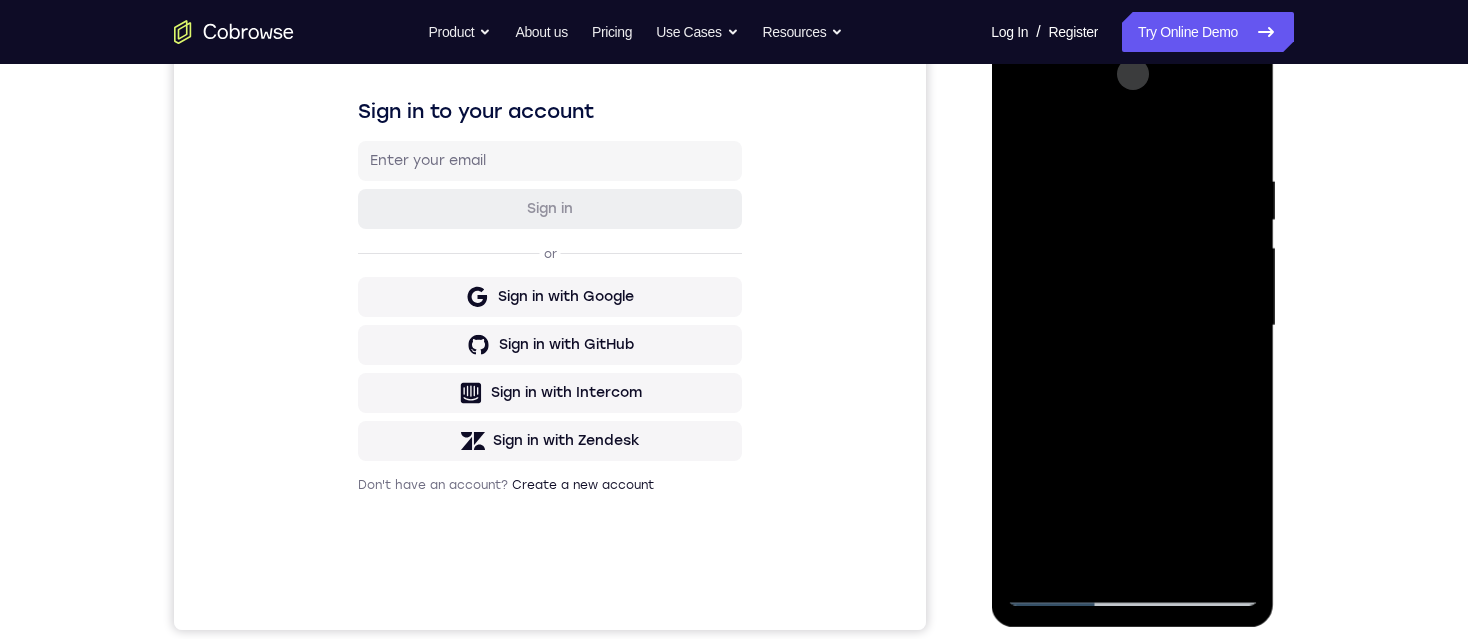 click at bounding box center (1132, 326) 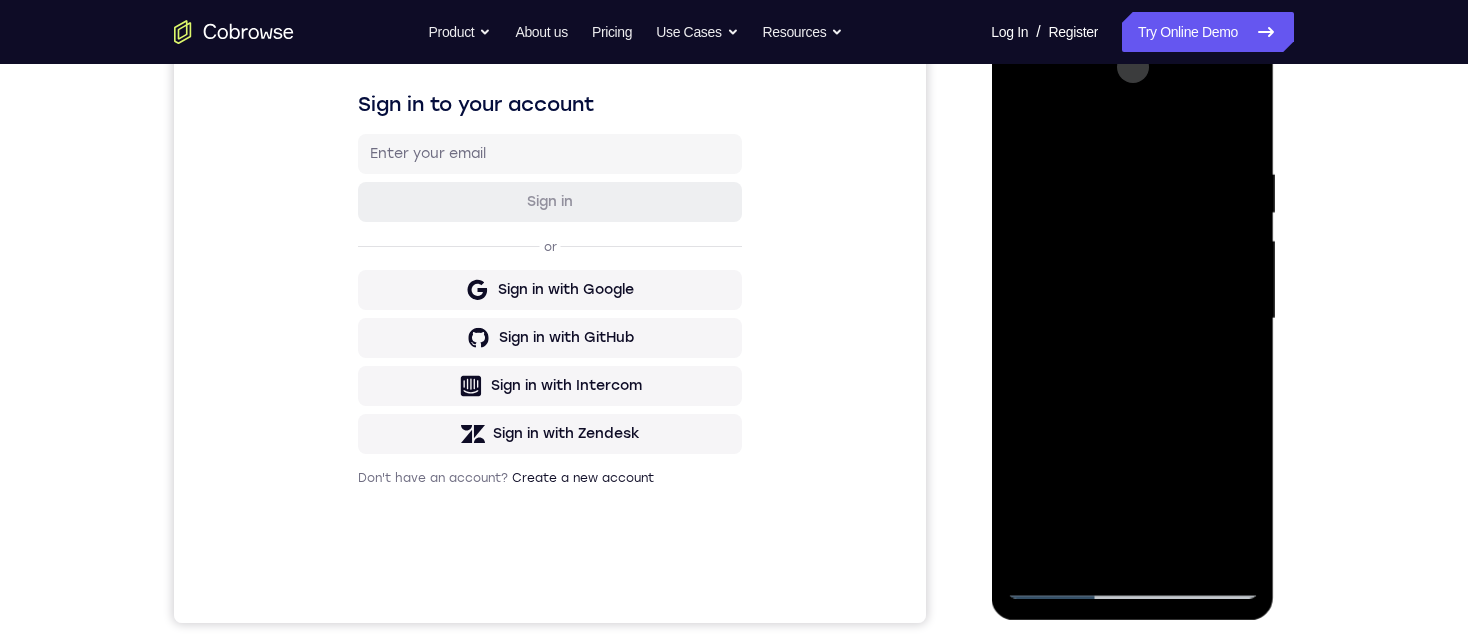 scroll, scrollTop: 292, scrollLeft: 0, axis: vertical 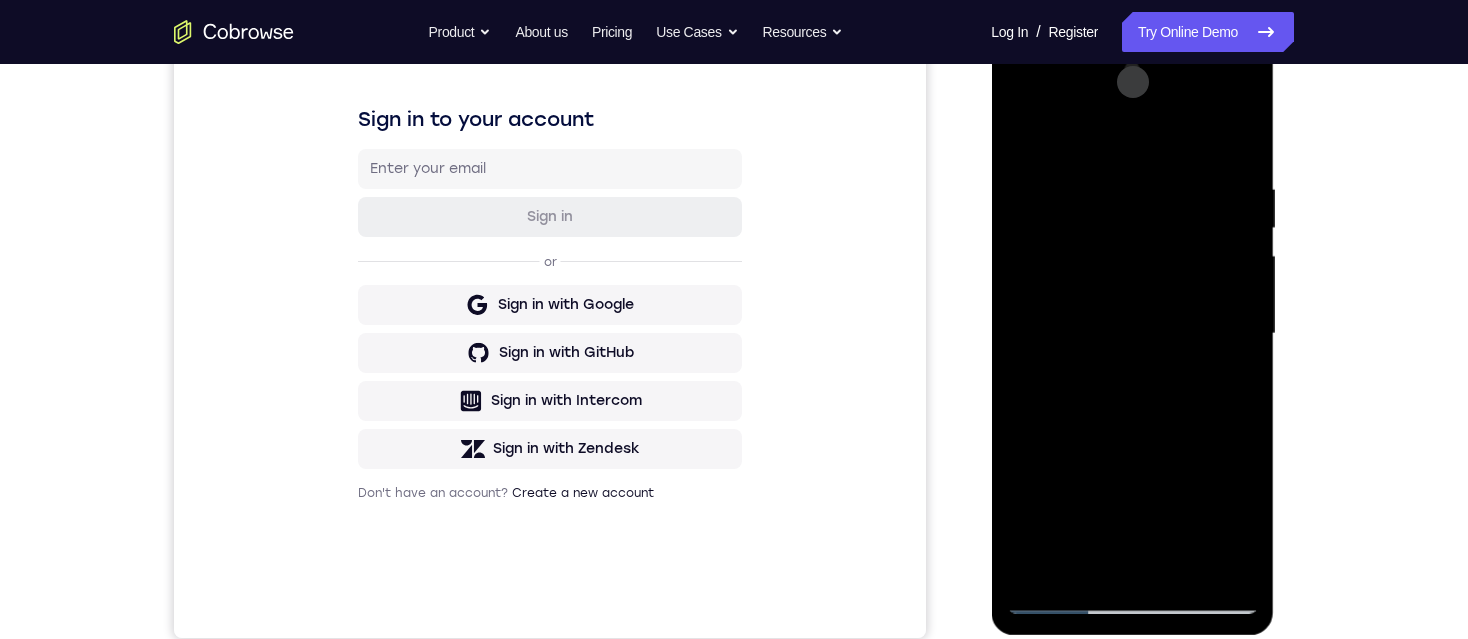 click at bounding box center (1132, 334) 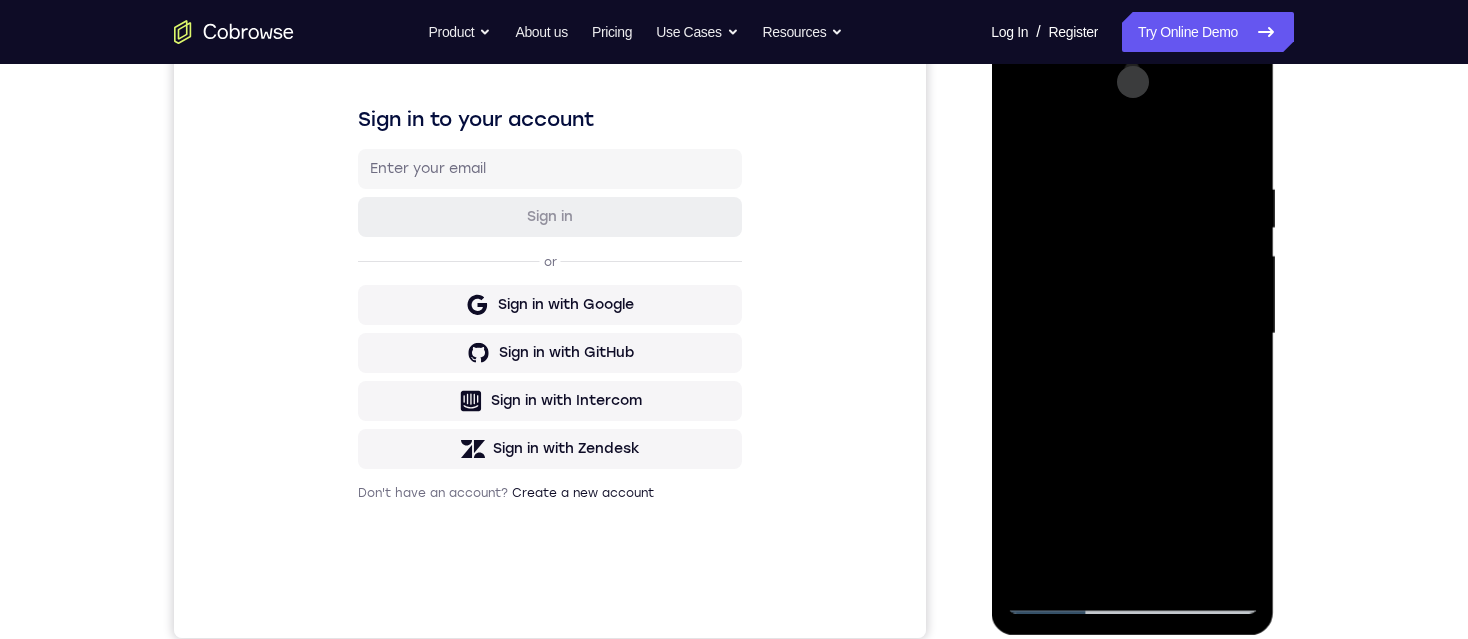 click at bounding box center [1132, 334] 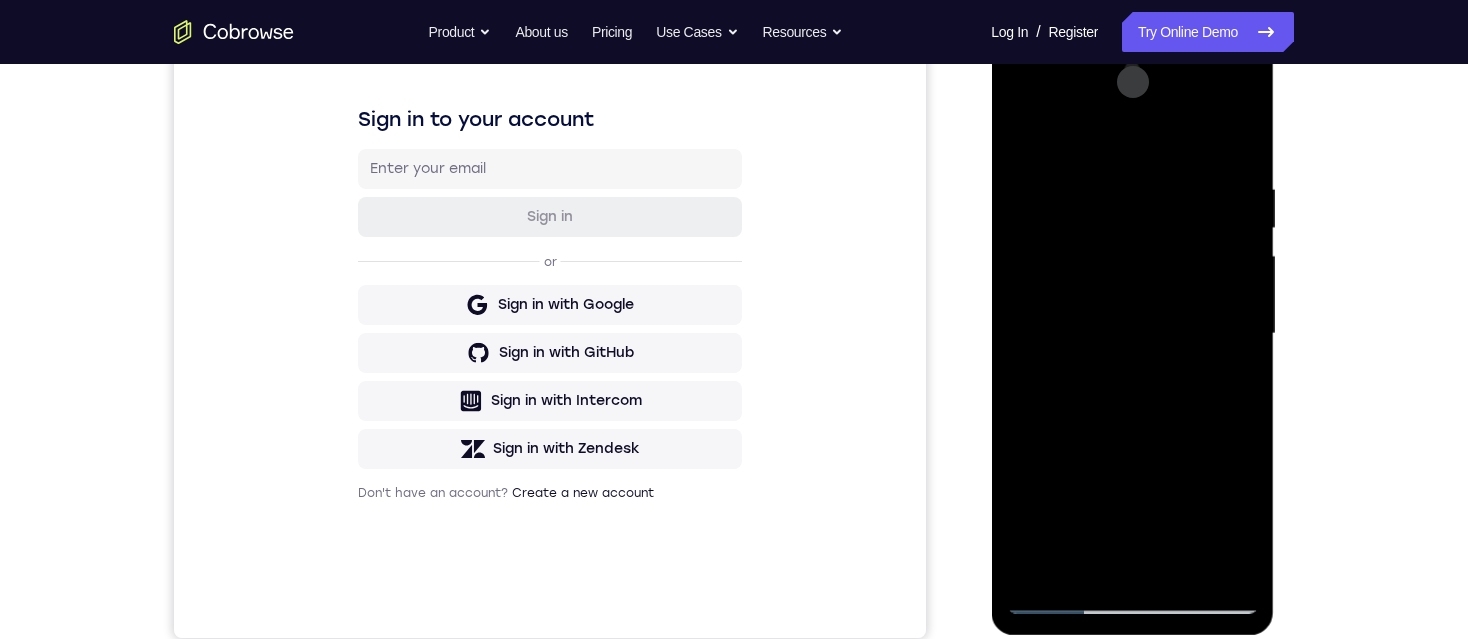 click at bounding box center (1132, 334) 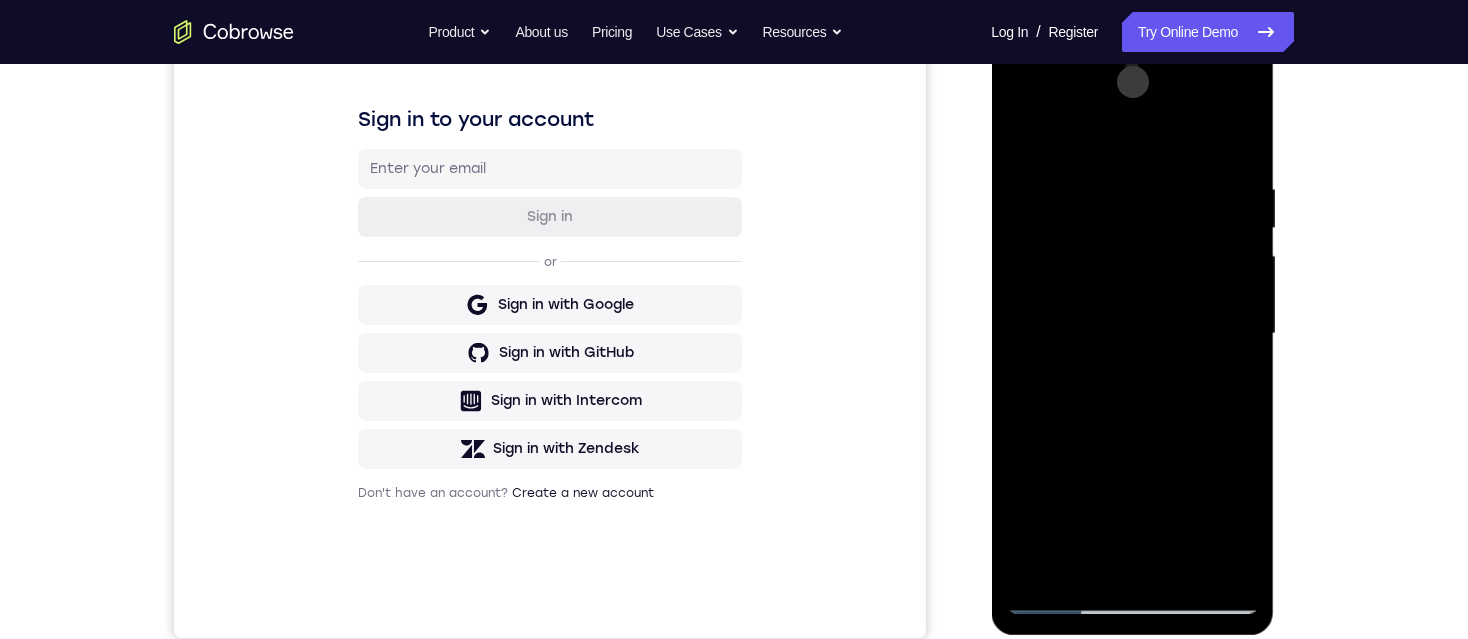 click at bounding box center (1132, 334) 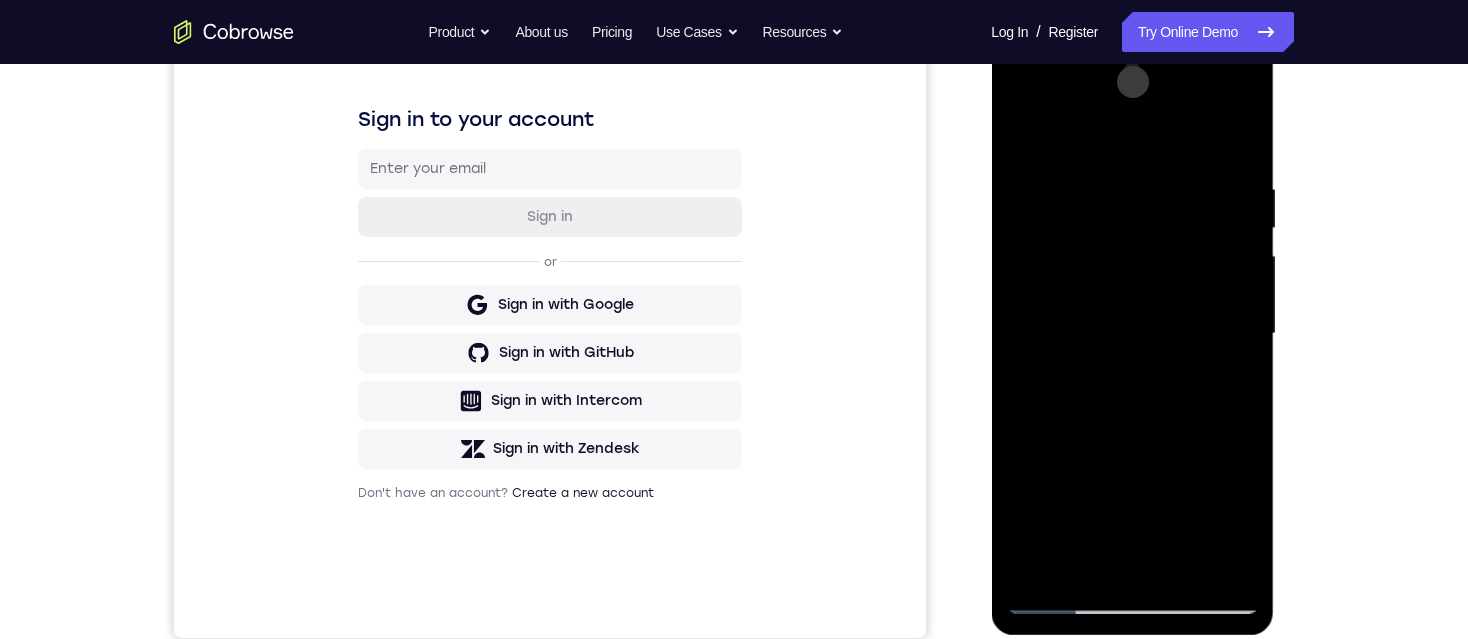click at bounding box center (1132, 334) 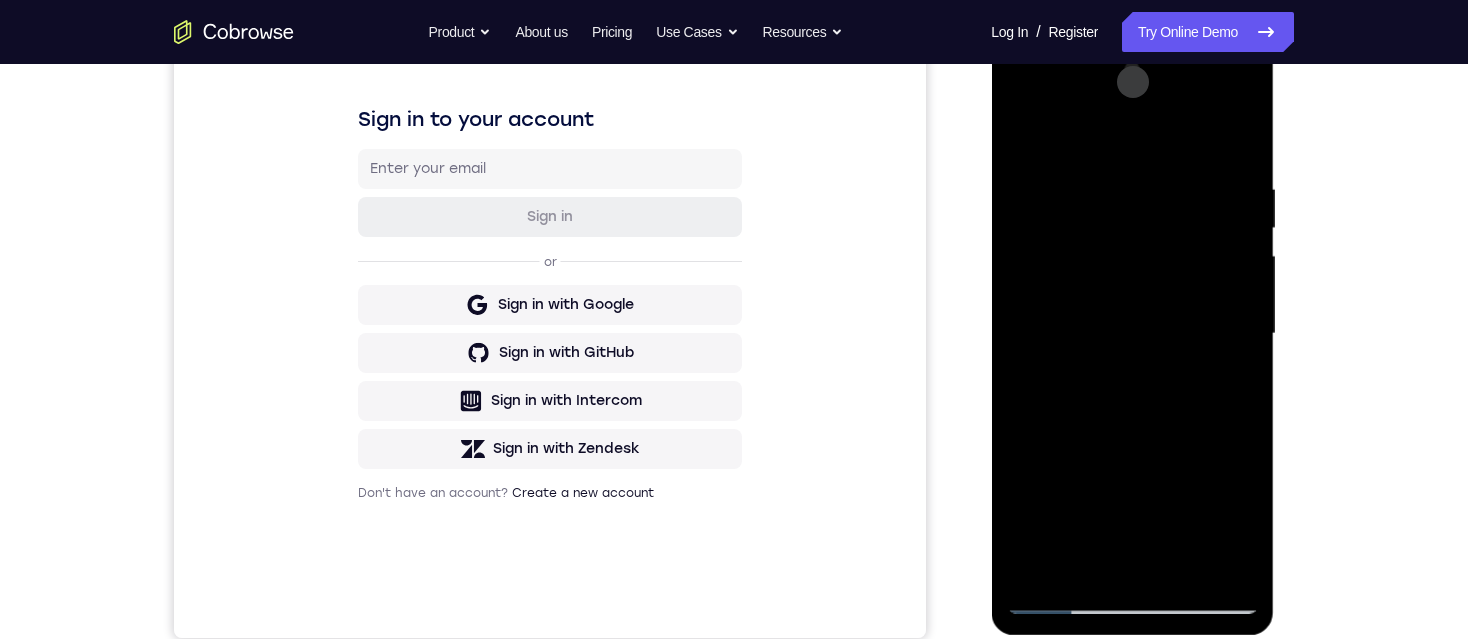 click at bounding box center (1132, 334) 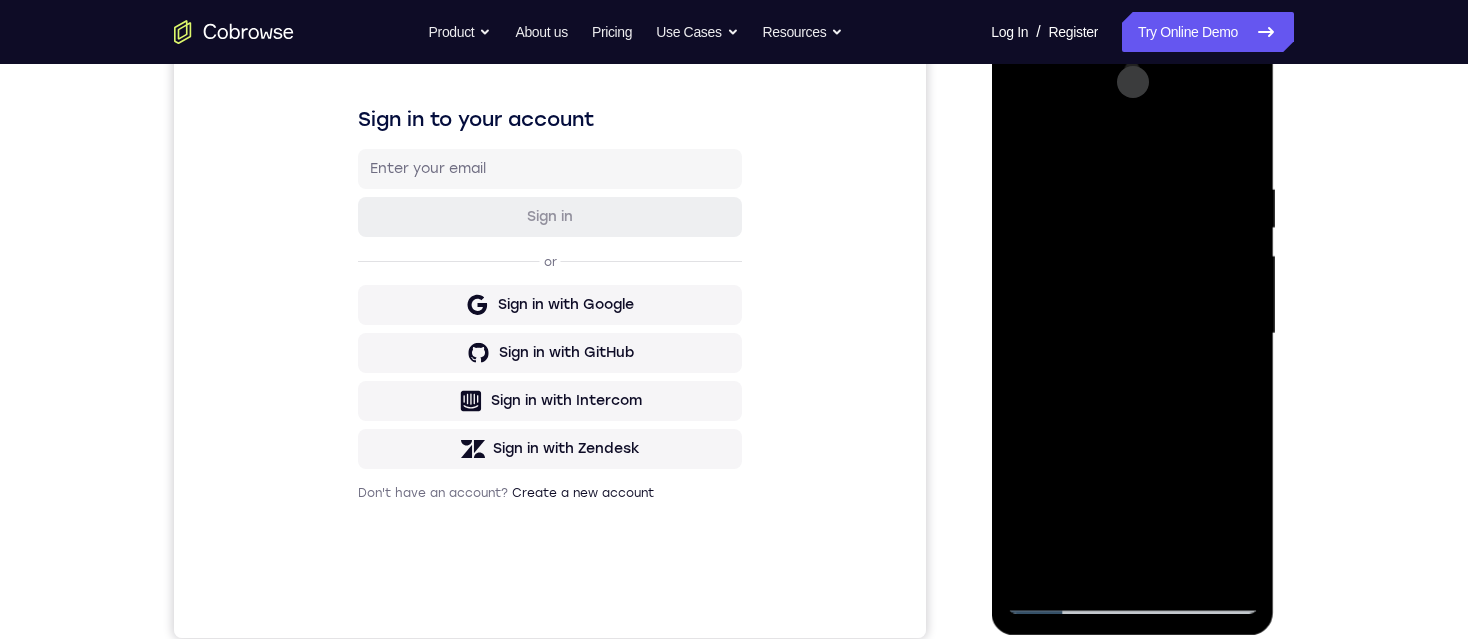 click at bounding box center (1132, 334) 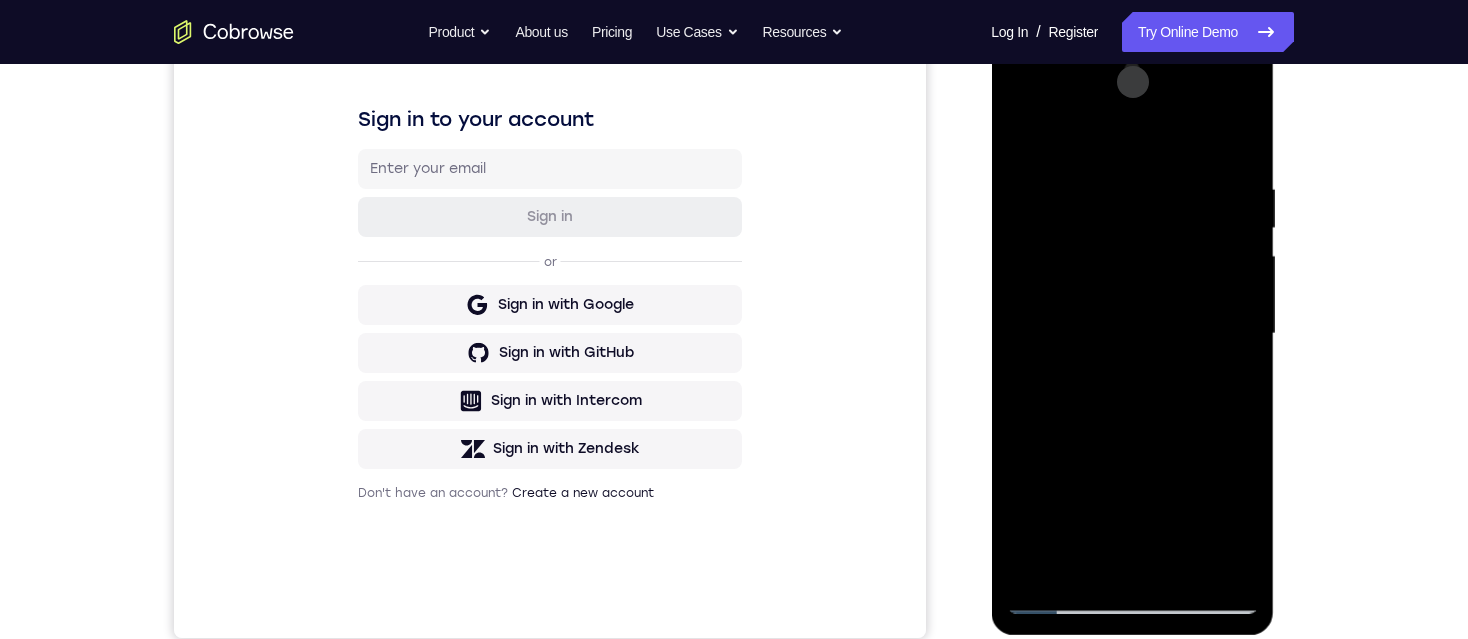 drag, startPoint x: 1155, startPoint y: 485, endPoint x: 1128, endPoint y: 275, distance: 211.7286 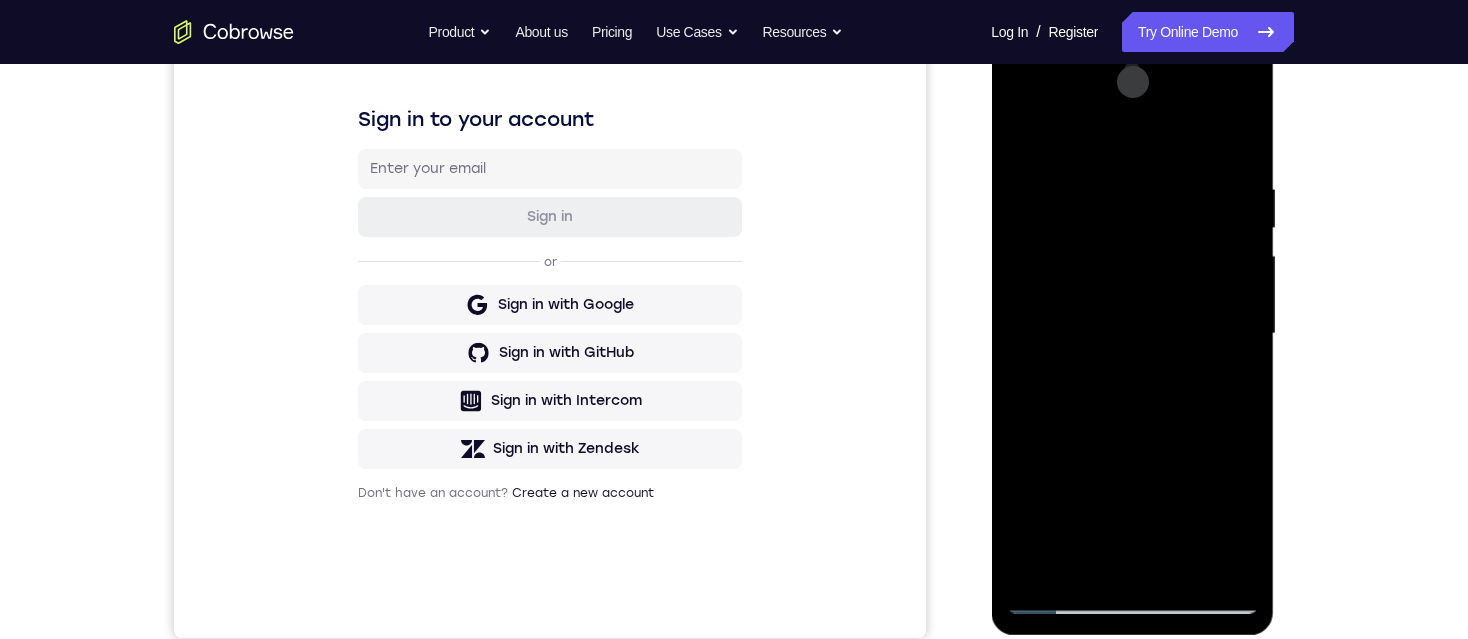 drag, startPoint x: 1138, startPoint y: 229, endPoint x: 1135, endPoint y: 373, distance: 144.03125 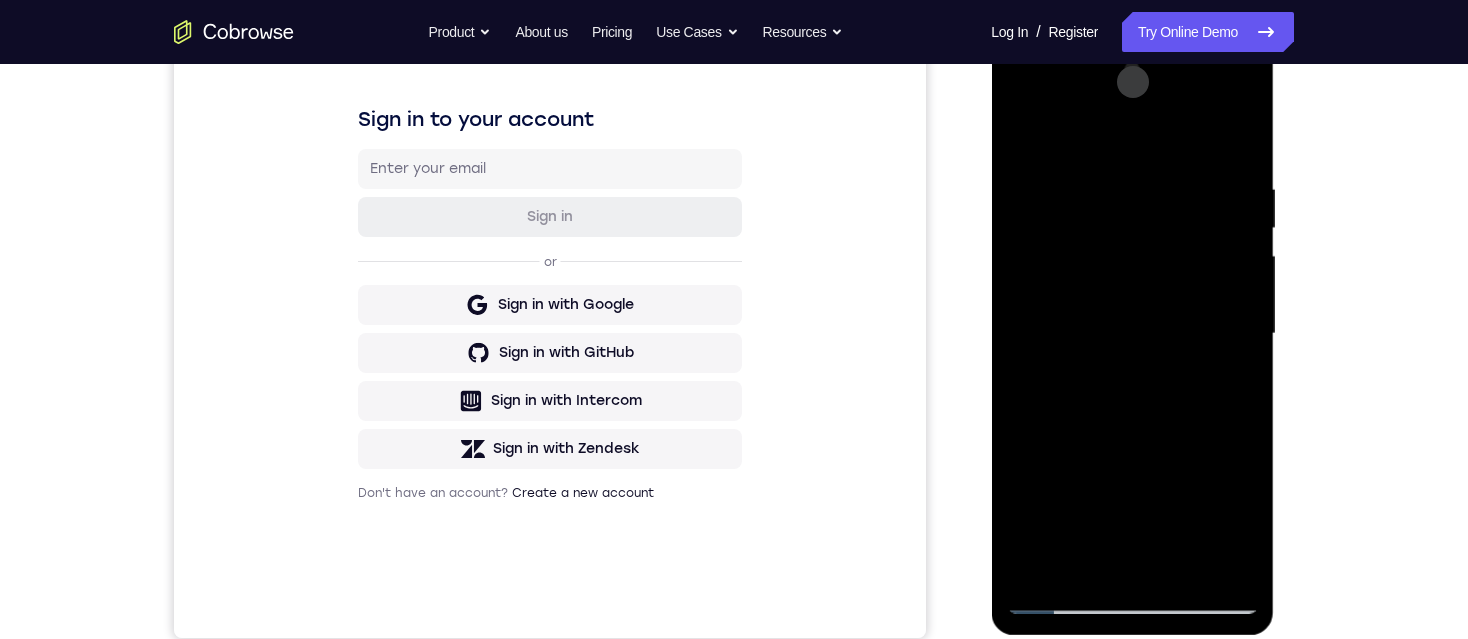 click at bounding box center [1132, 334] 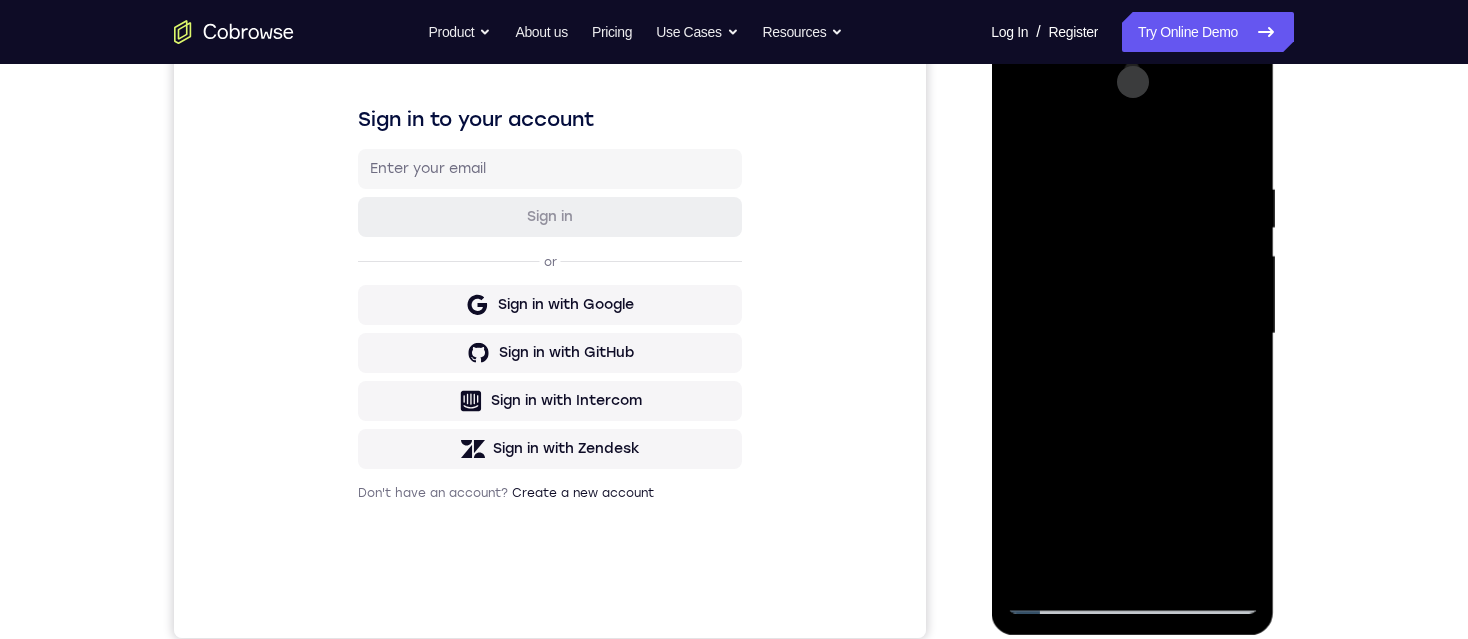 click at bounding box center [1132, 334] 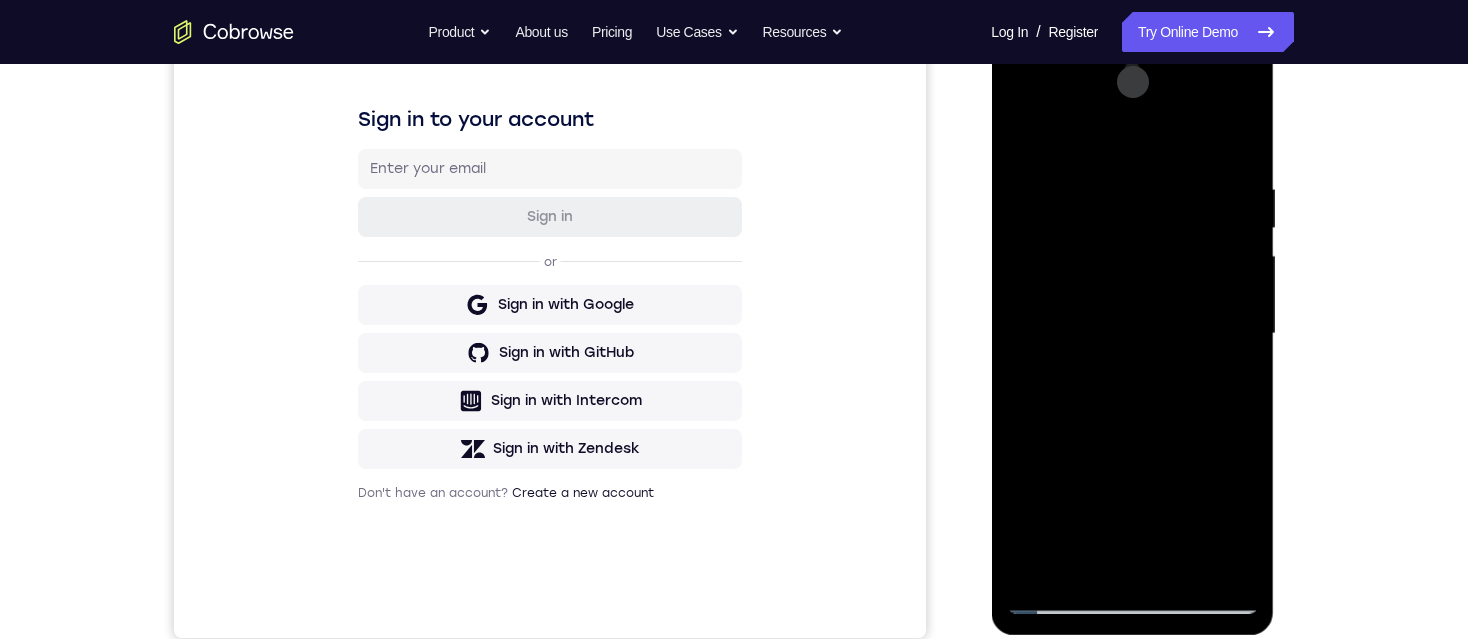 click at bounding box center (1132, 334) 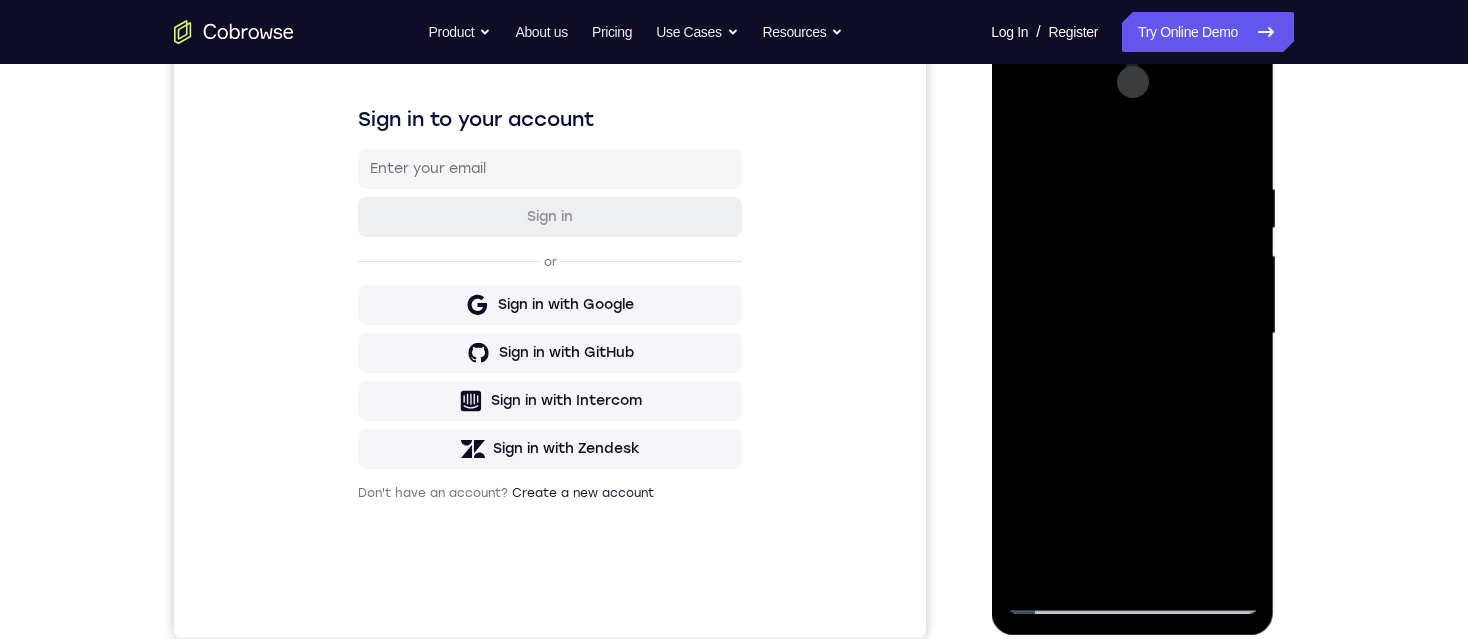 click at bounding box center [1132, 334] 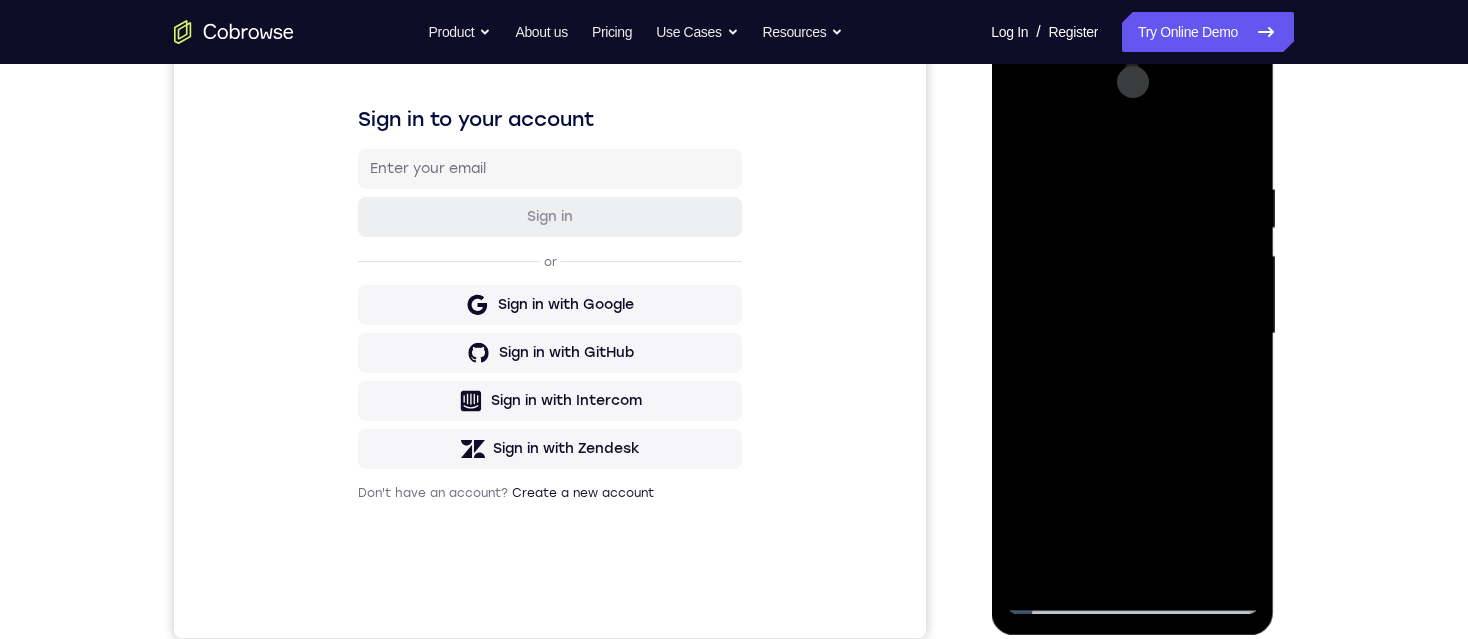 drag, startPoint x: 1152, startPoint y: 513, endPoint x: 1144, endPoint y: 395, distance: 118.270874 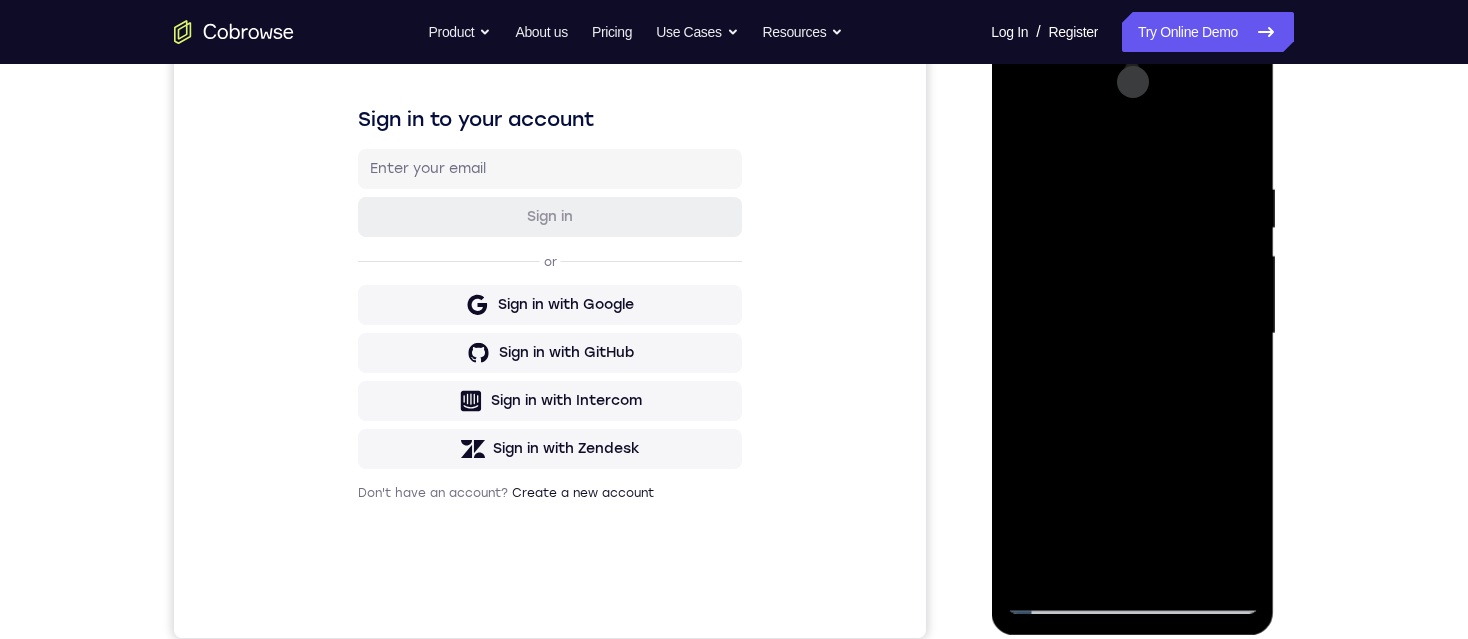 click at bounding box center (1132, 334) 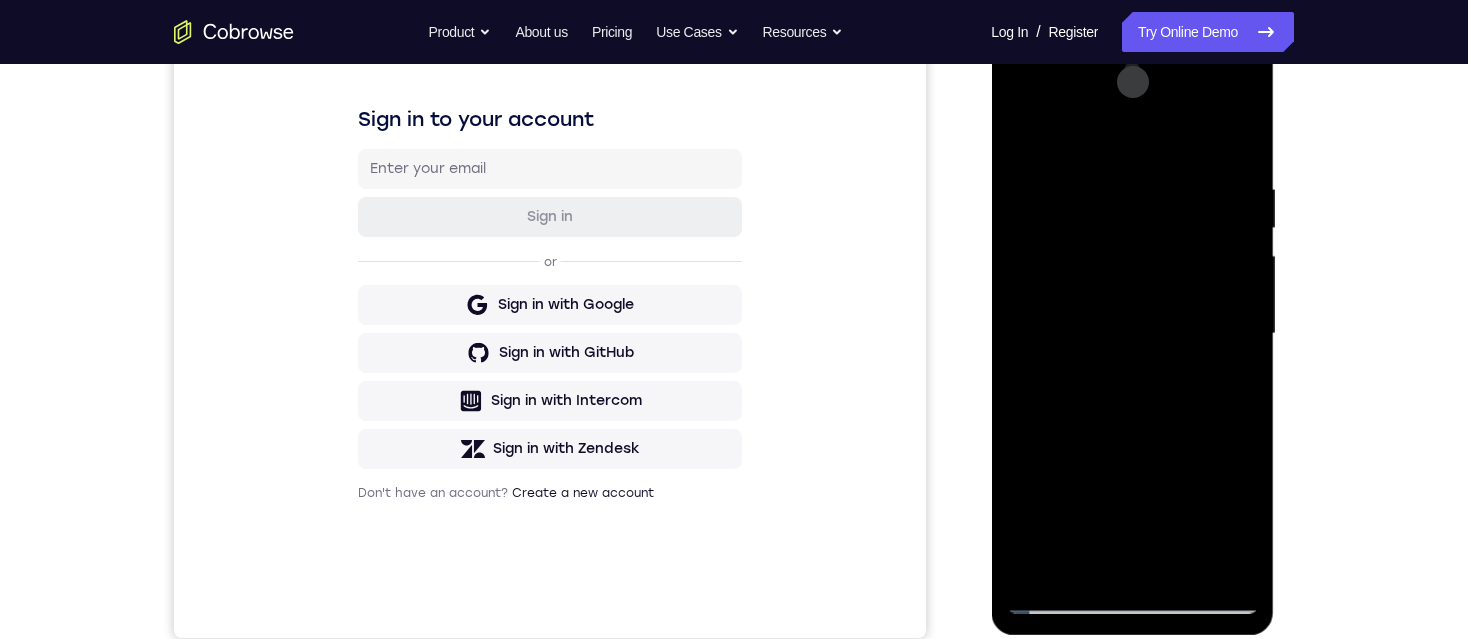 click at bounding box center (1132, 334) 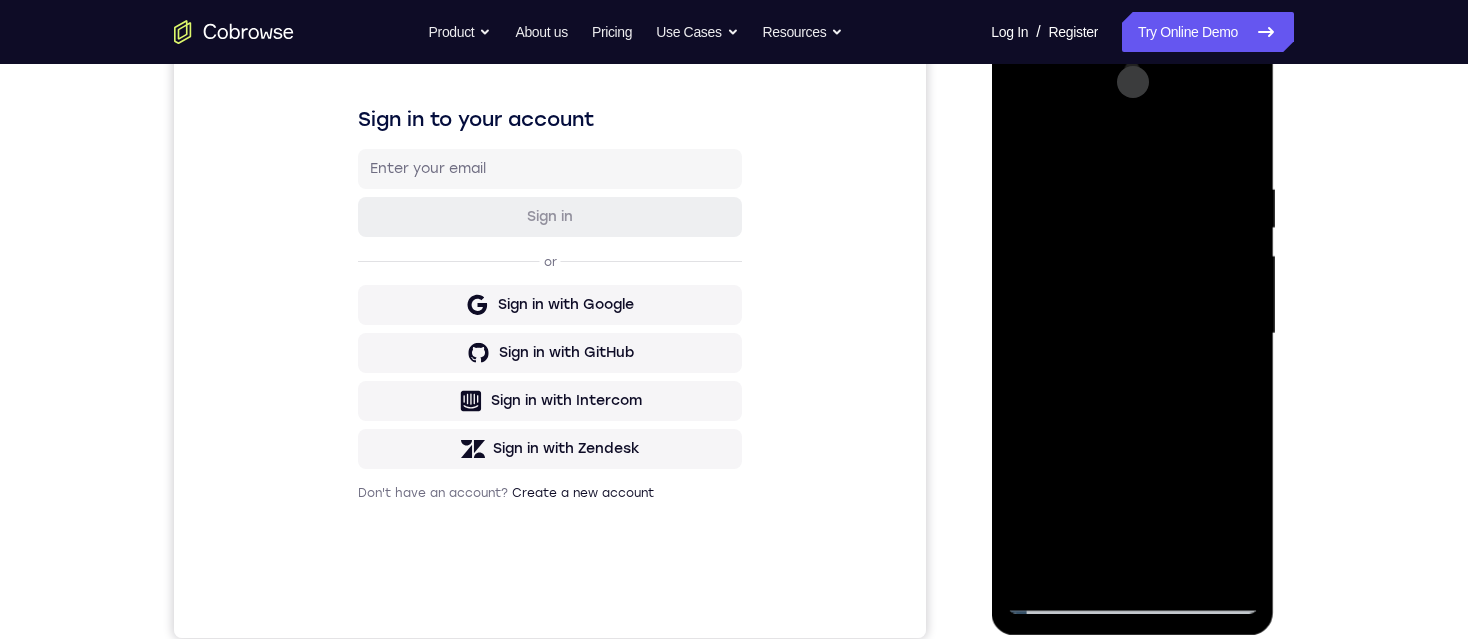 click at bounding box center (1132, 334) 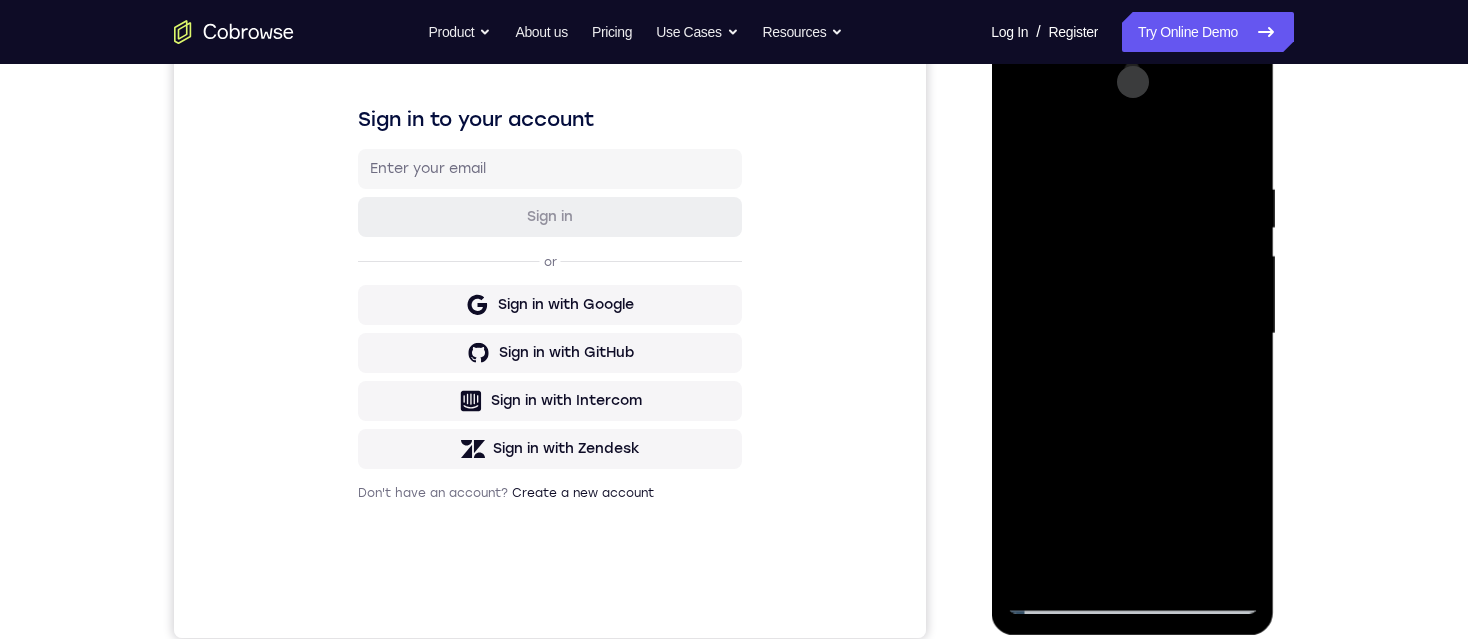 click at bounding box center [1132, 334] 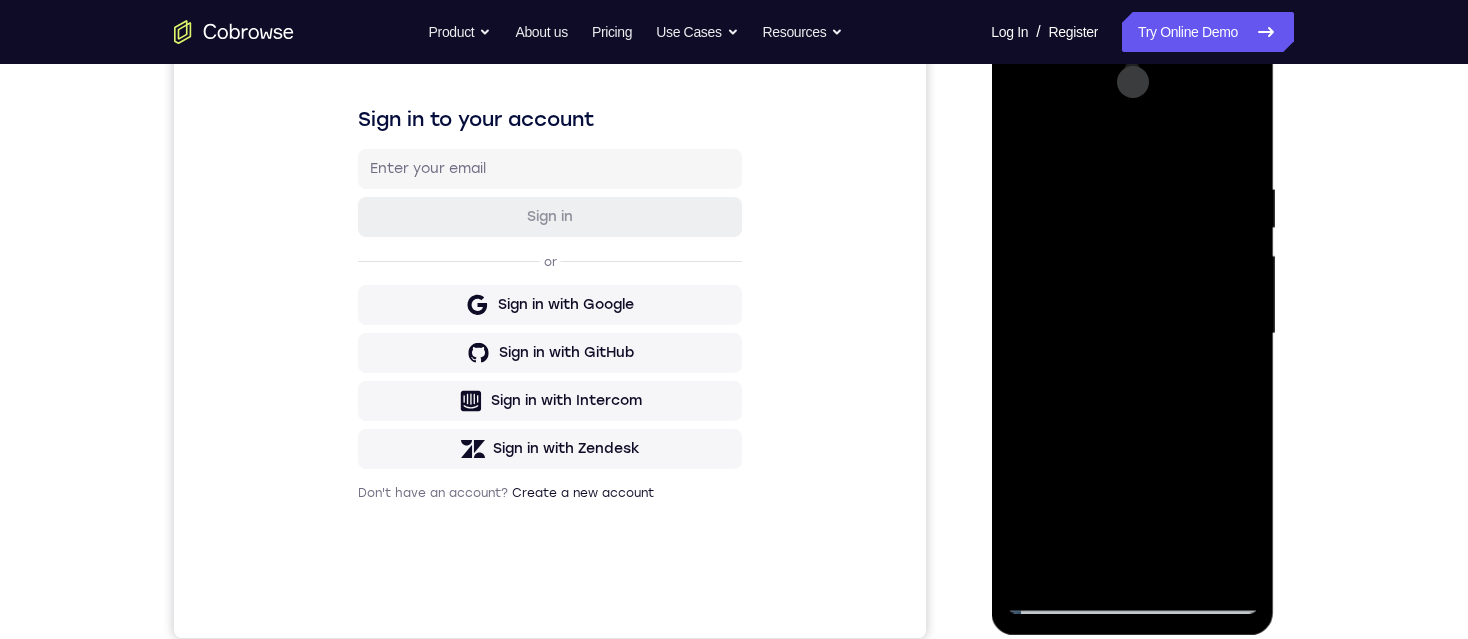 click at bounding box center (1132, 334) 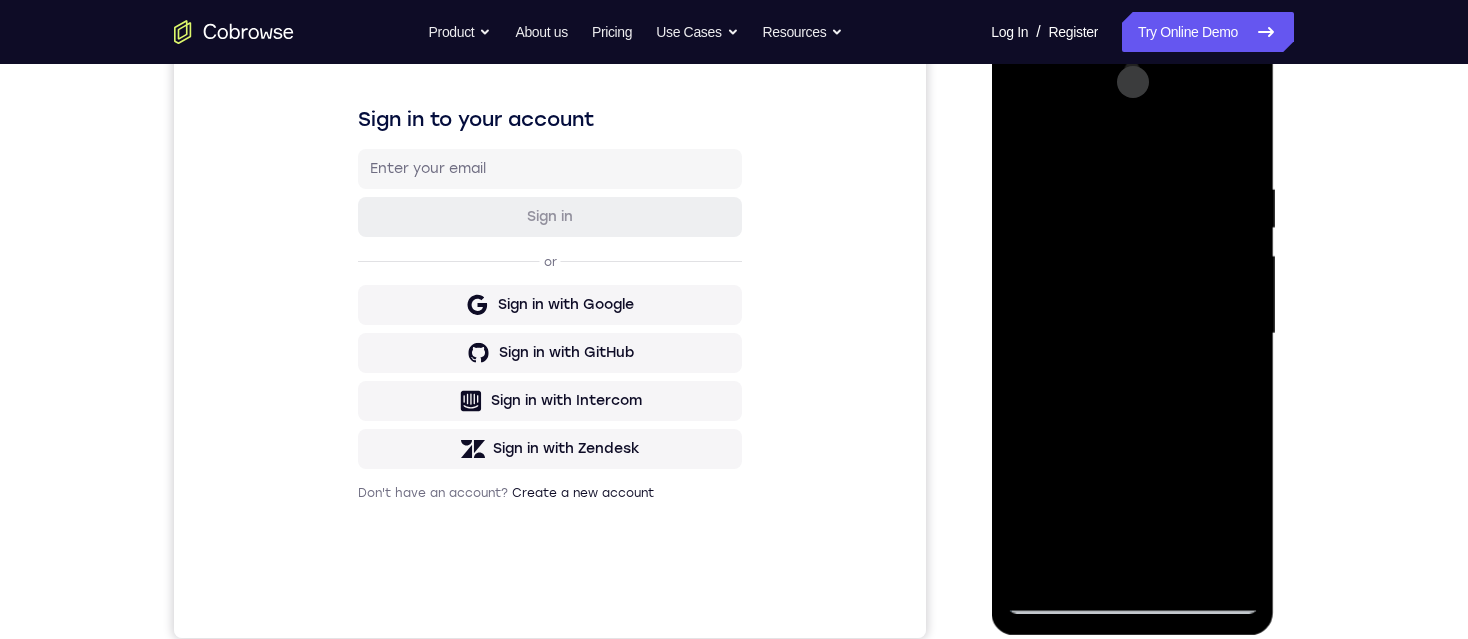 click at bounding box center (1132, 334) 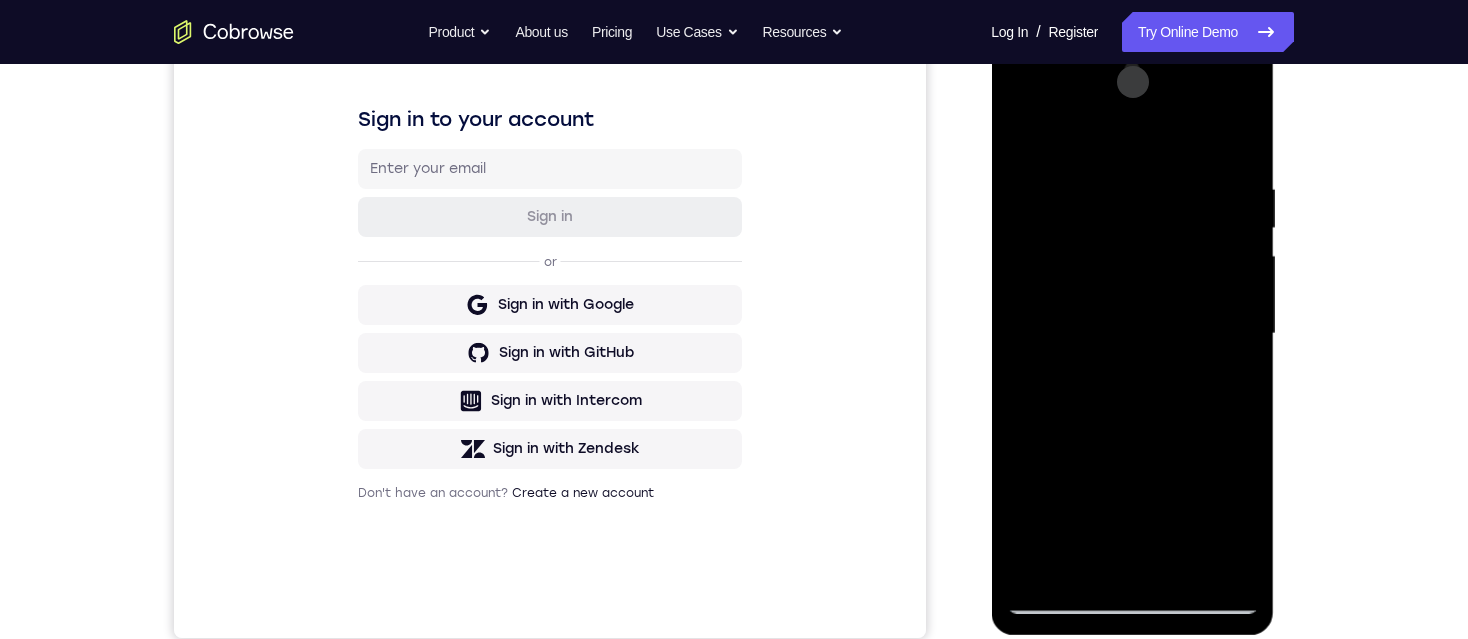 click at bounding box center (1132, 334) 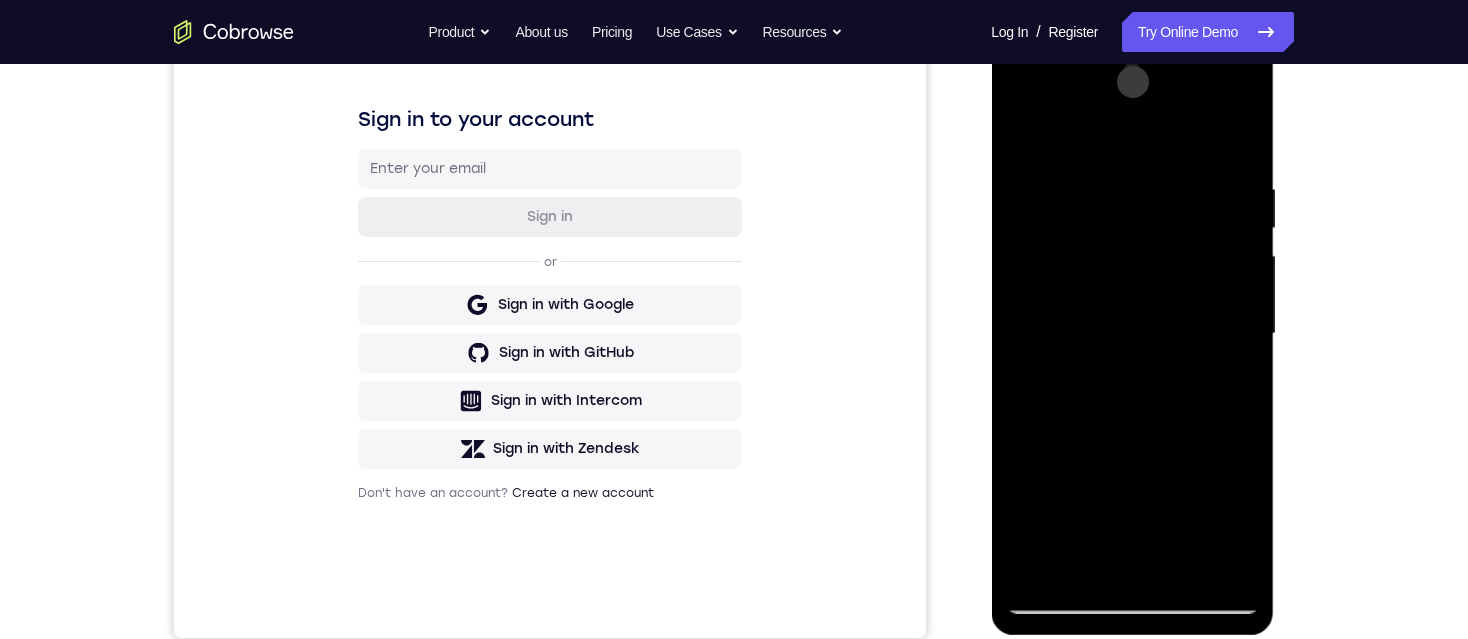 click at bounding box center [1132, 334] 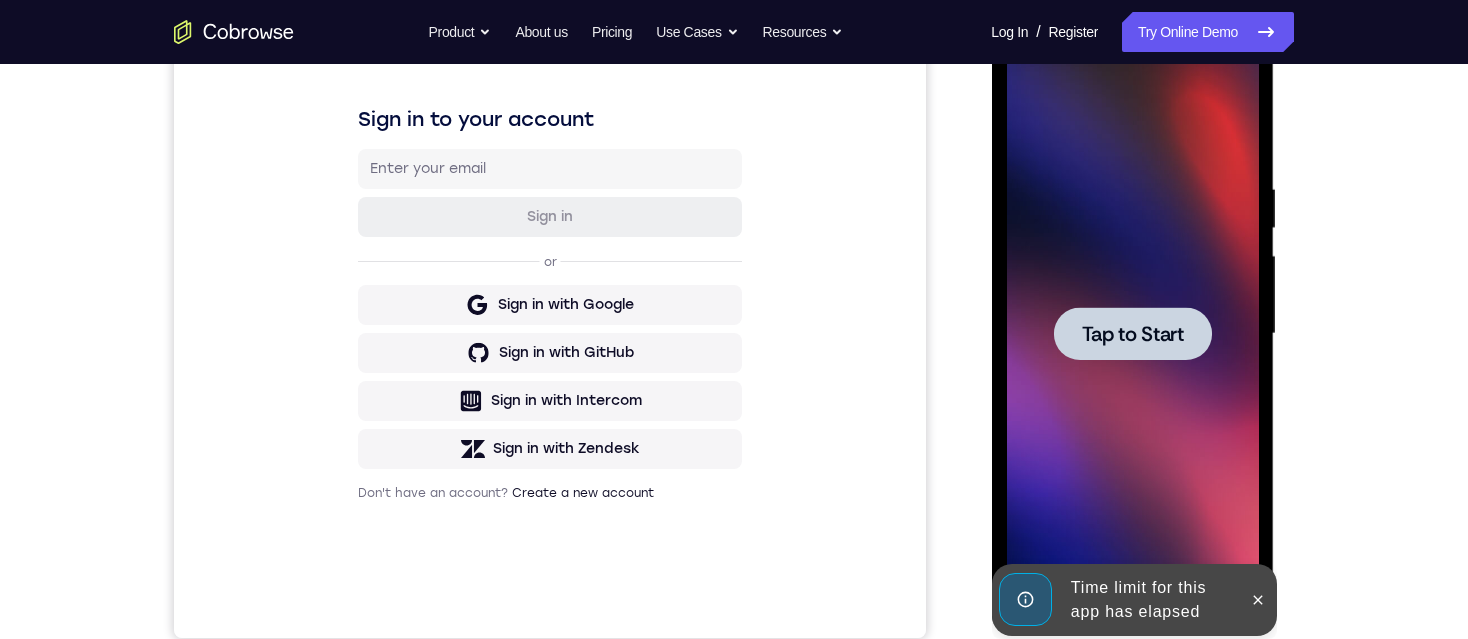 click on "Tap to Start" at bounding box center (1132, 334) 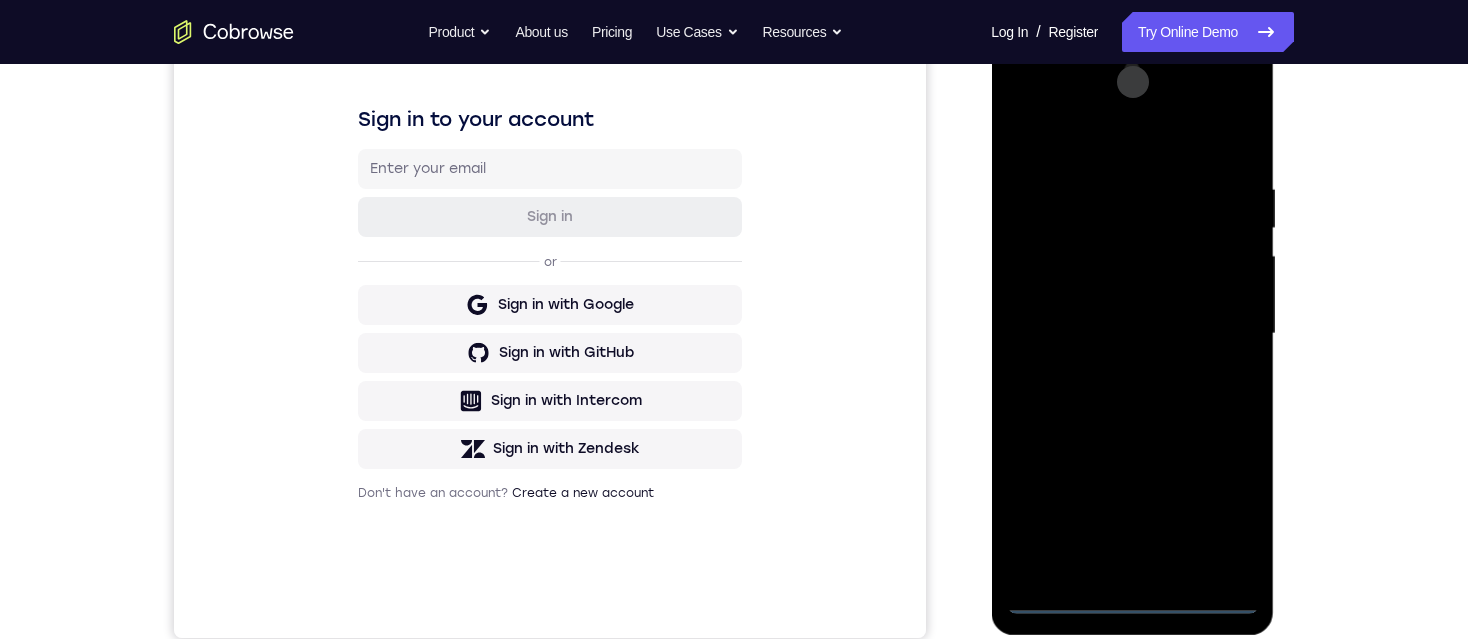 click at bounding box center (1132, 334) 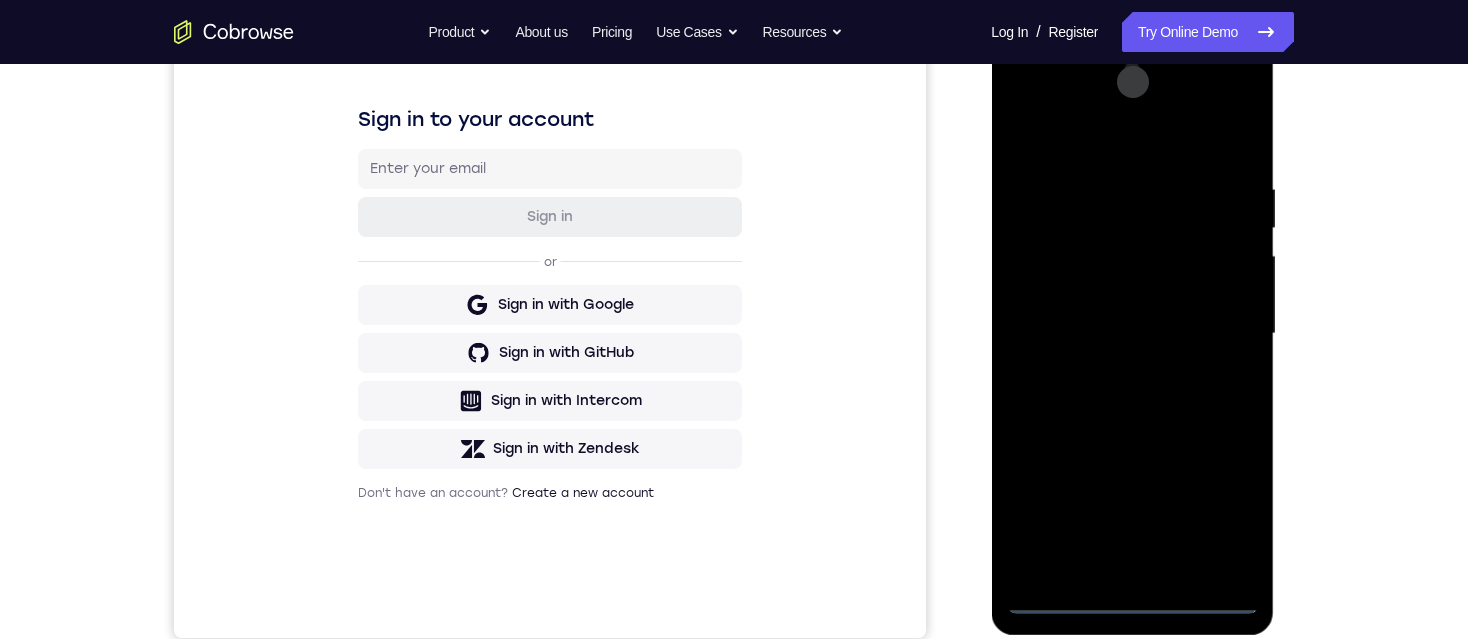 click at bounding box center [1132, 334] 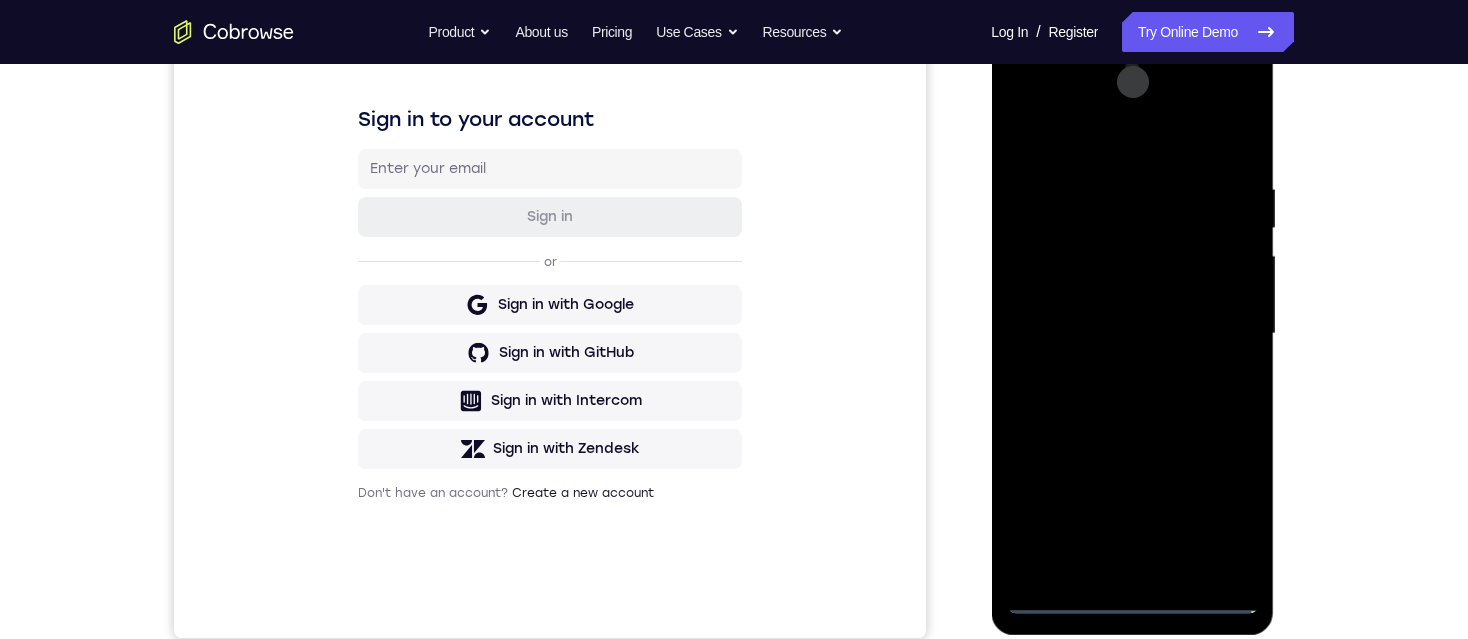 click at bounding box center [1132, 334] 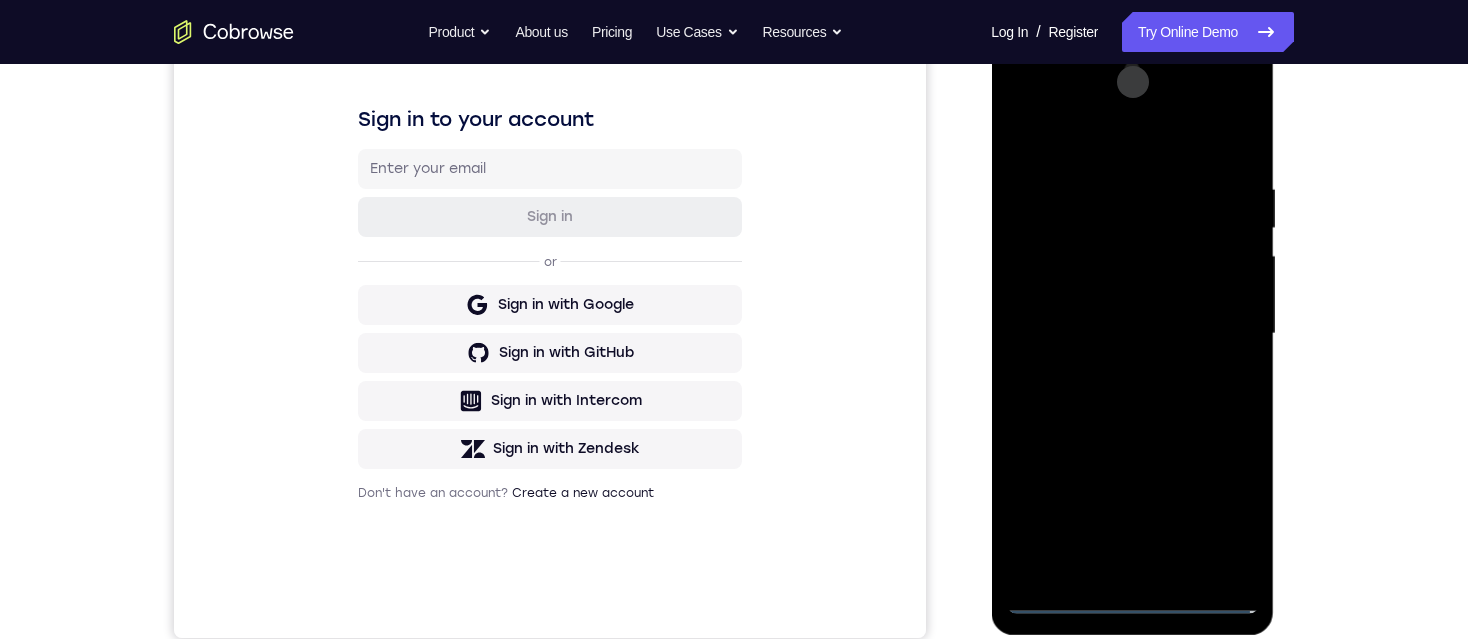 click at bounding box center (1132, 334) 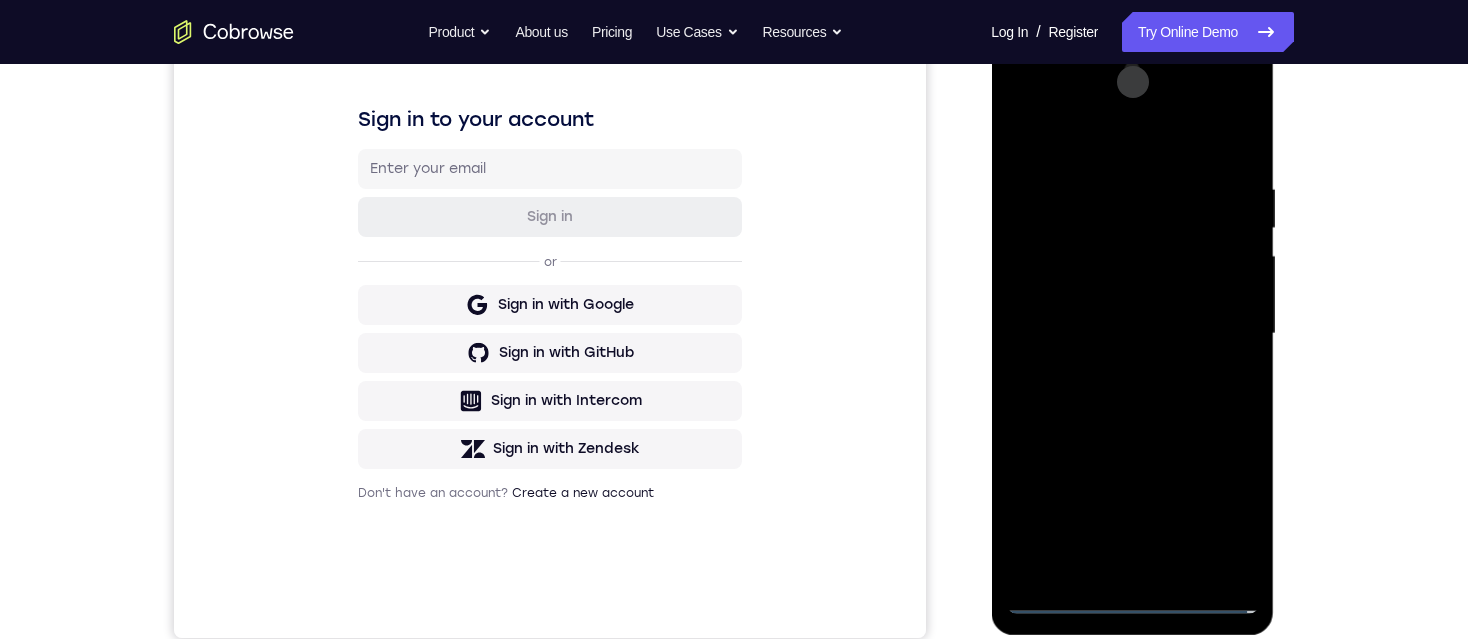 click at bounding box center (1132, 334) 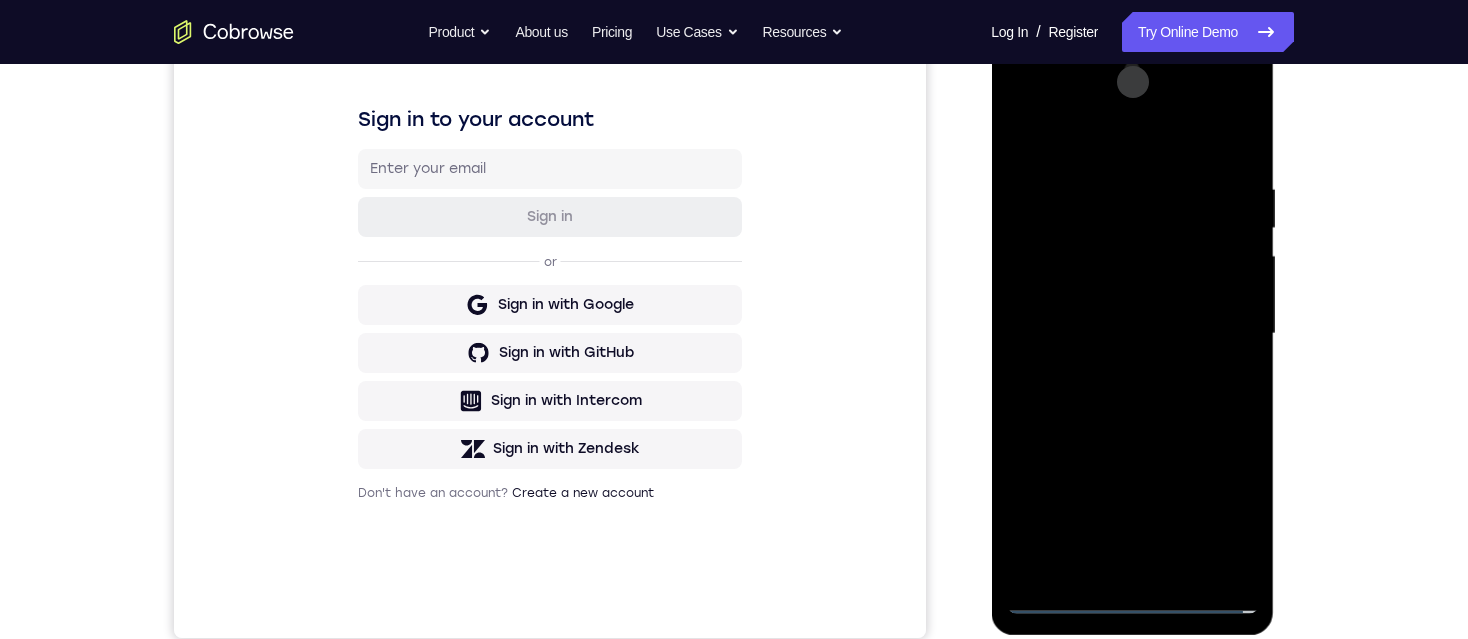 click at bounding box center [1132, 334] 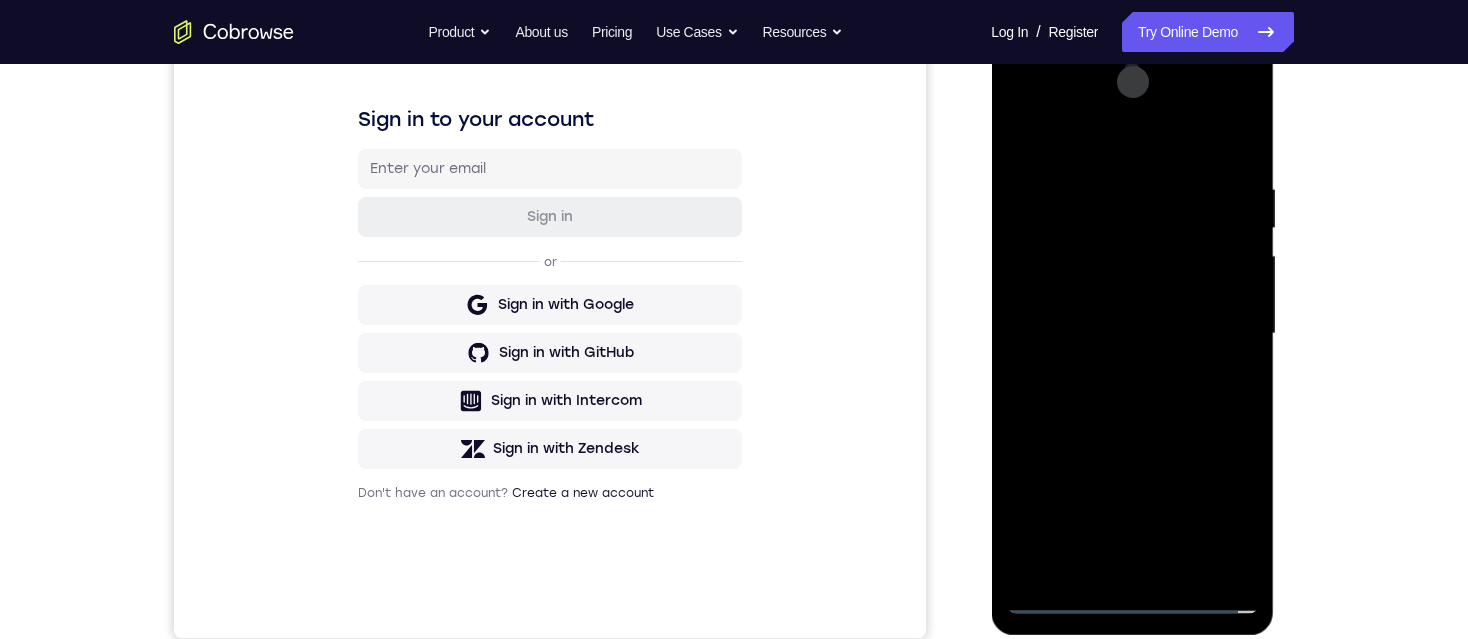 click at bounding box center (1132, 334) 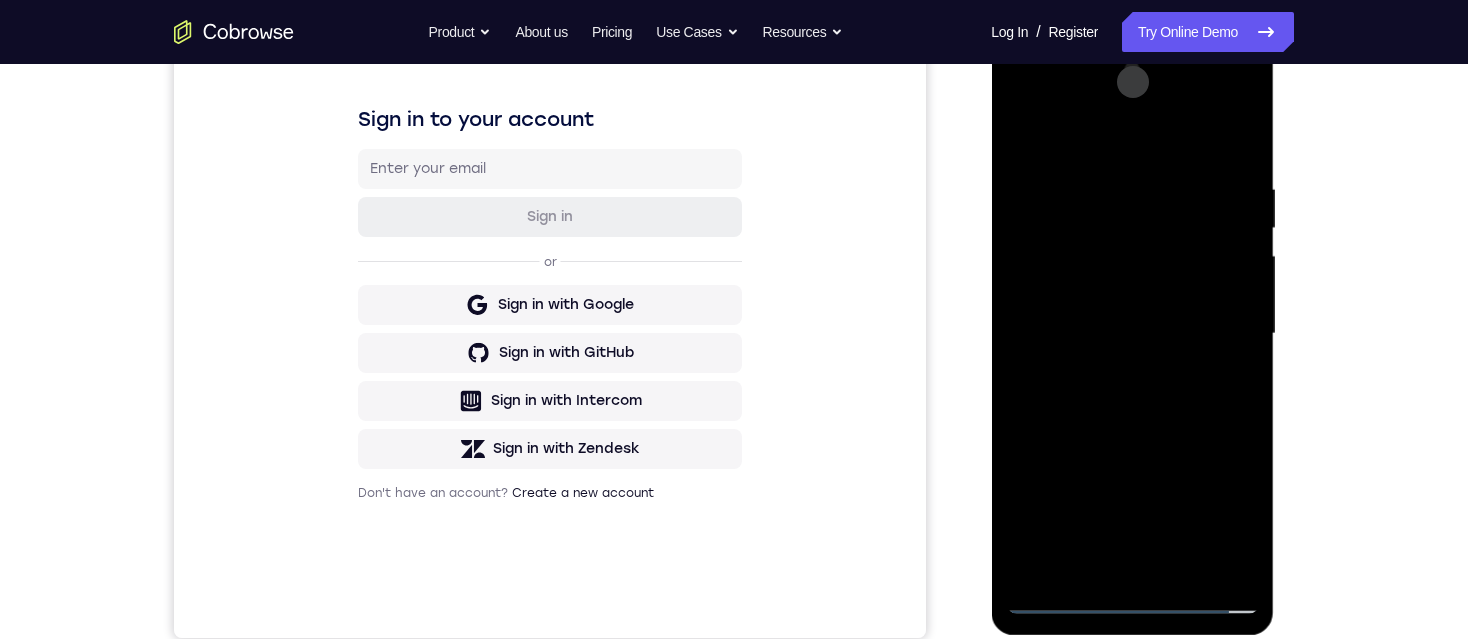 click at bounding box center (1132, 334) 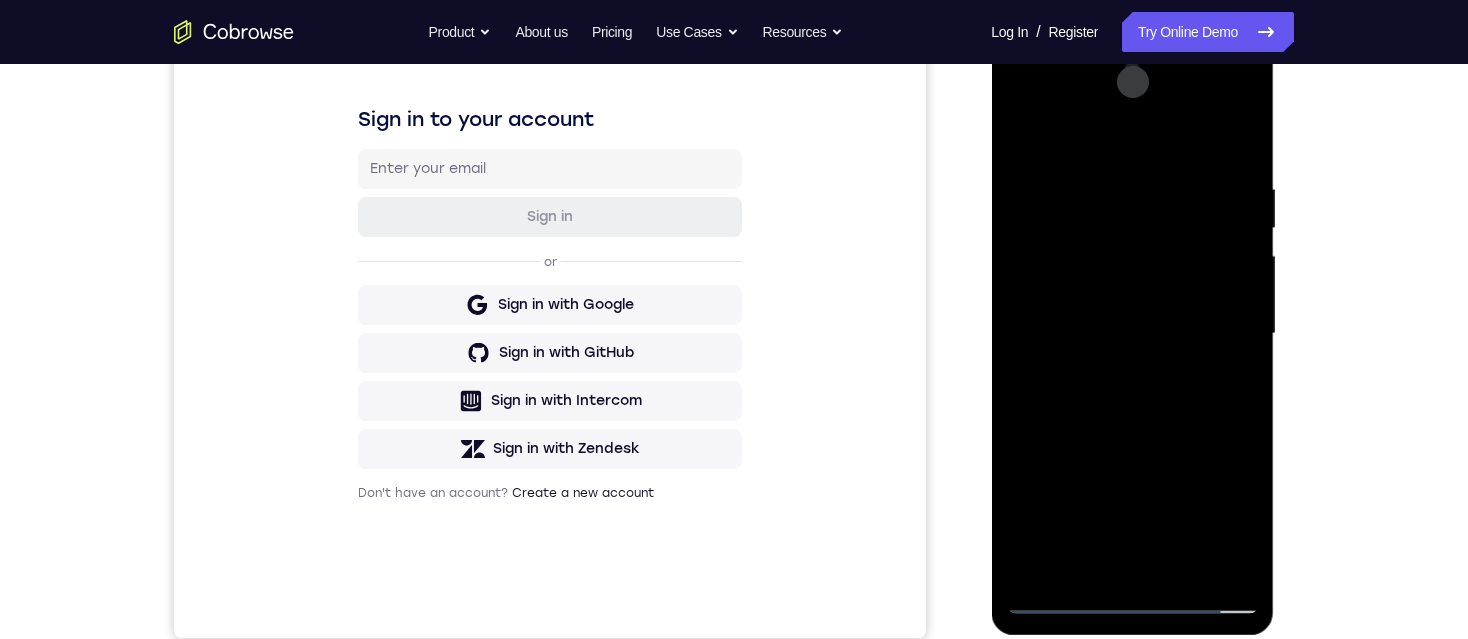 click at bounding box center [1132, 334] 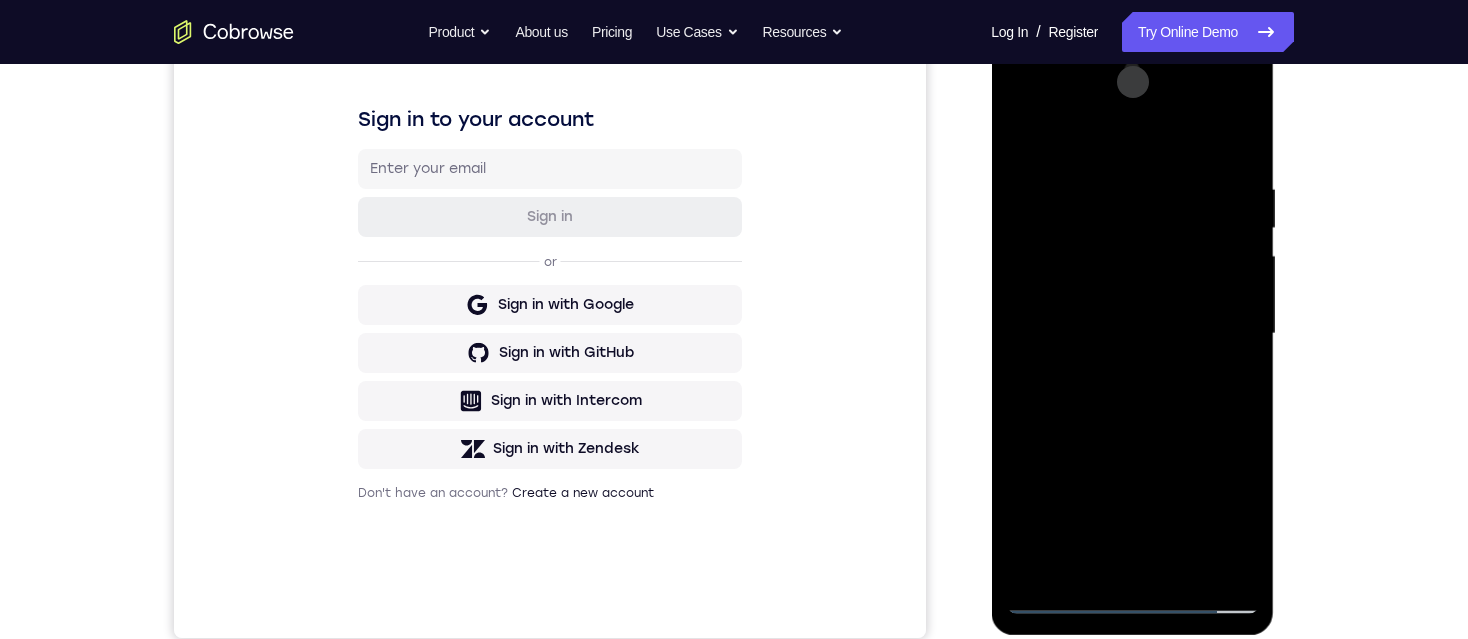 click at bounding box center [1132, 334] 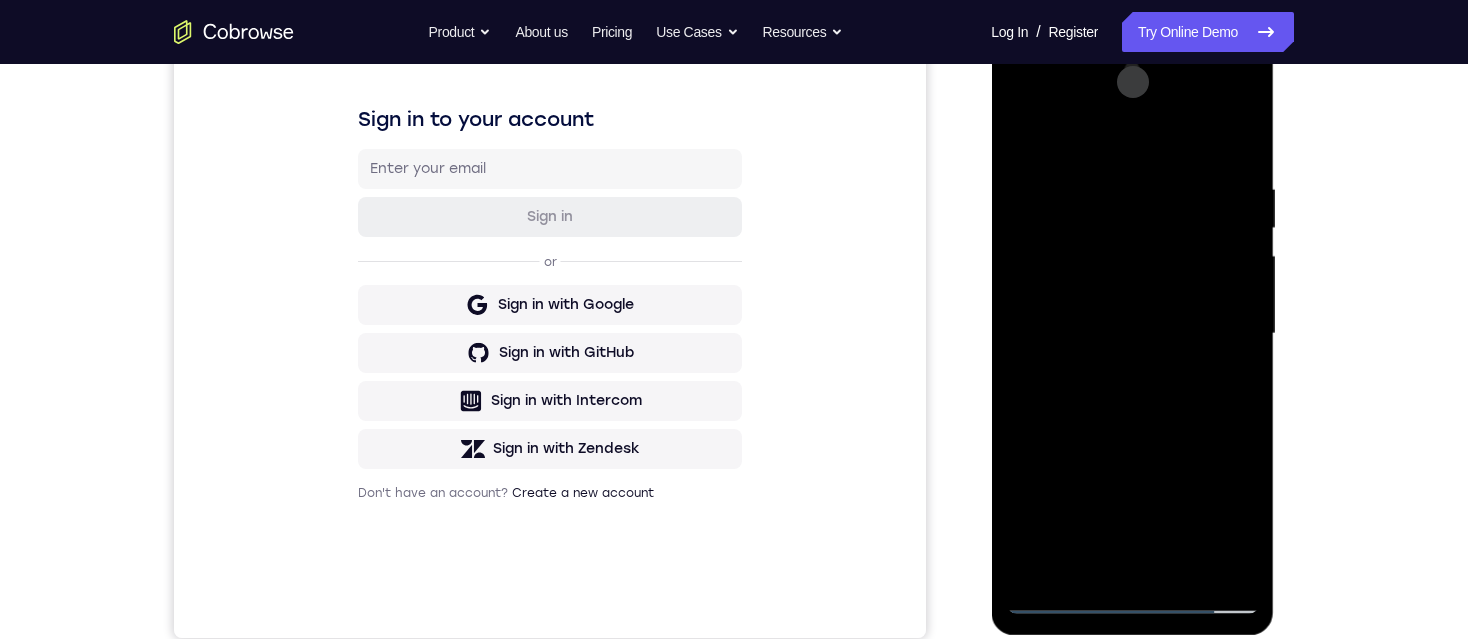 click at bounding box center (1132, 334) 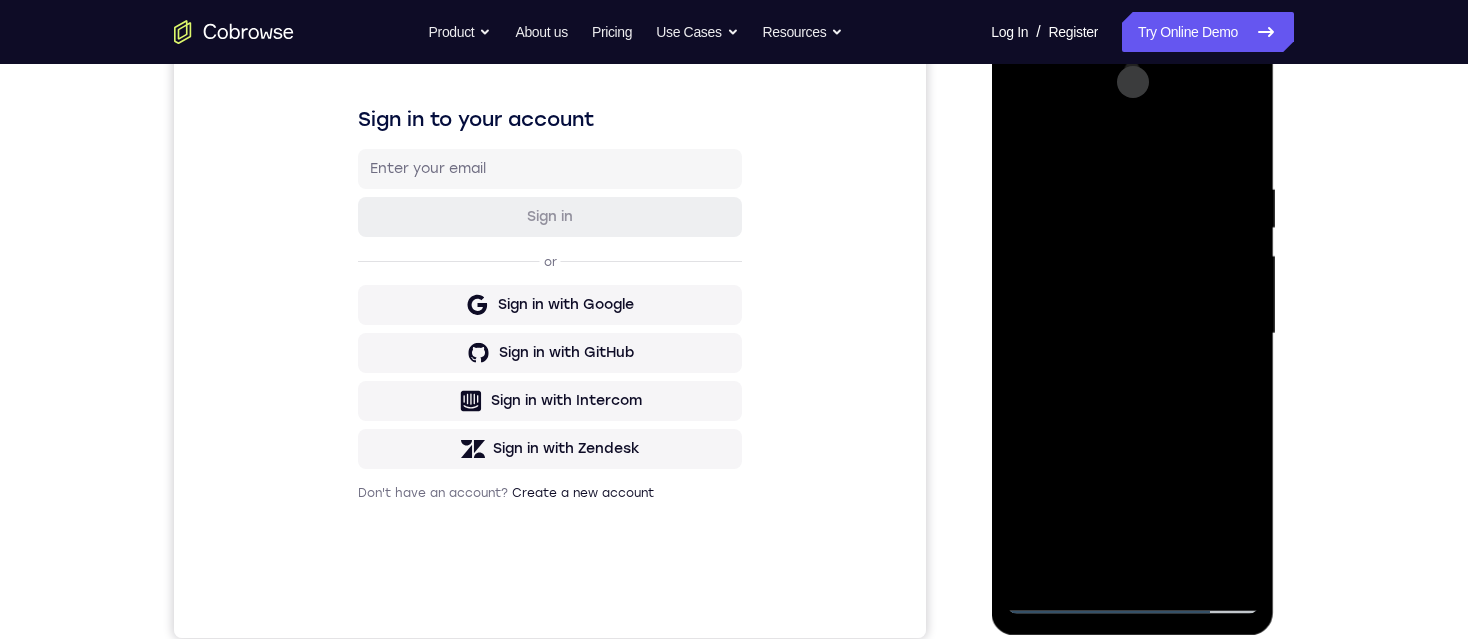 click at bounding box center [1132, 334] 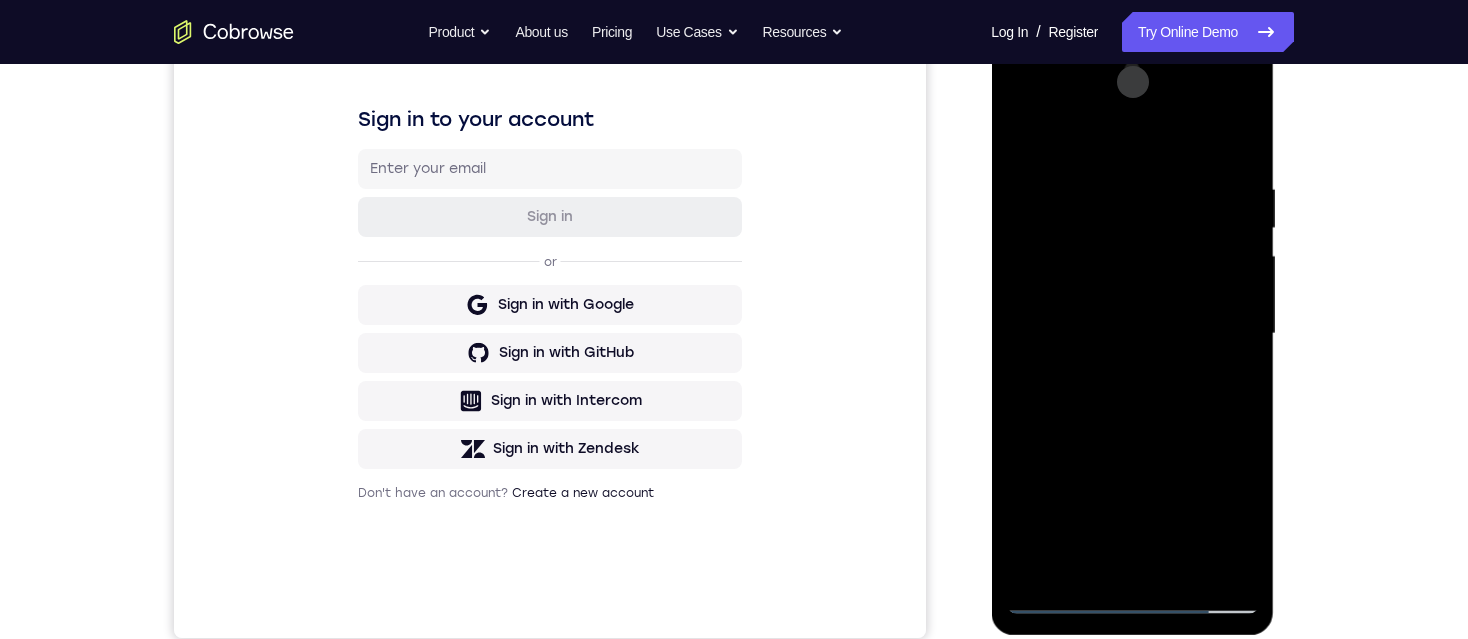 click at bounding box center [1132, 334] 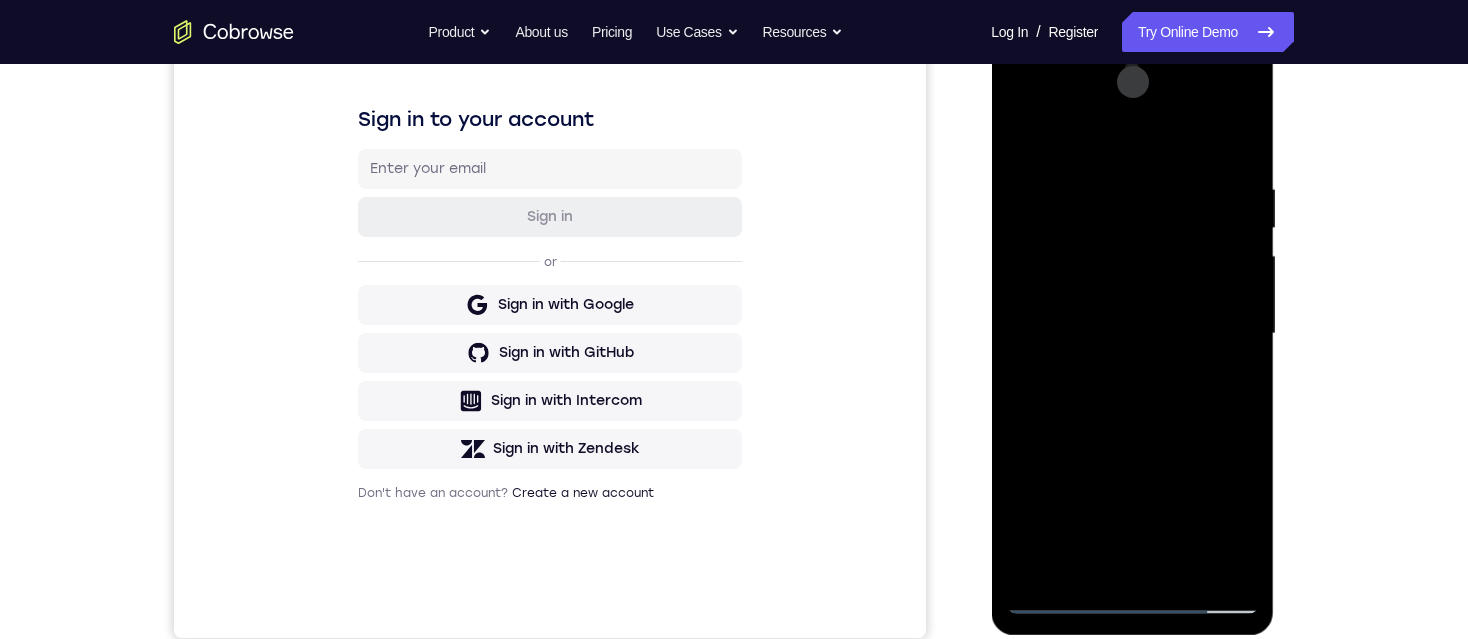 click at bounding box center (1132, 334) 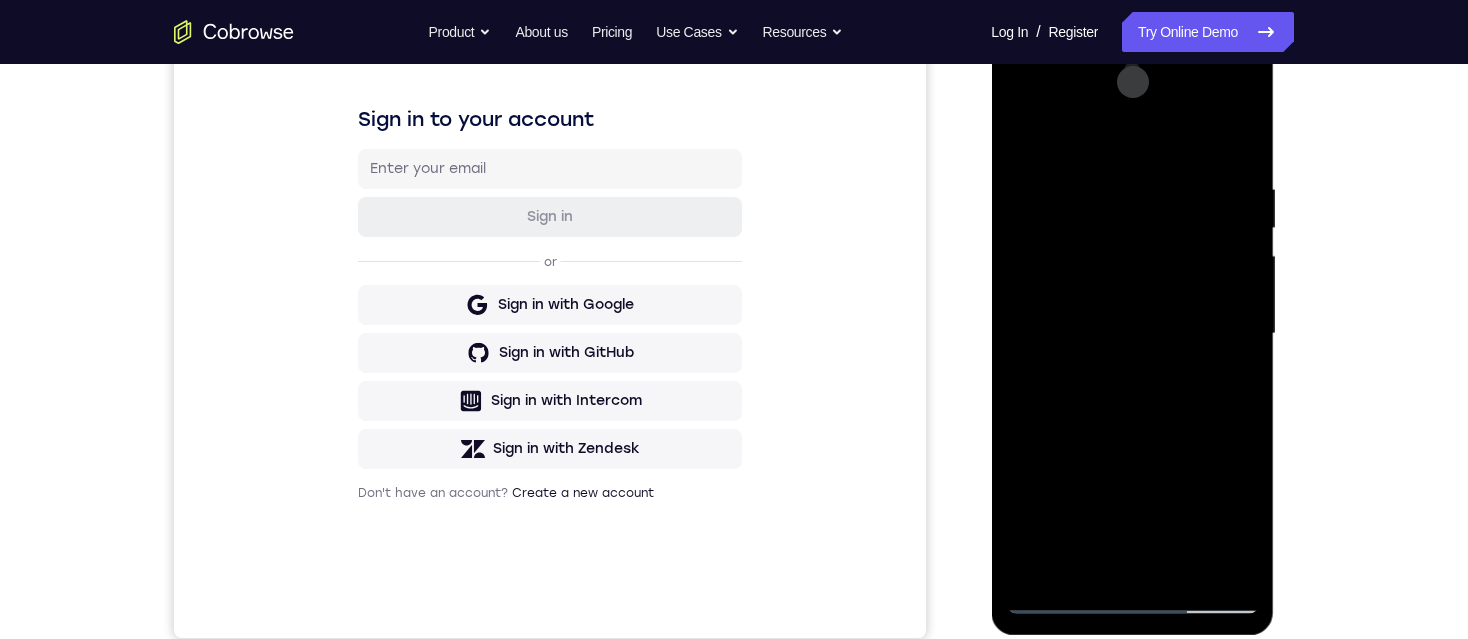 drag, startPoint x: 1134, startPoint y: 332, endPoint x: 1124, endPoint y: 329, distance: 10.440307 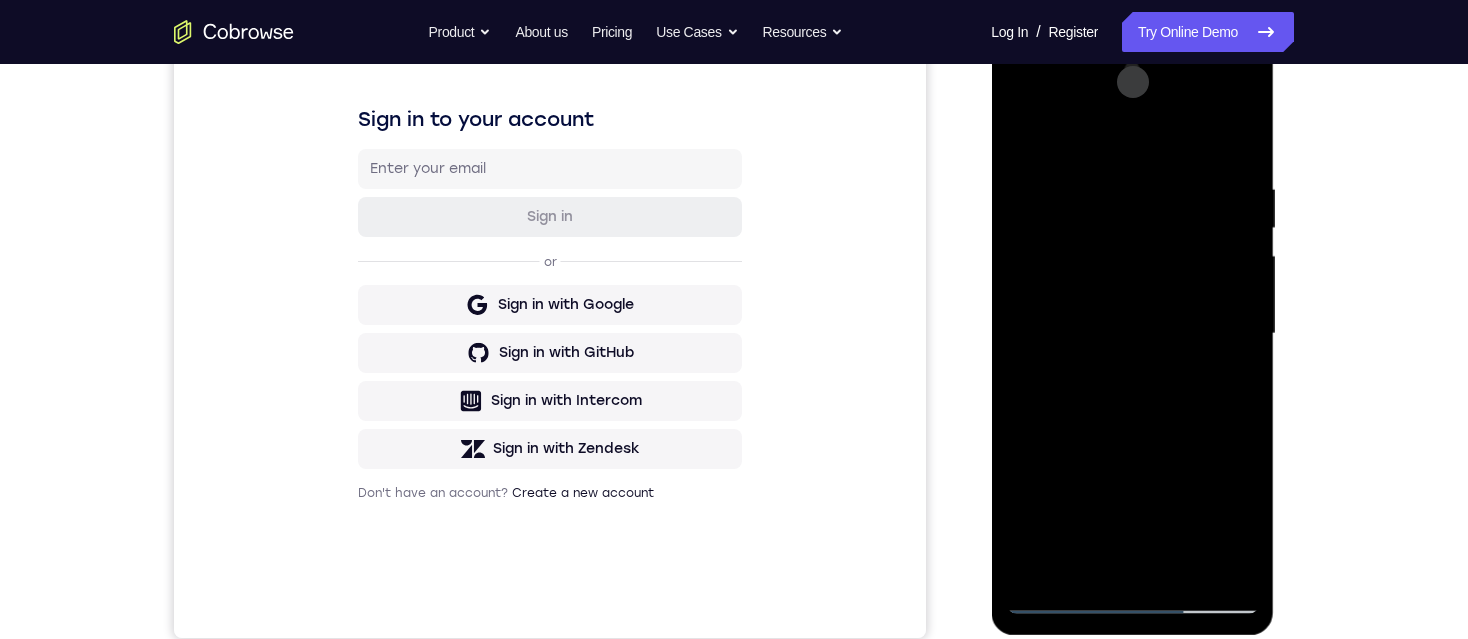 click at bounding box center (1132, 334) 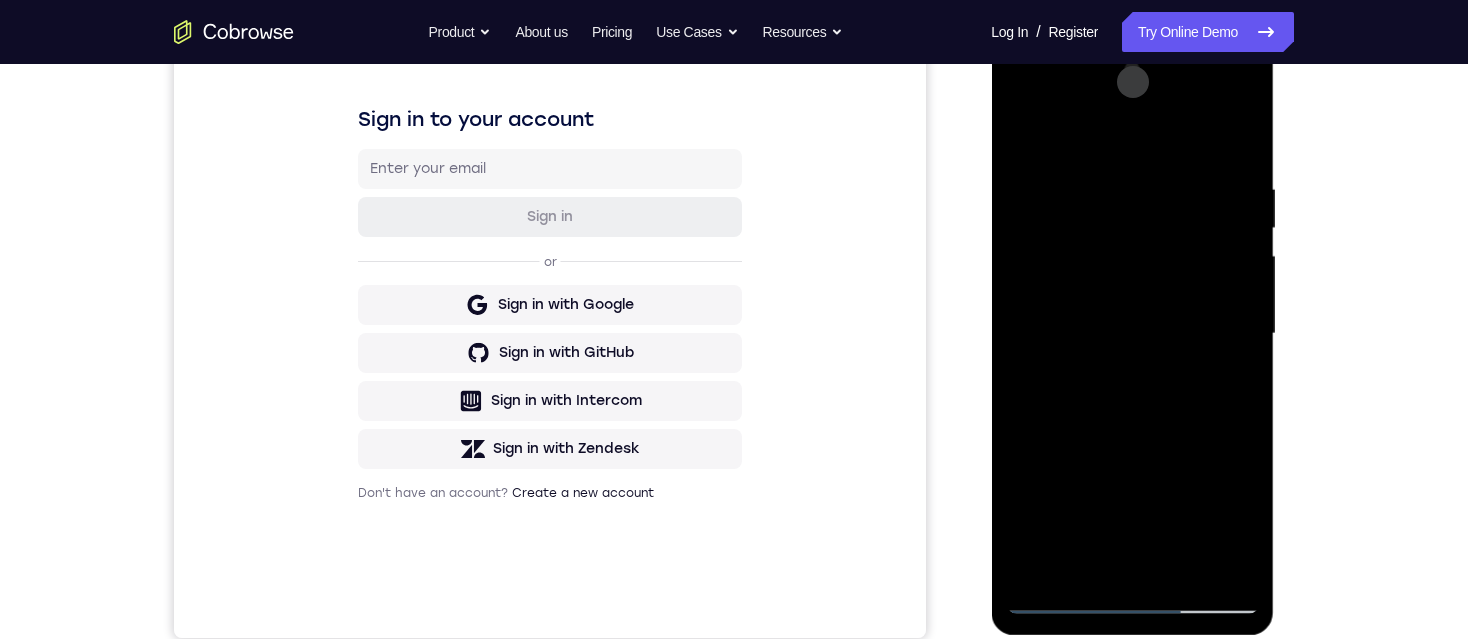 click at bounding box center (1132, 334) 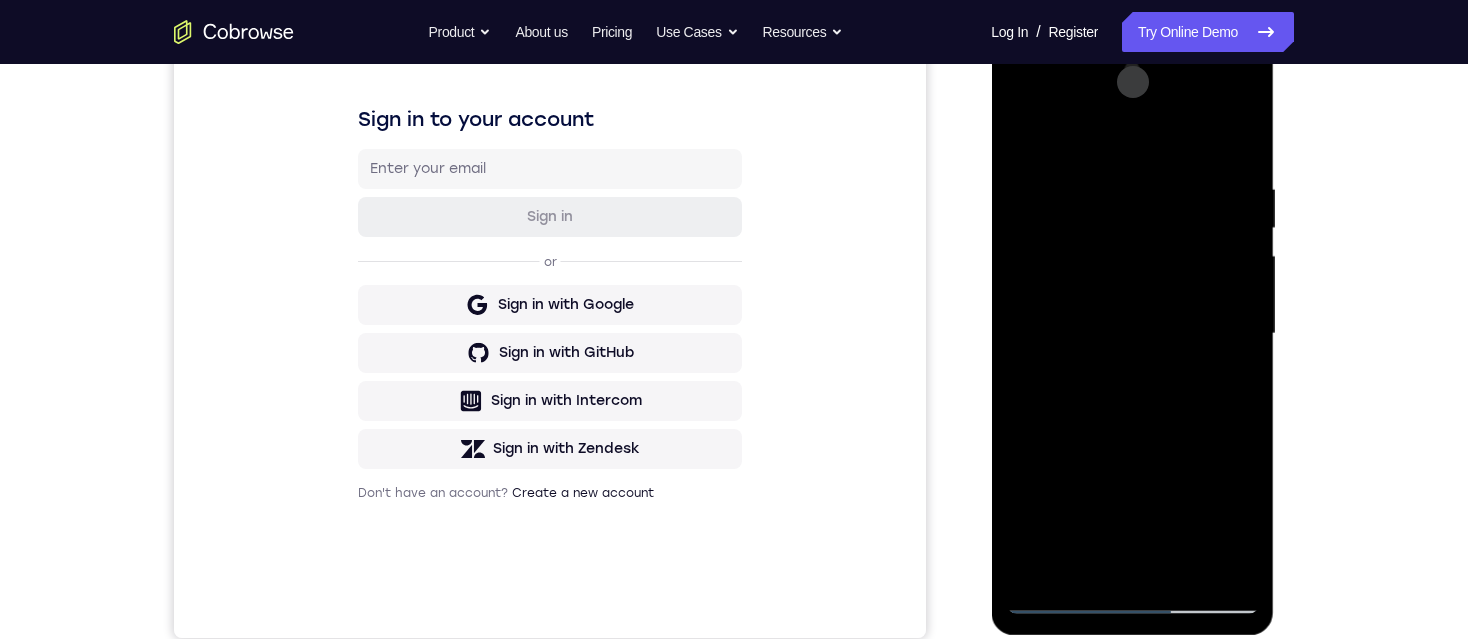 click at bounding box center (1132, 334) 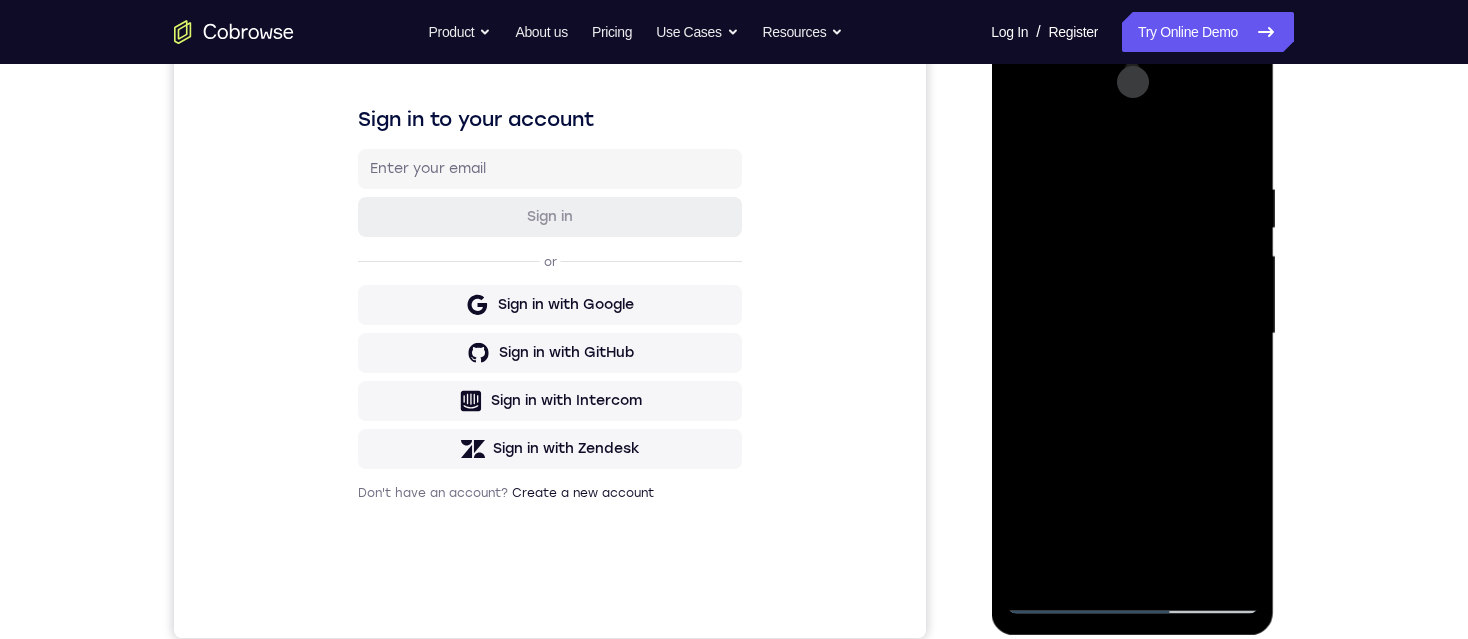 drag, startPoint x: 1150, startPoint y: 410, endPoint x: 1140, endPoint y: 339, distance: 71.70077 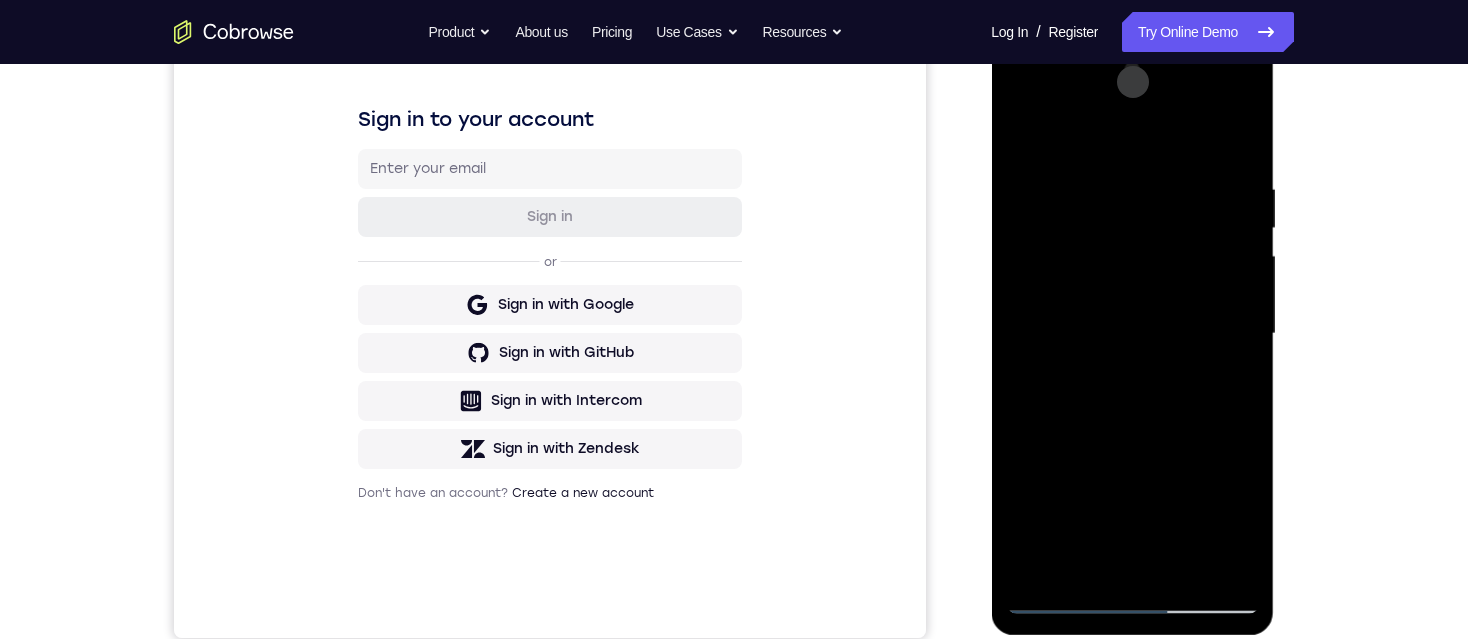 drag, startPoint x: 1092, startPoint y: 448, endPoint x: 1090, endPoint y: 410, distance: 38.052597 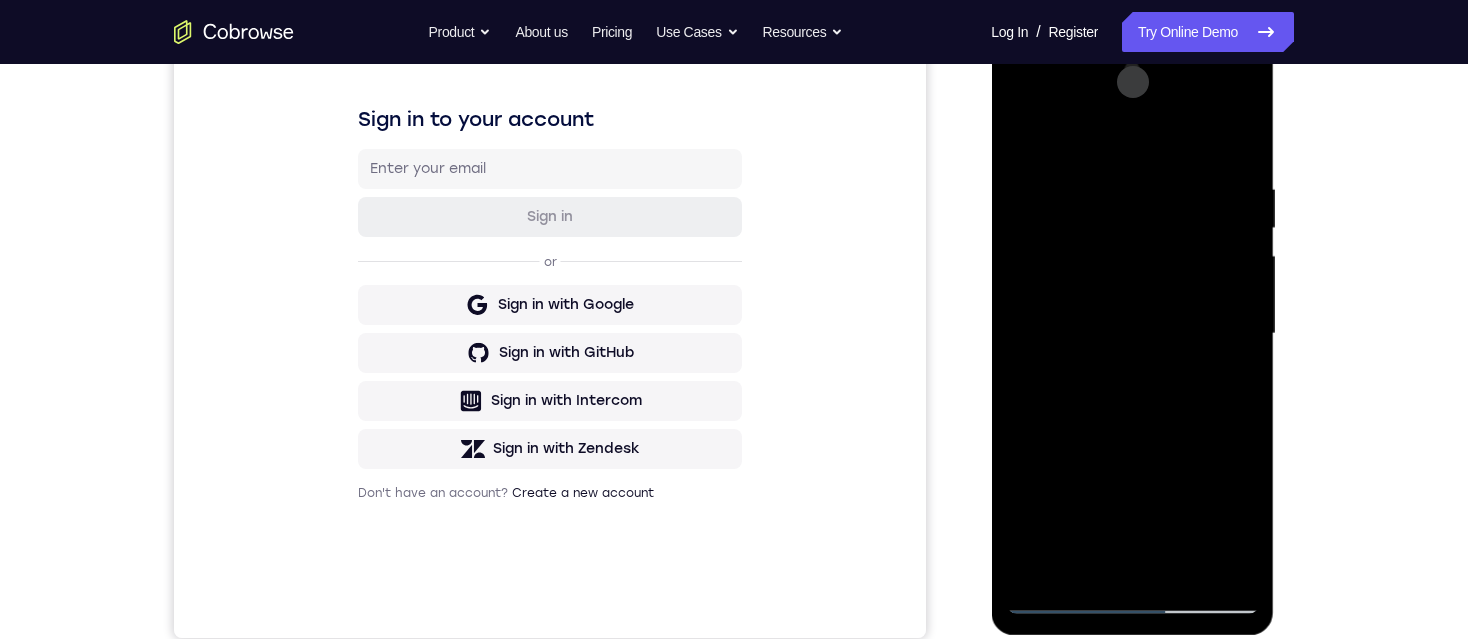 drag, startPoint x: 1180, startPoint y: 555, endPoint x: 1099, endPoint y: 523, distance: 87.0919 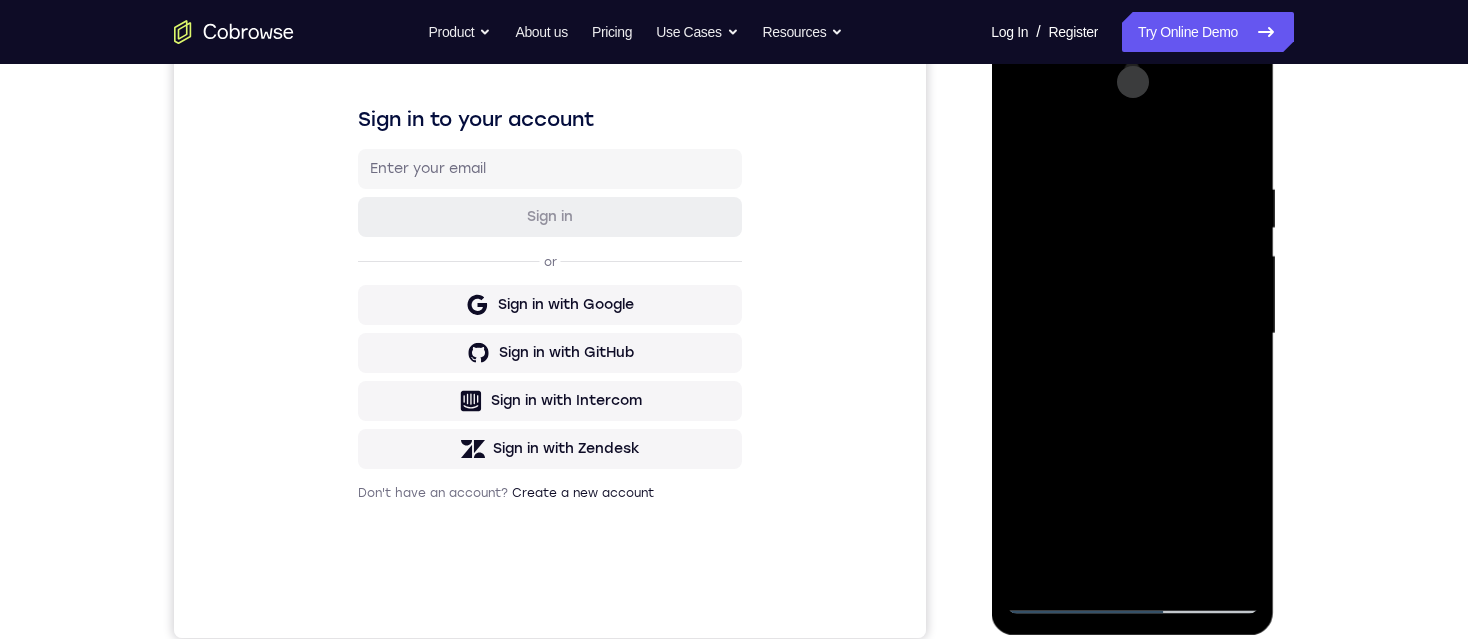 click at bounding box center [1132, 334] 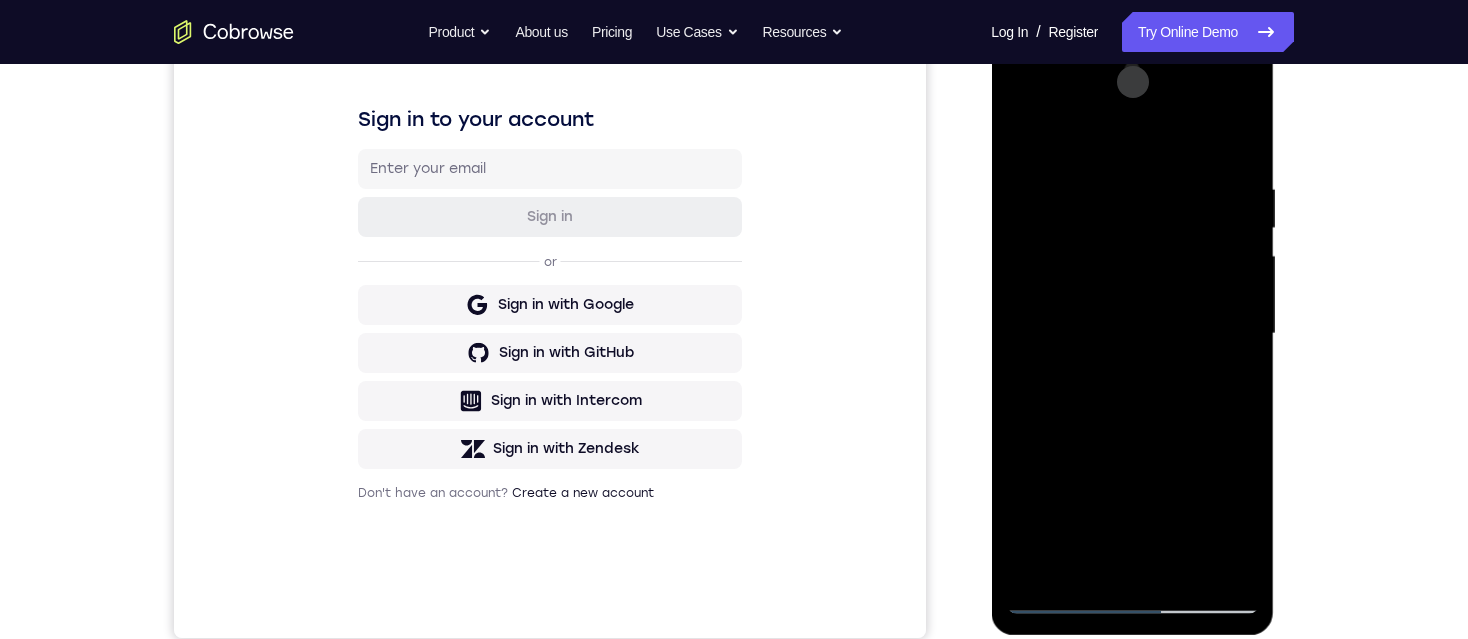 click at bounding box center (1132, 334) 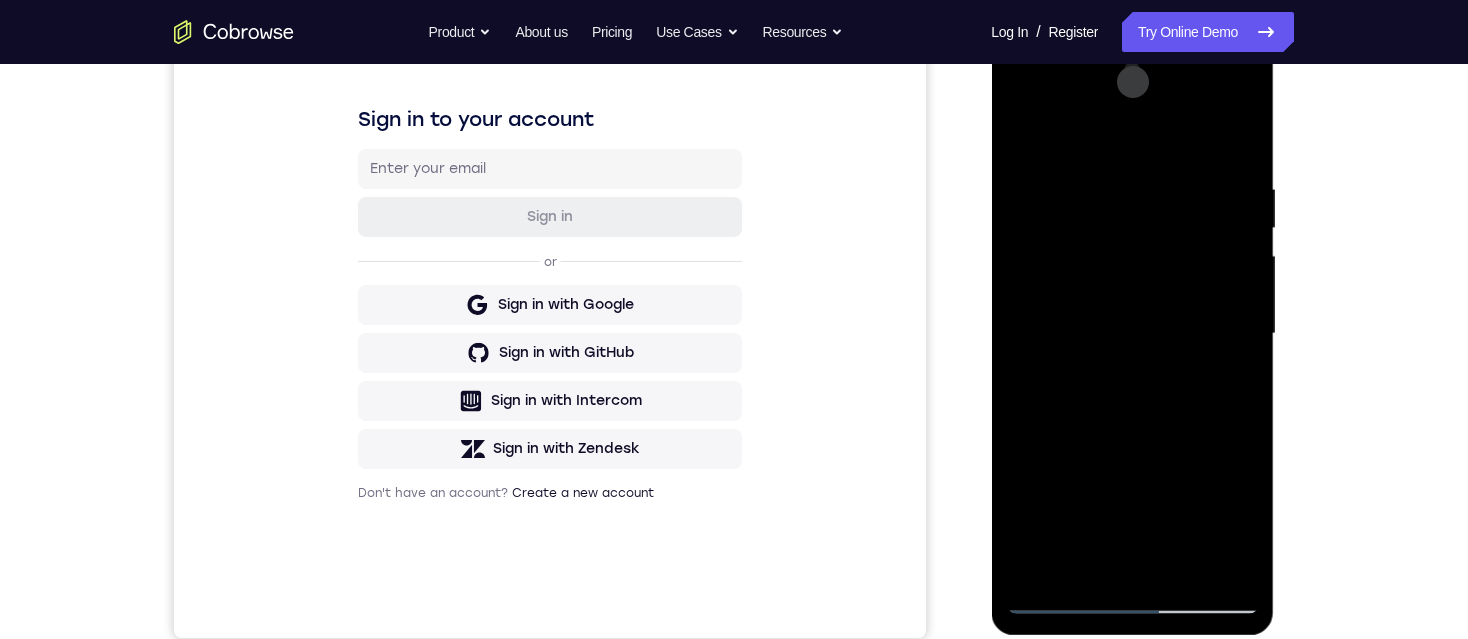 click at bounding box center (1132, 334) 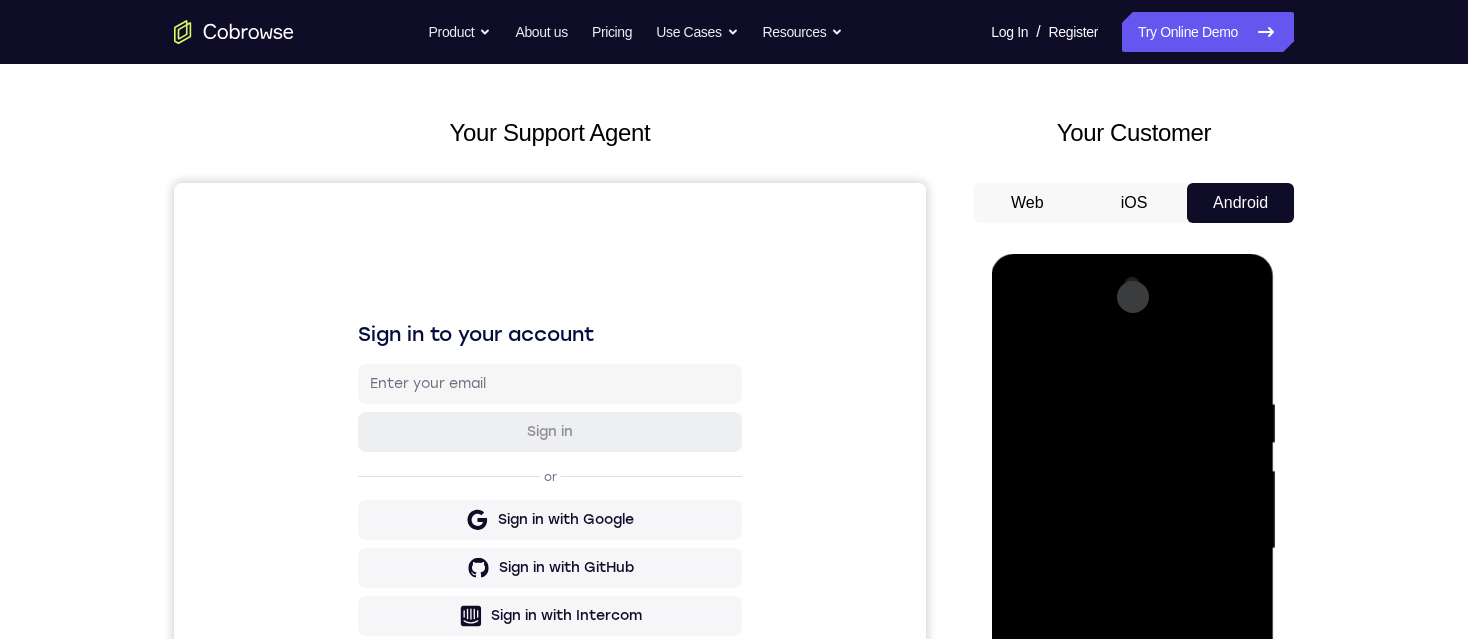 scroll, scrollTop: 100, scrollLeft: 0, axis: vertical 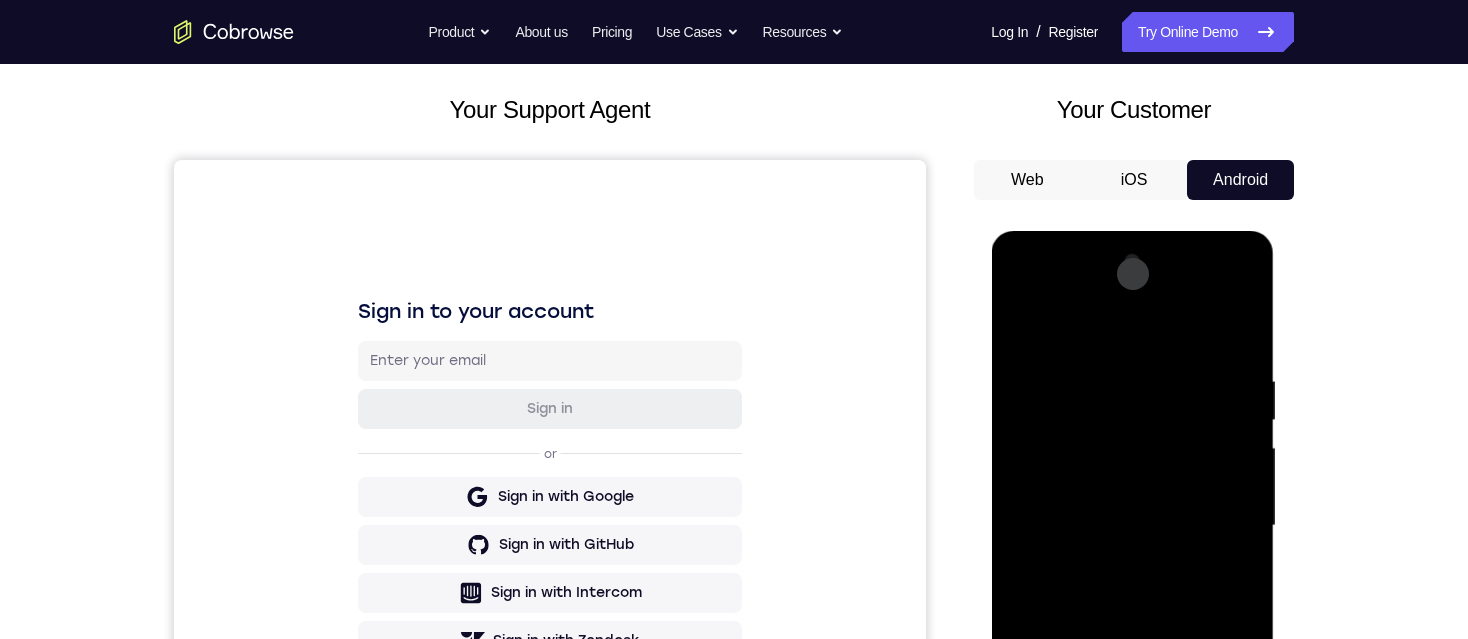 drag, startPoint x: 1153, startPoint y: 361, endPoint x: 1157, endPoint y: 460, distance: 99.08077 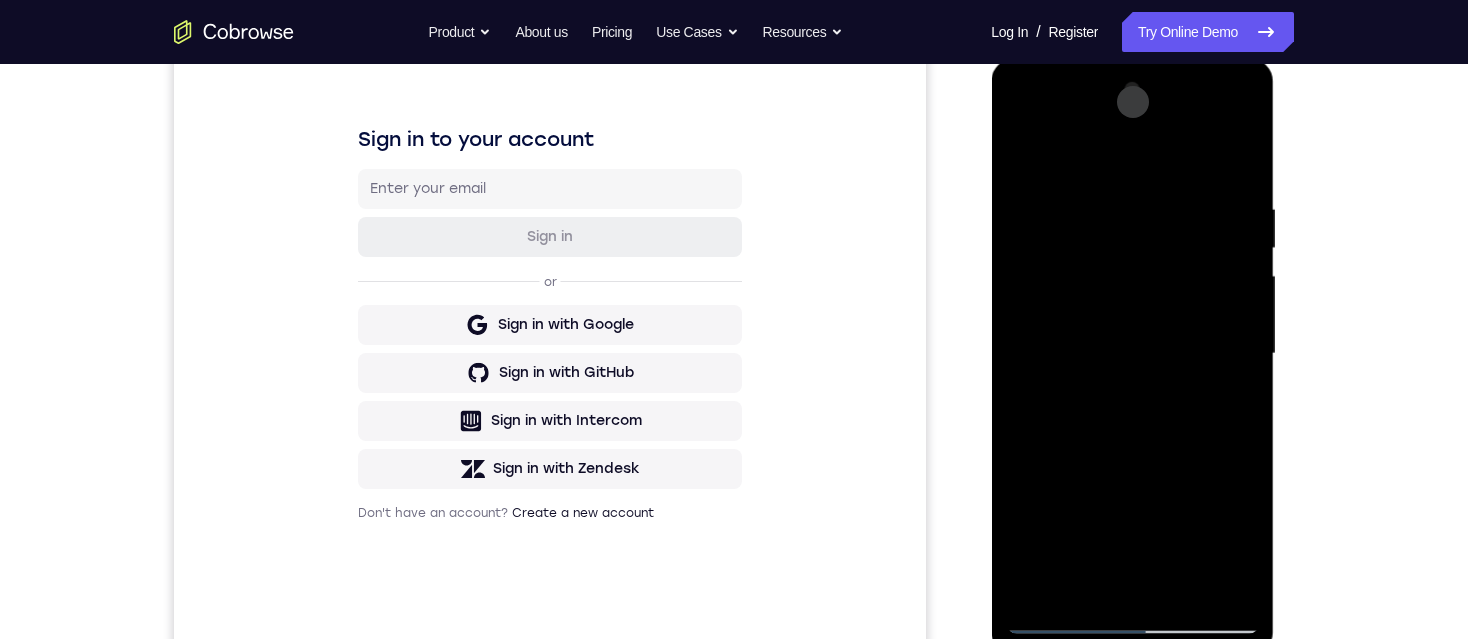 scroll, scrollTop: 300, scrollLeft: 0, axis: vertical 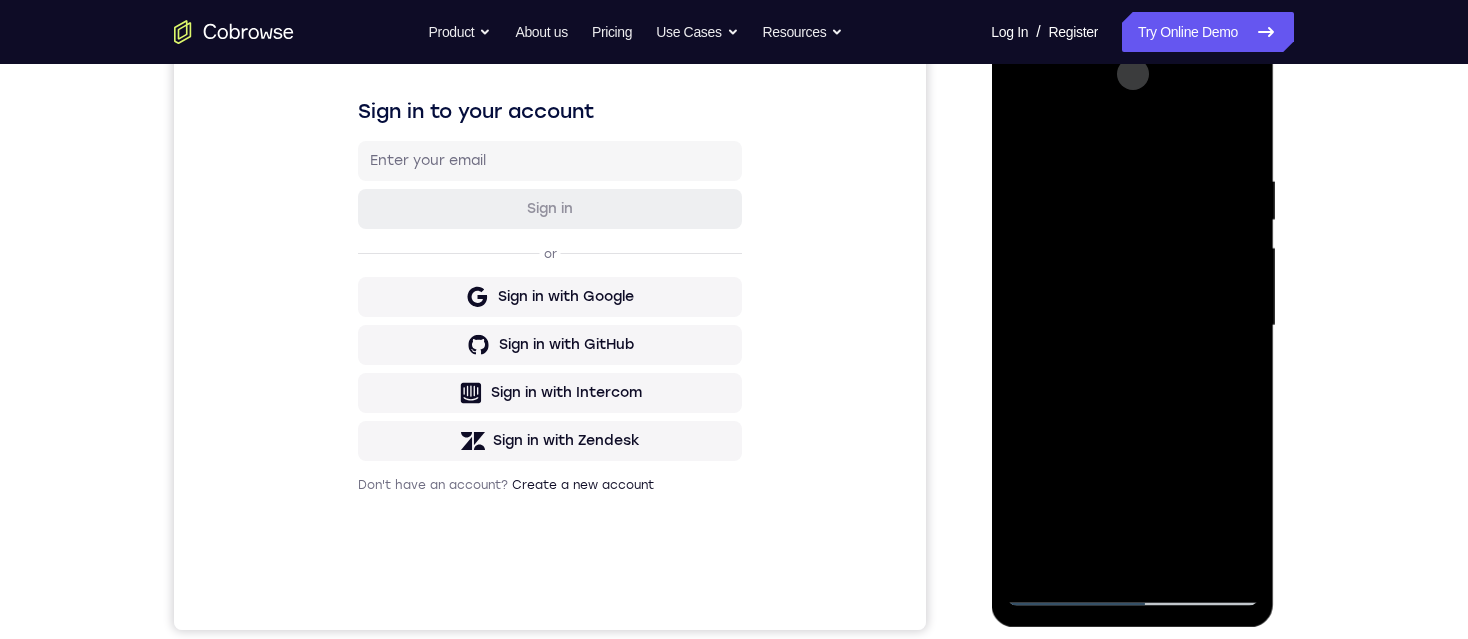 click at bounding box center [1132, 326] 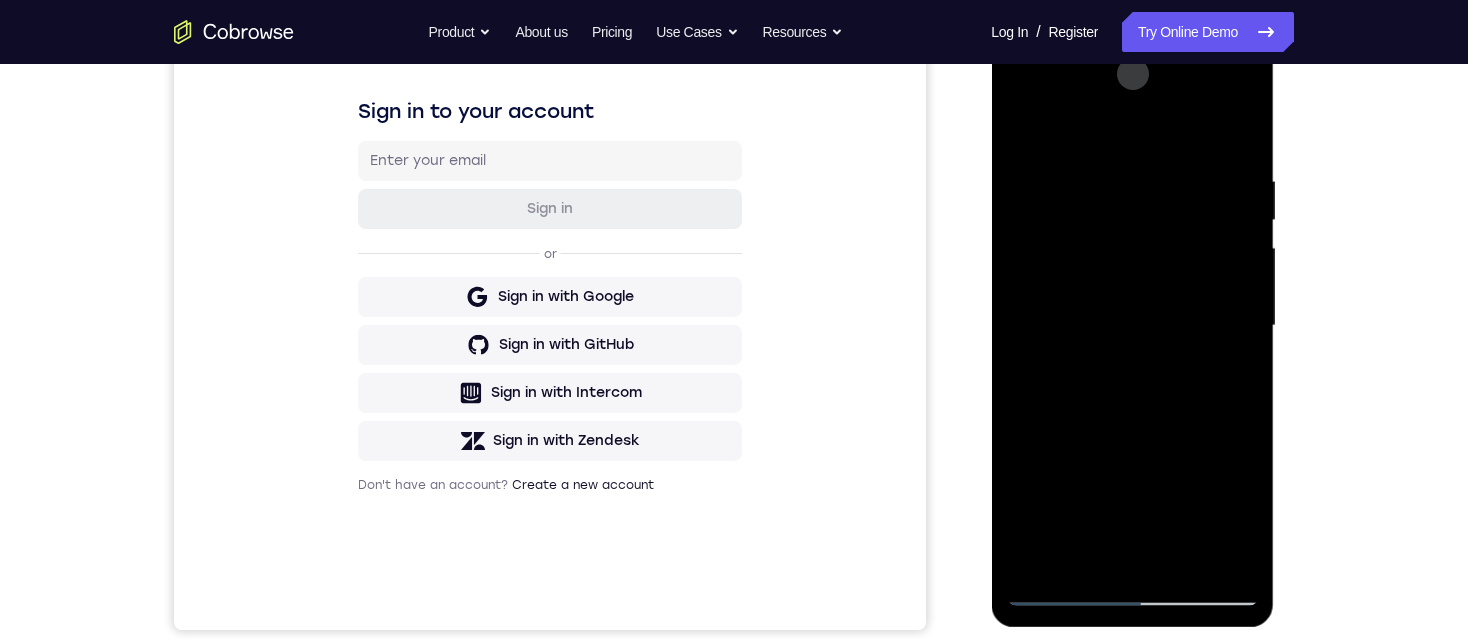 click at bounding box center (1132, 326) 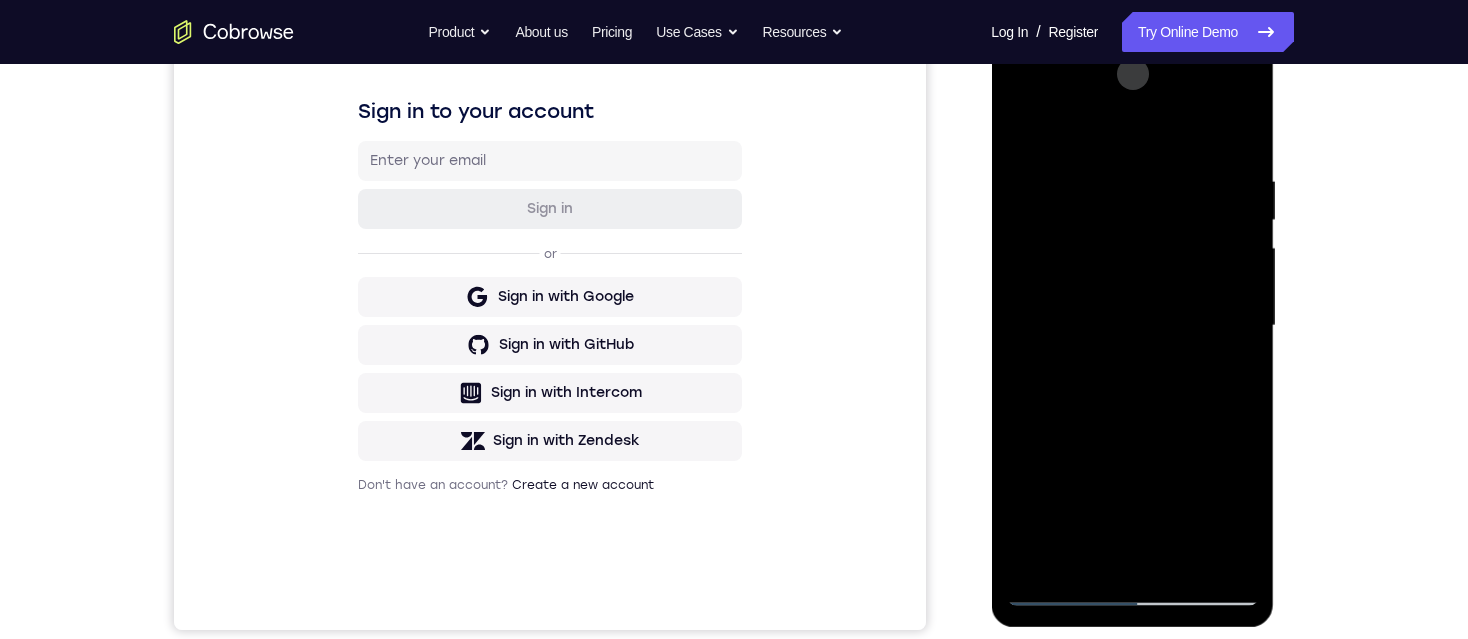 click at bounding box center [1132, 326] 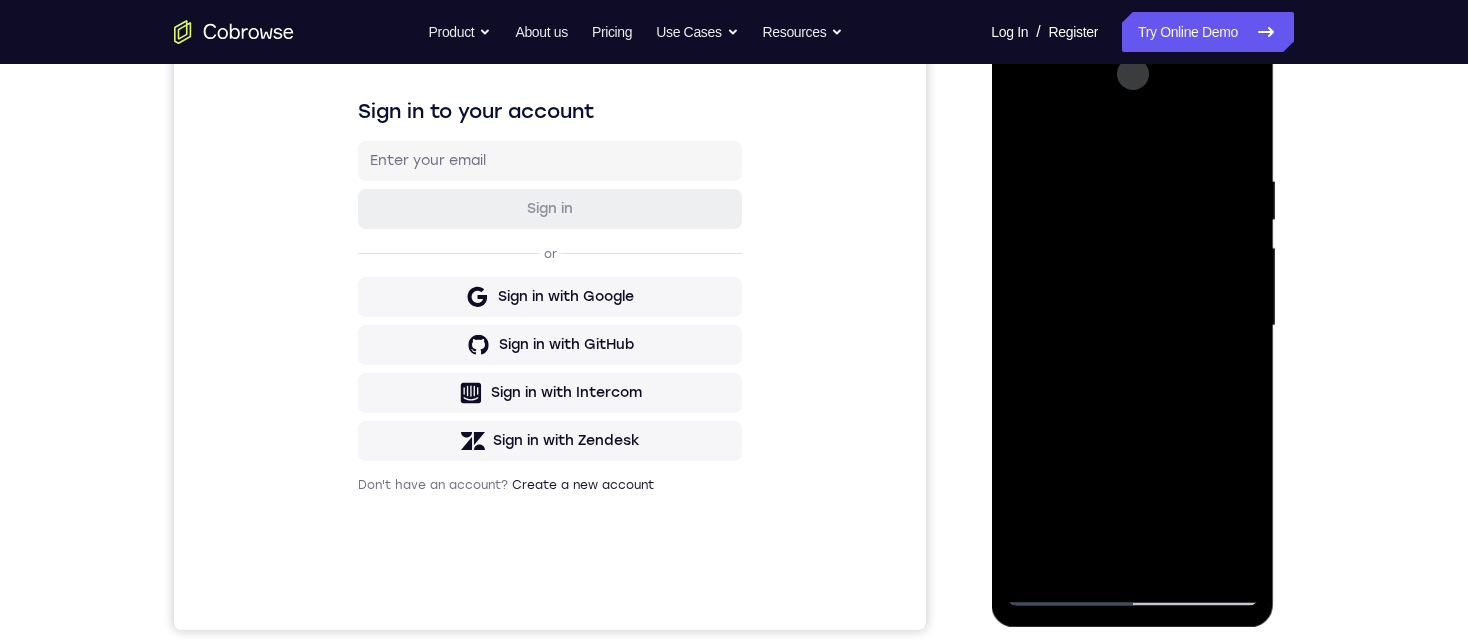 click at bounding box center [1132, 326] 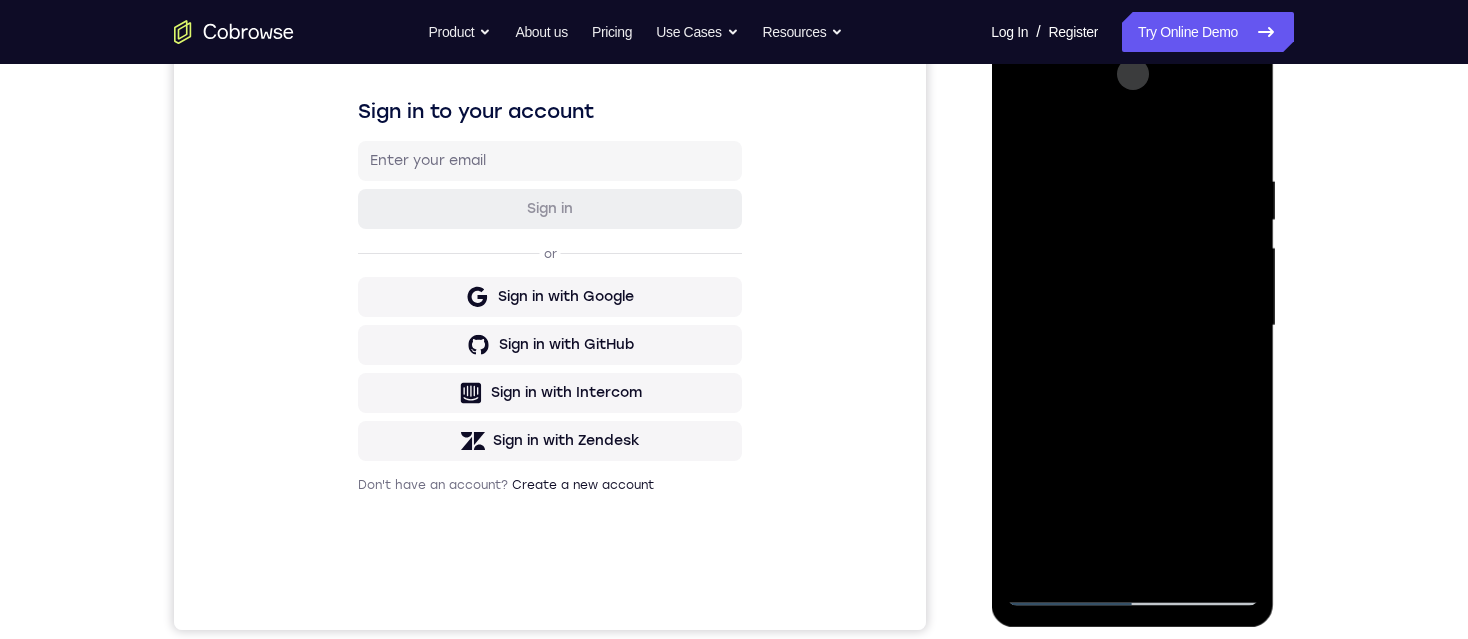 click at bounding box center [1132, 326] 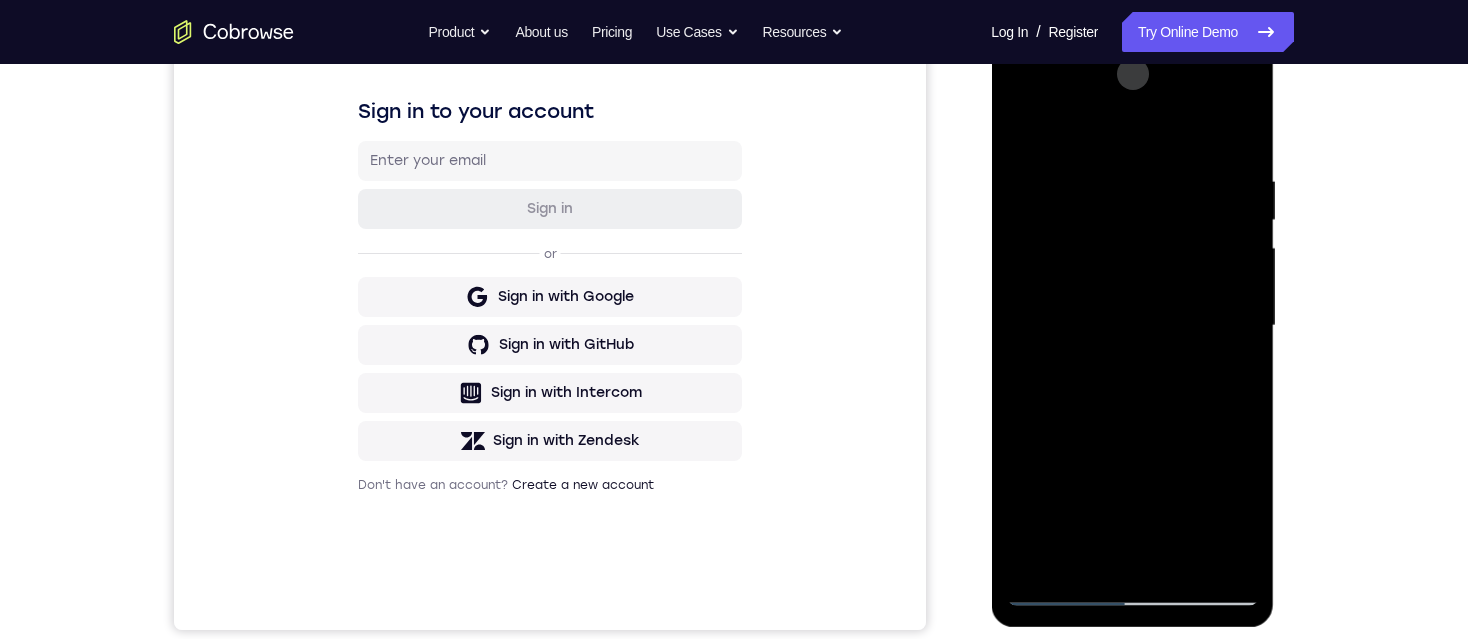 click at bounding box center (1132, 326) 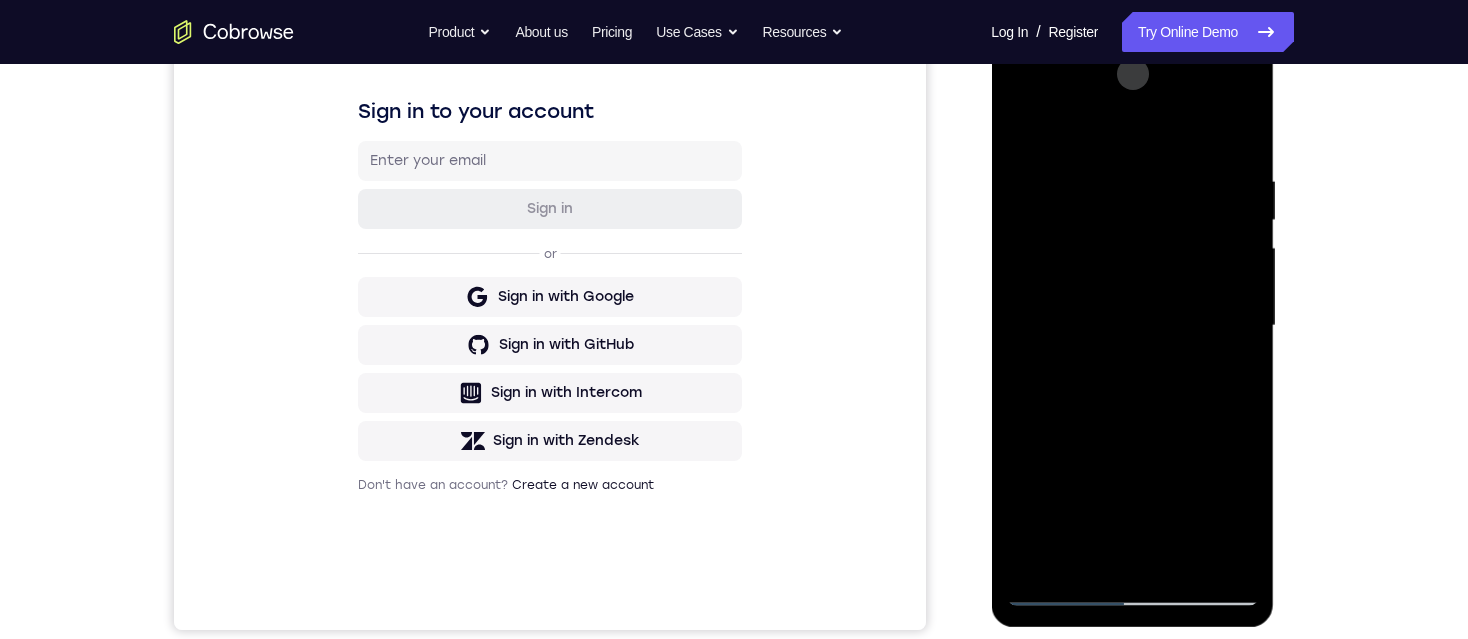 click at bounding box center (1132, 326) 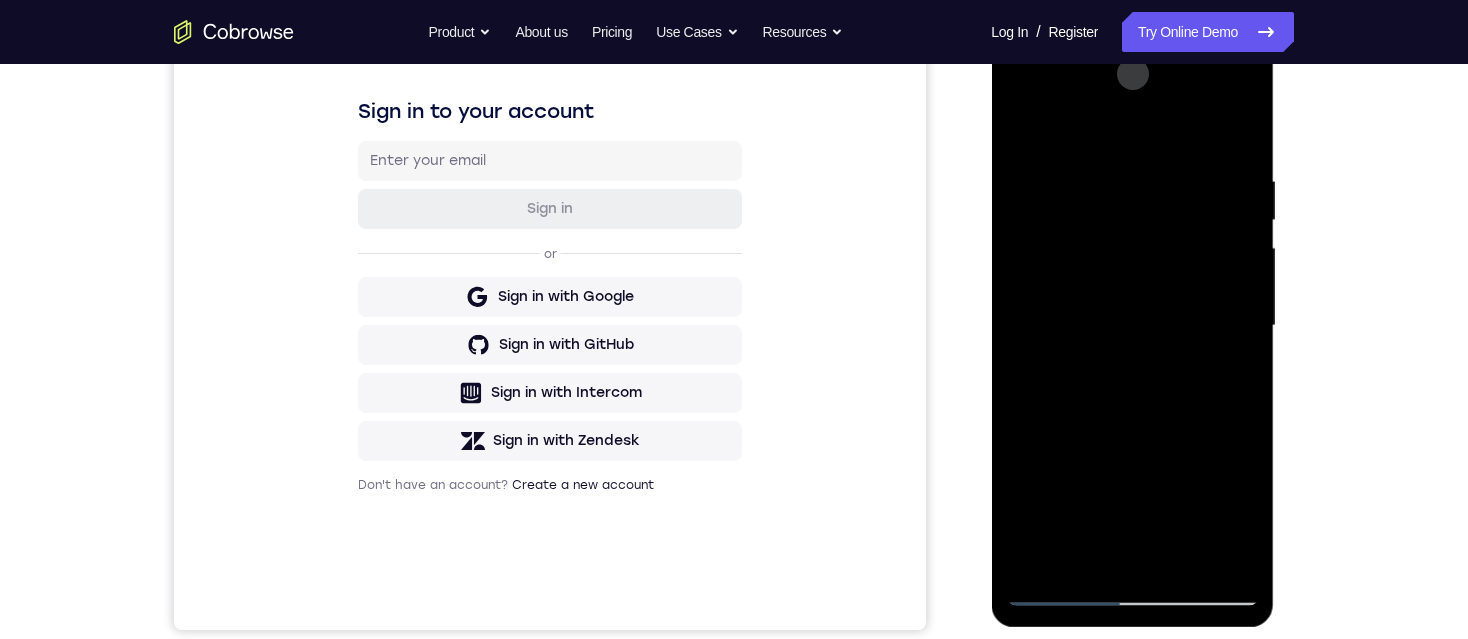 click at bounding box center [1132, 326] 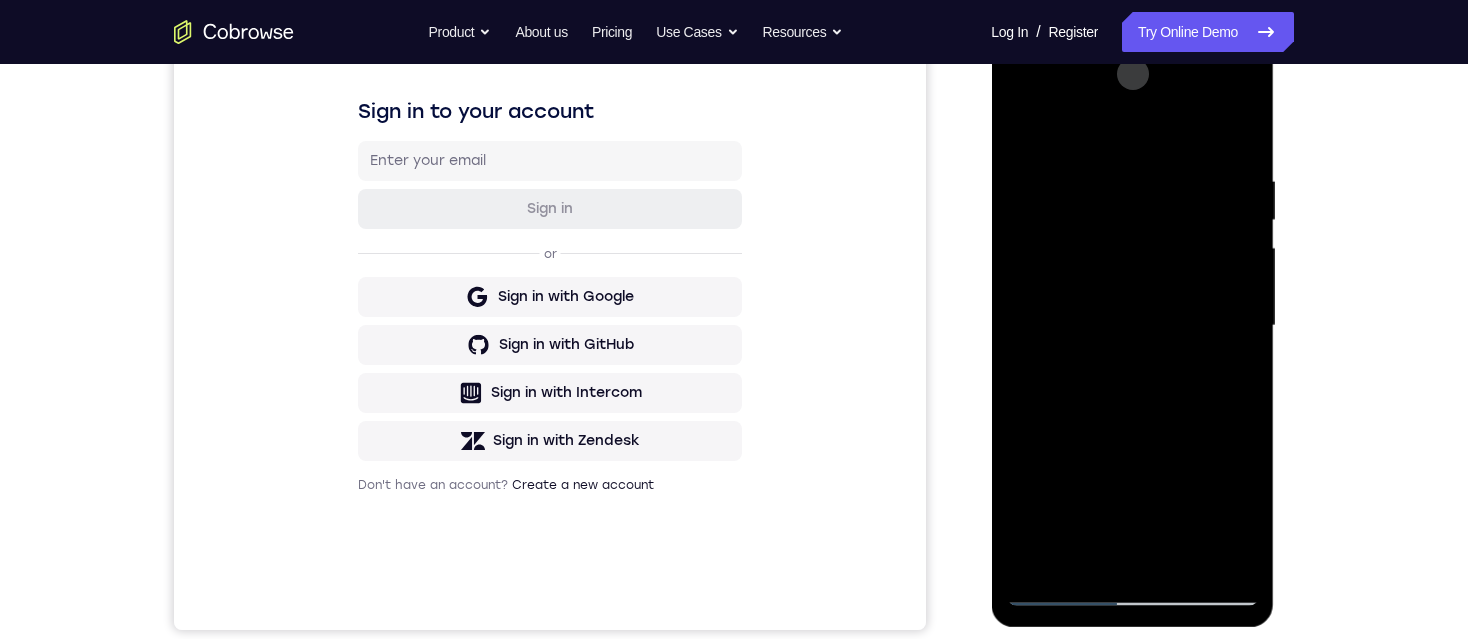click at bounding box center [1132, 326] 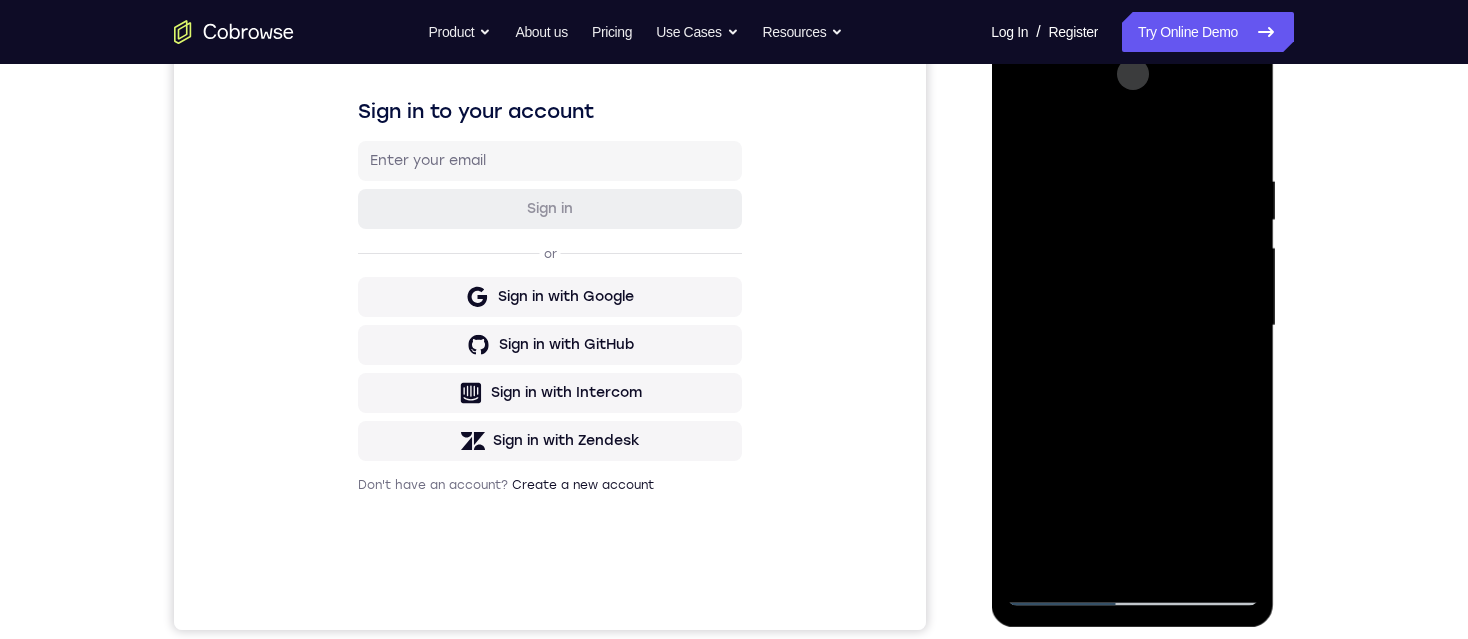 click at bounding box center [1132, 326] 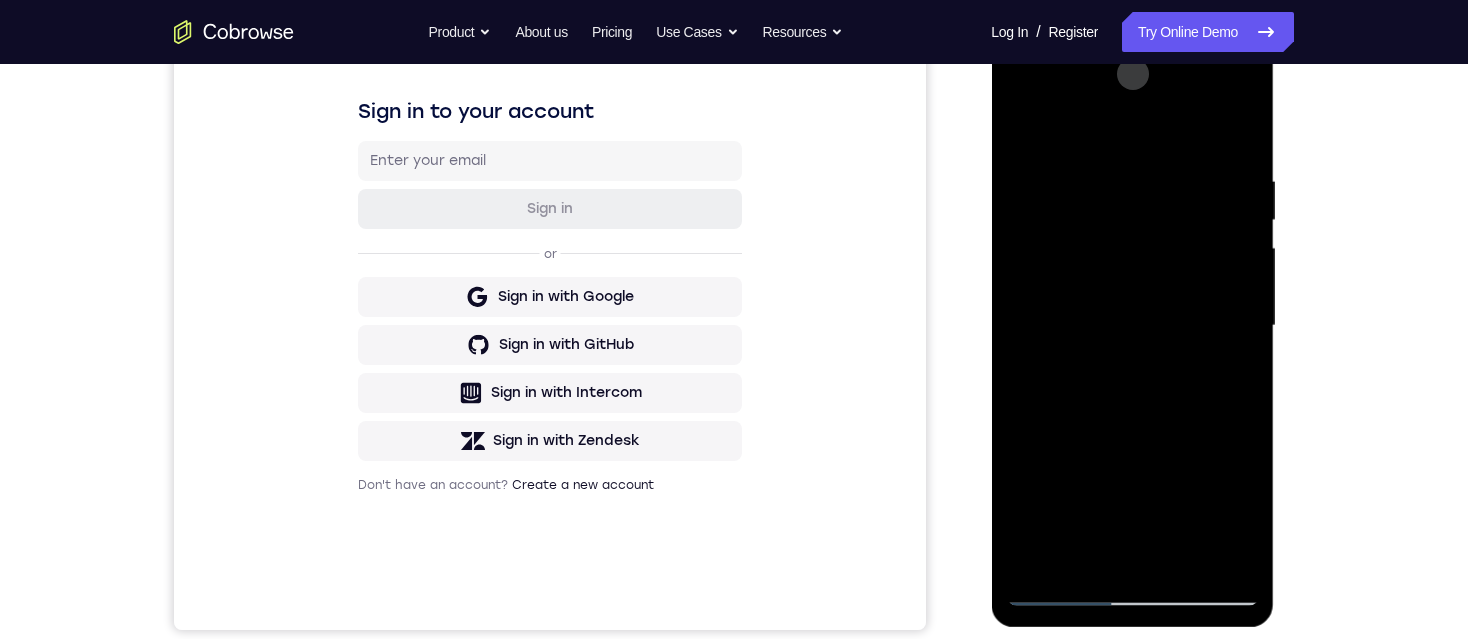 click at bounding box center [1132, 326] 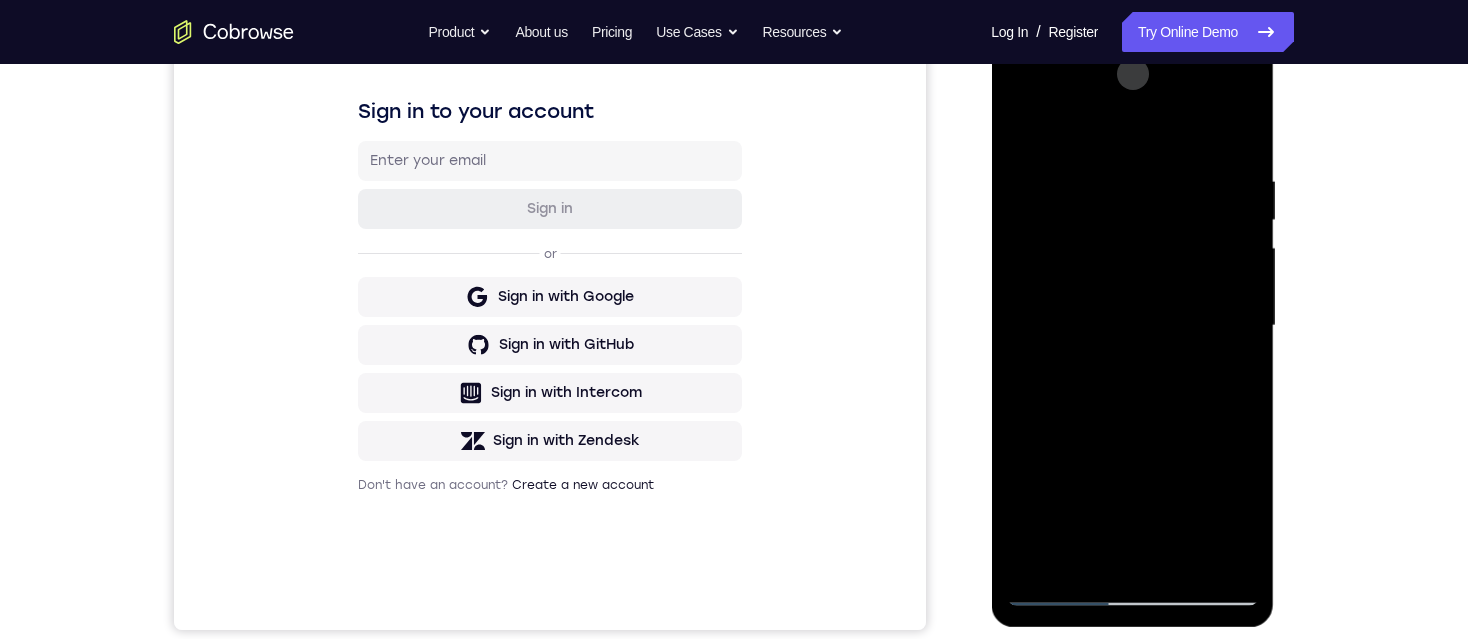 click at bounding box center (1132, 326) 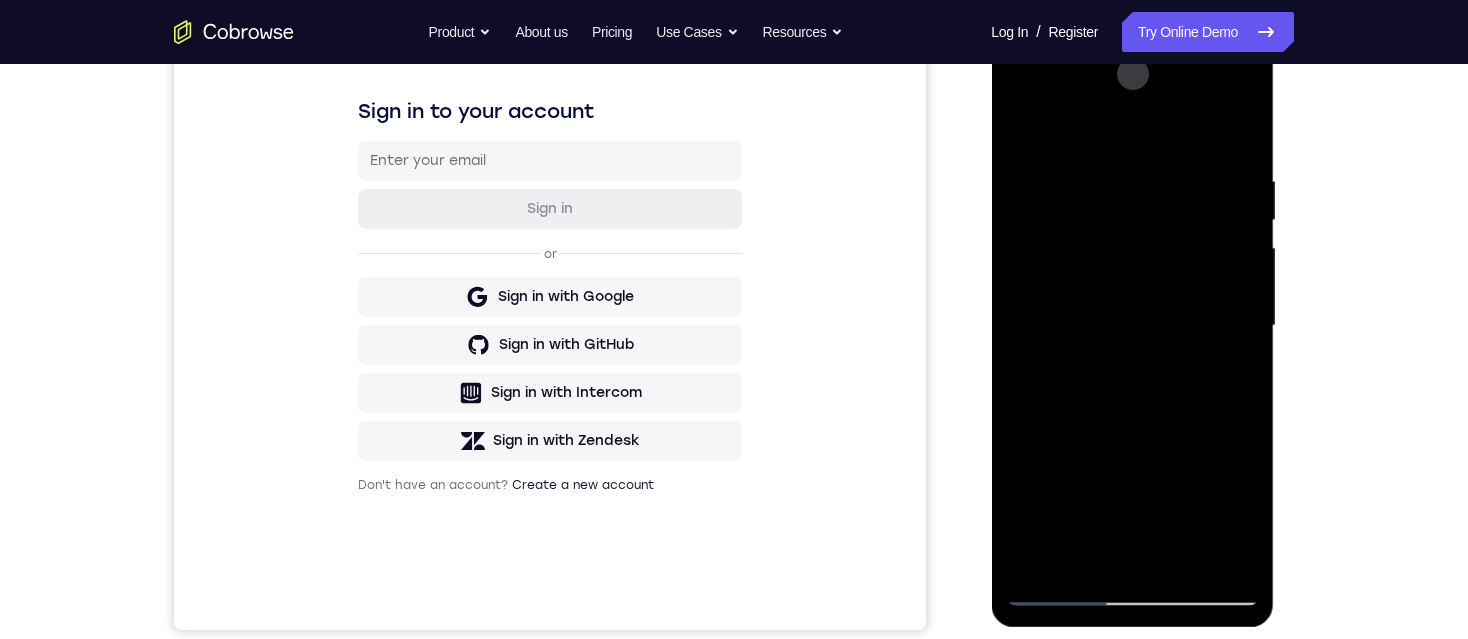 click at bounding box center (1132, 326) 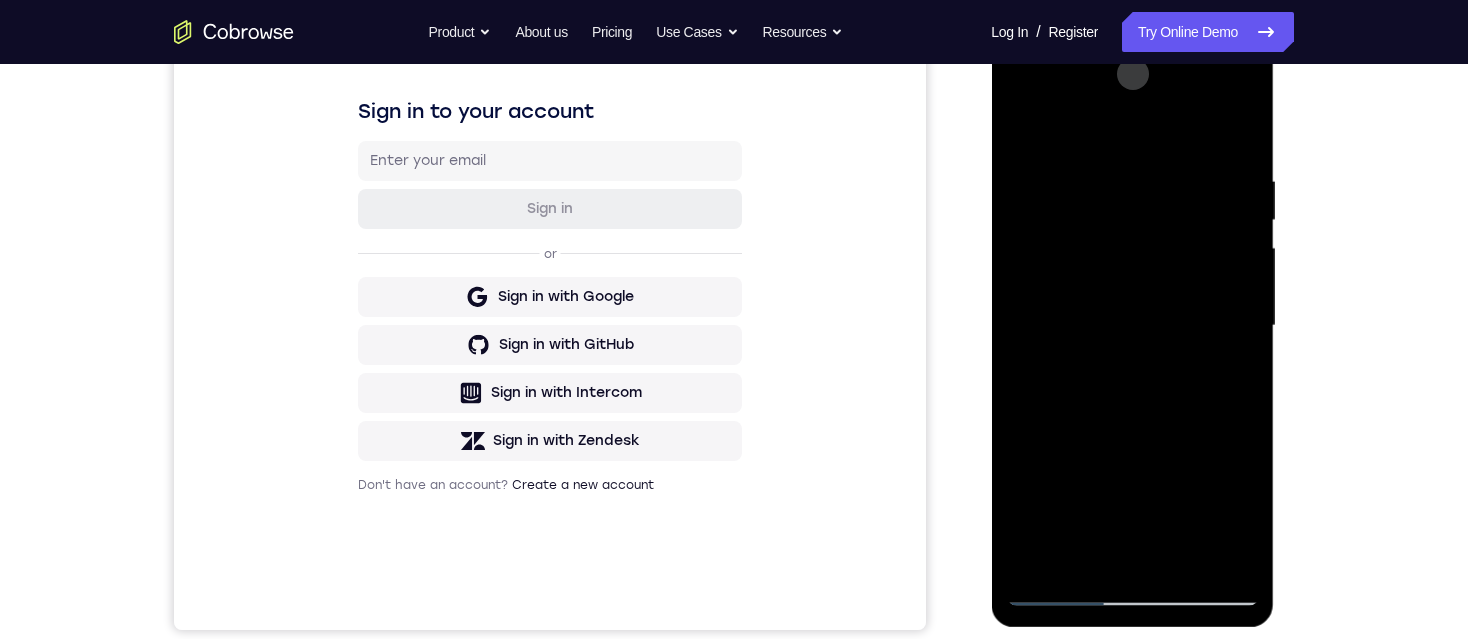 click at bounding box center [1132, 326] 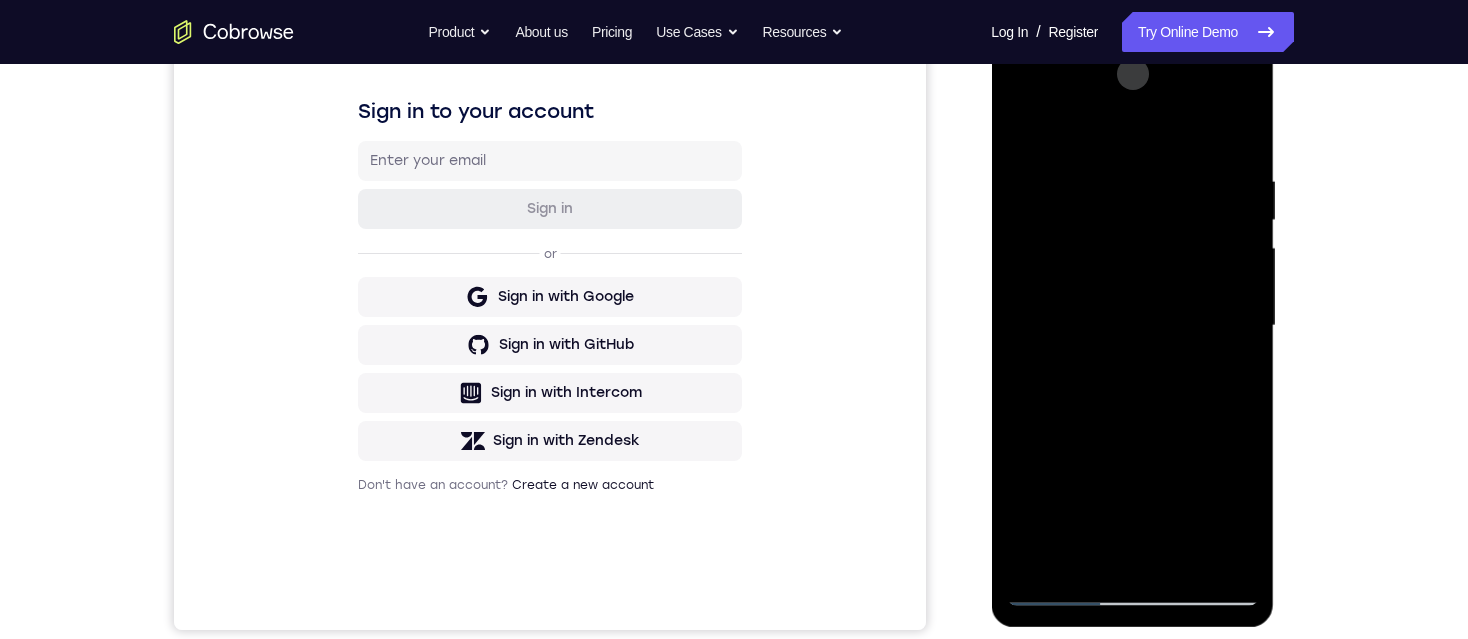 click at bounding box center (1132, 326) 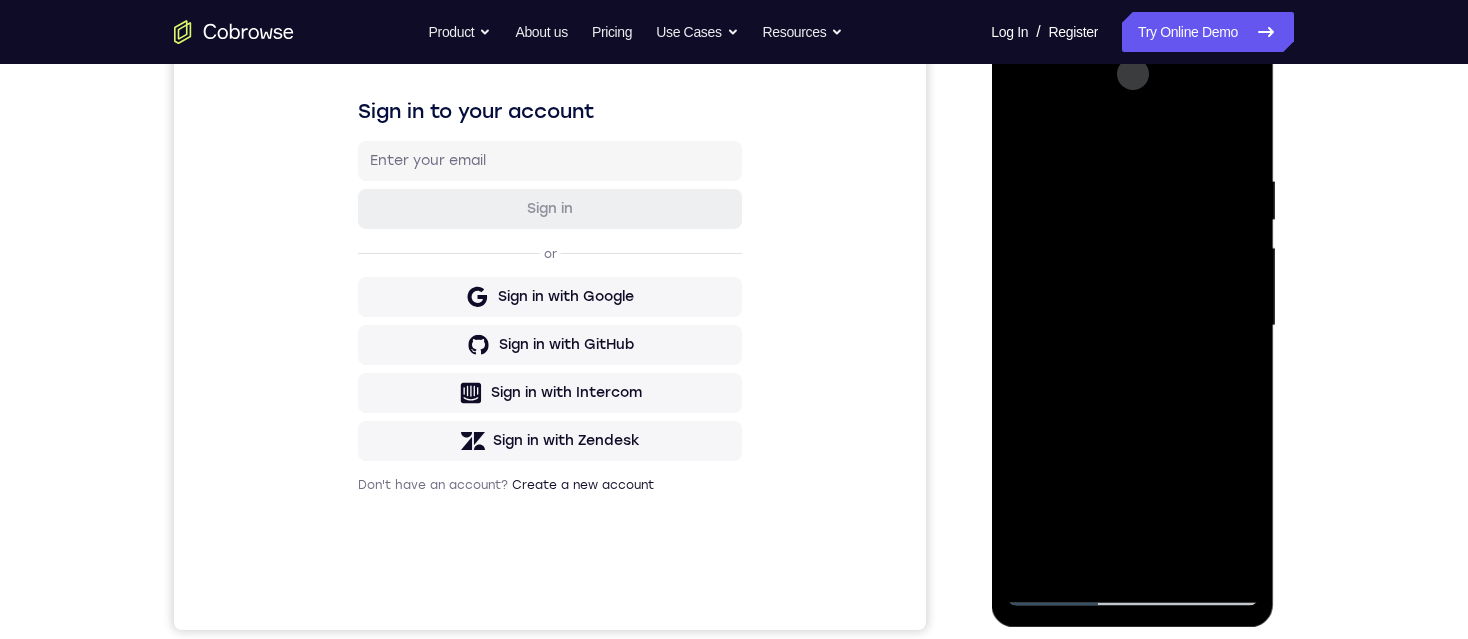 click at bounding box center (1132, 326) 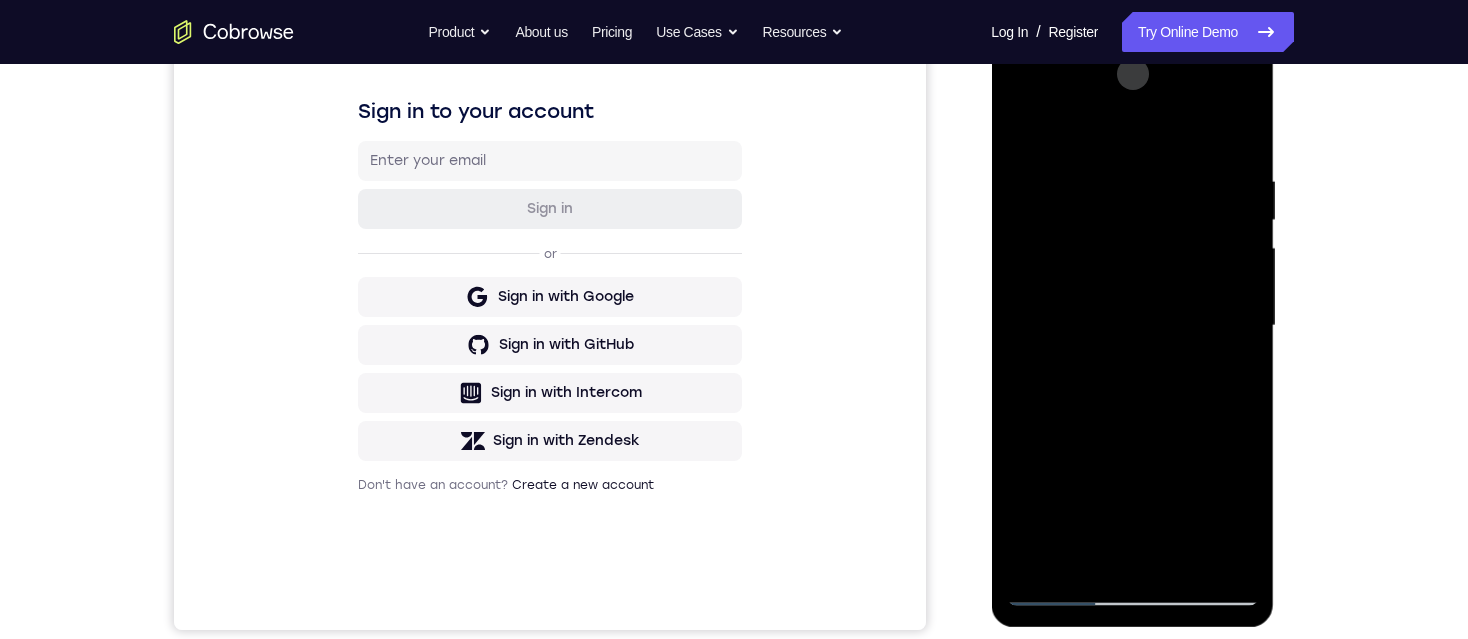 click at bounding box center [1132, 326] 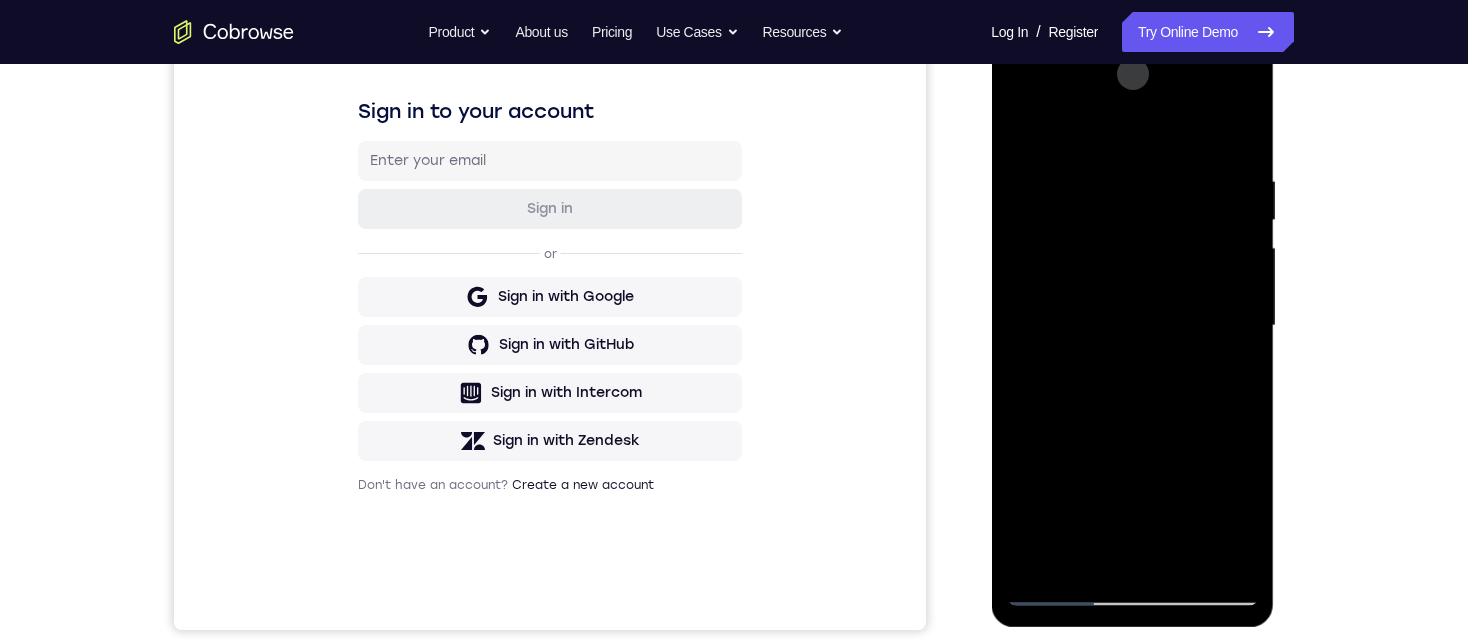 click at bounding box center [1132, 326] 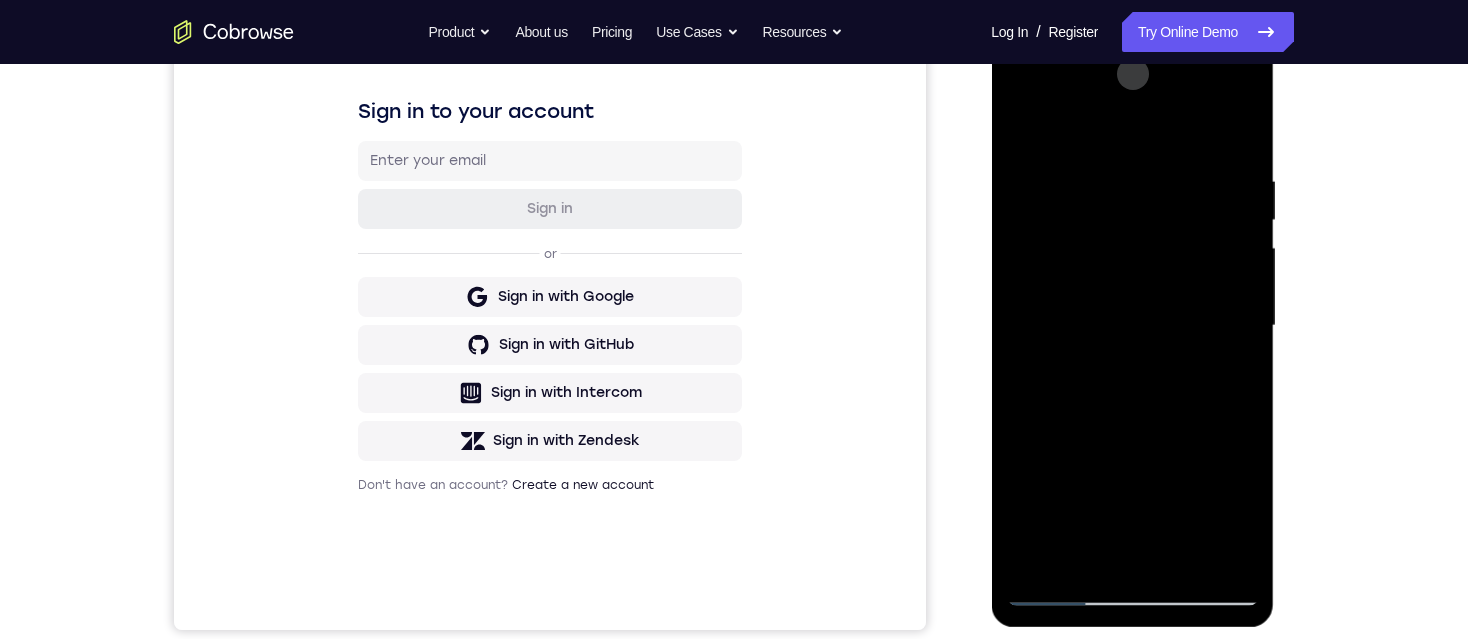 click at bounding box center [1132, 326] 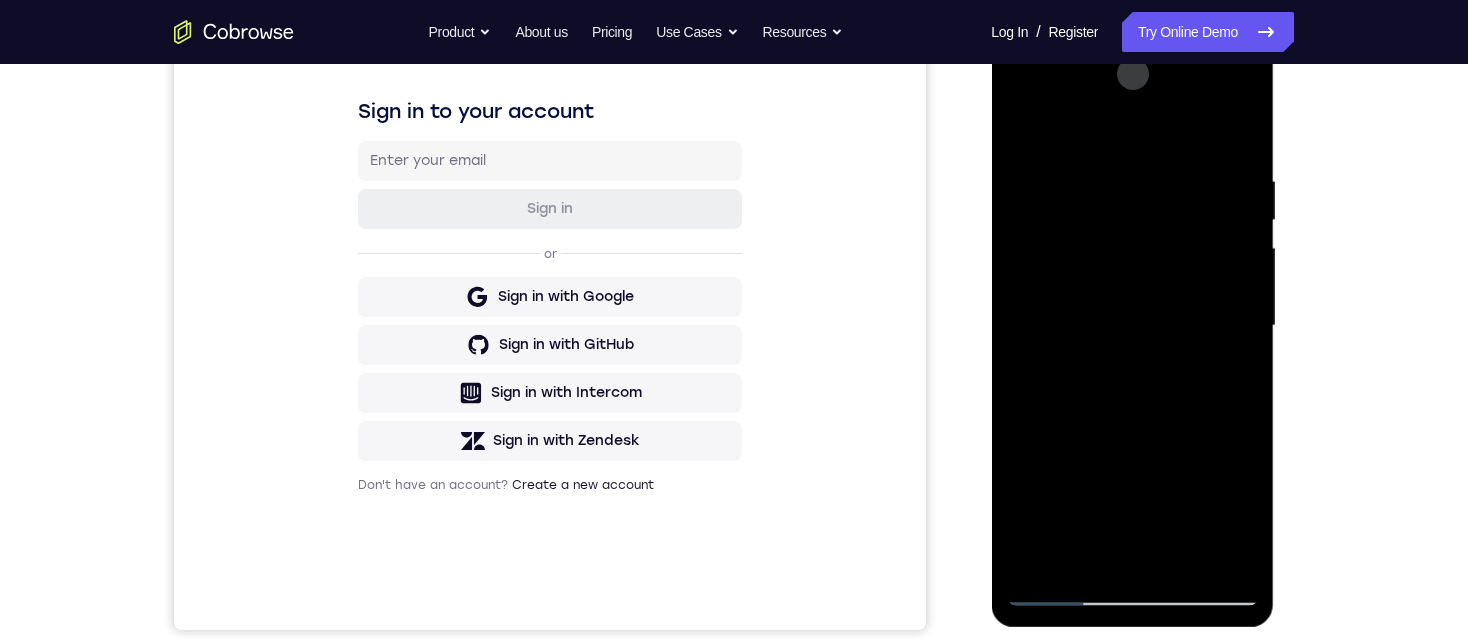 click at bounding box center [1132, 326] 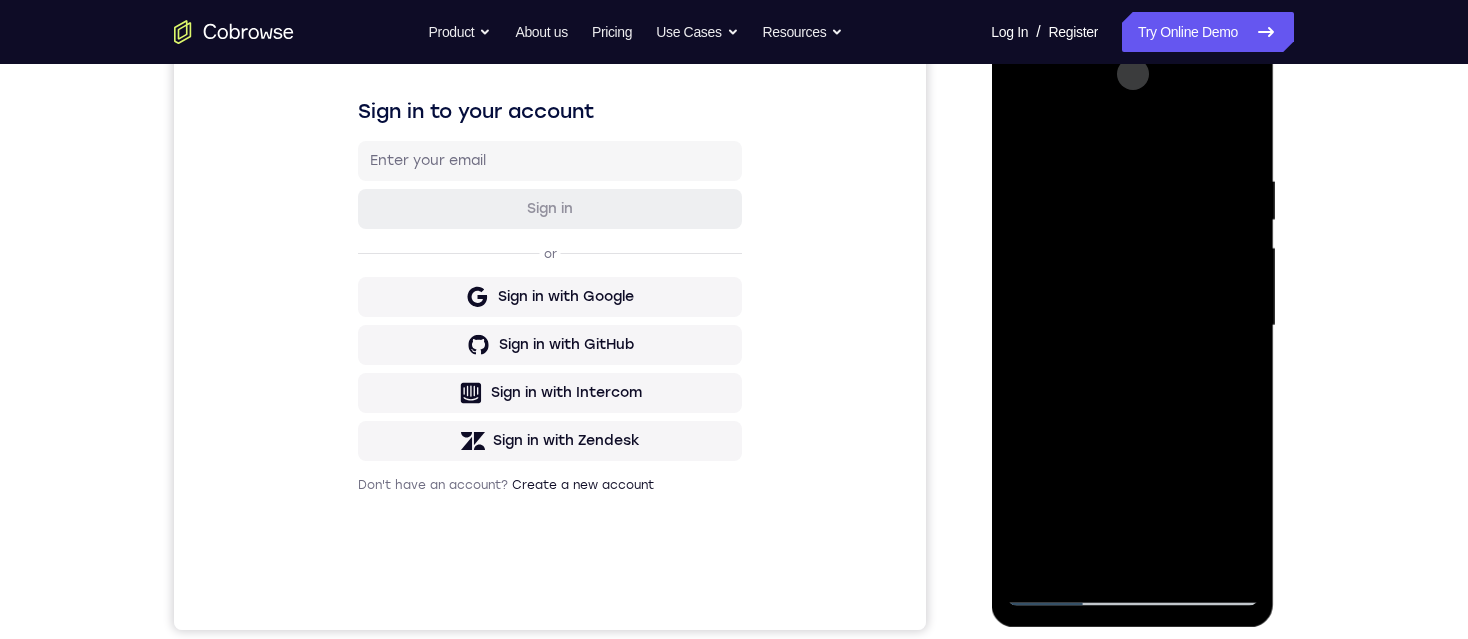 click at bounding box center (1132, 326) 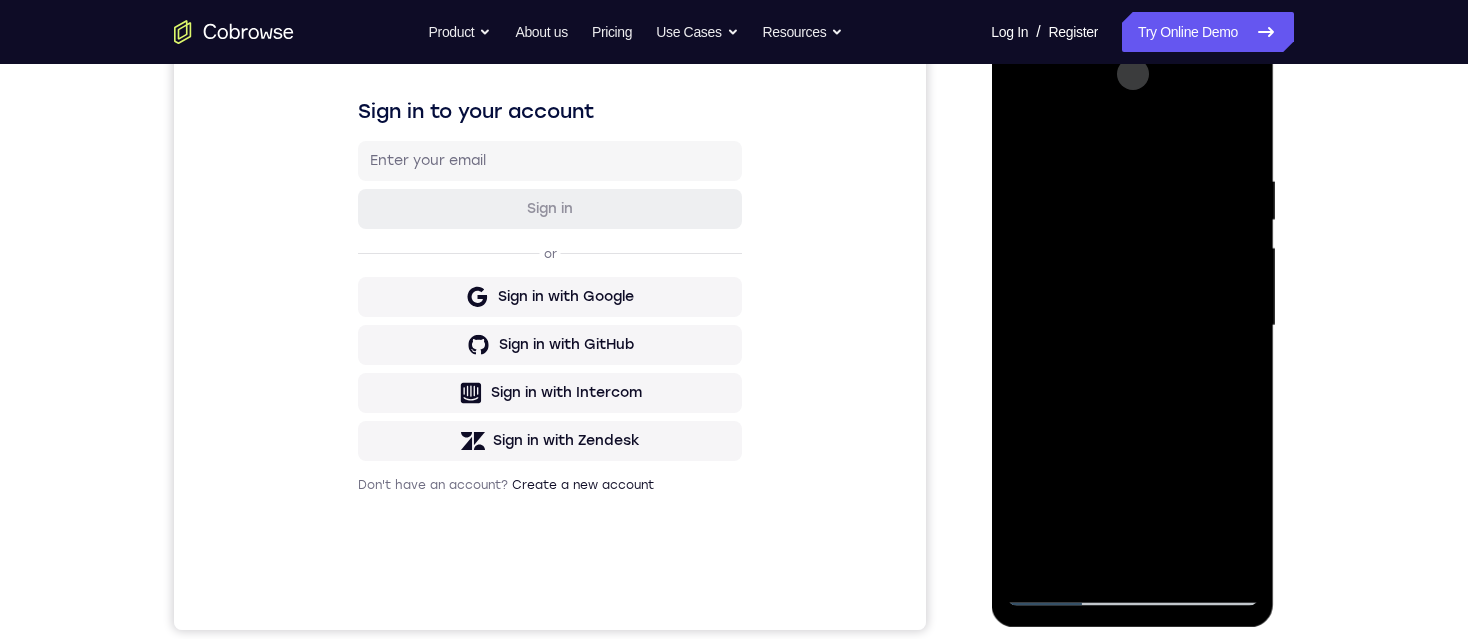 click at bounding box center (1132, 326) 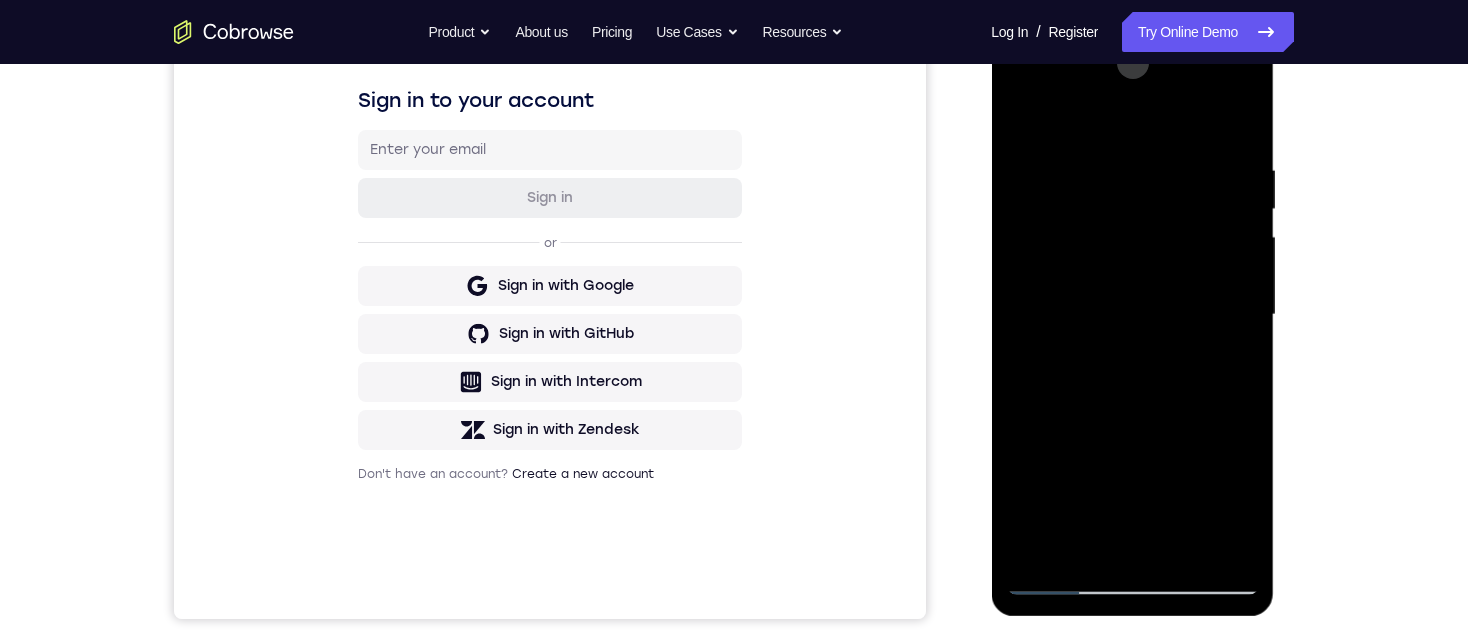 scroll, scrollTop: 308, scrollLeft: 0, axis: vertical 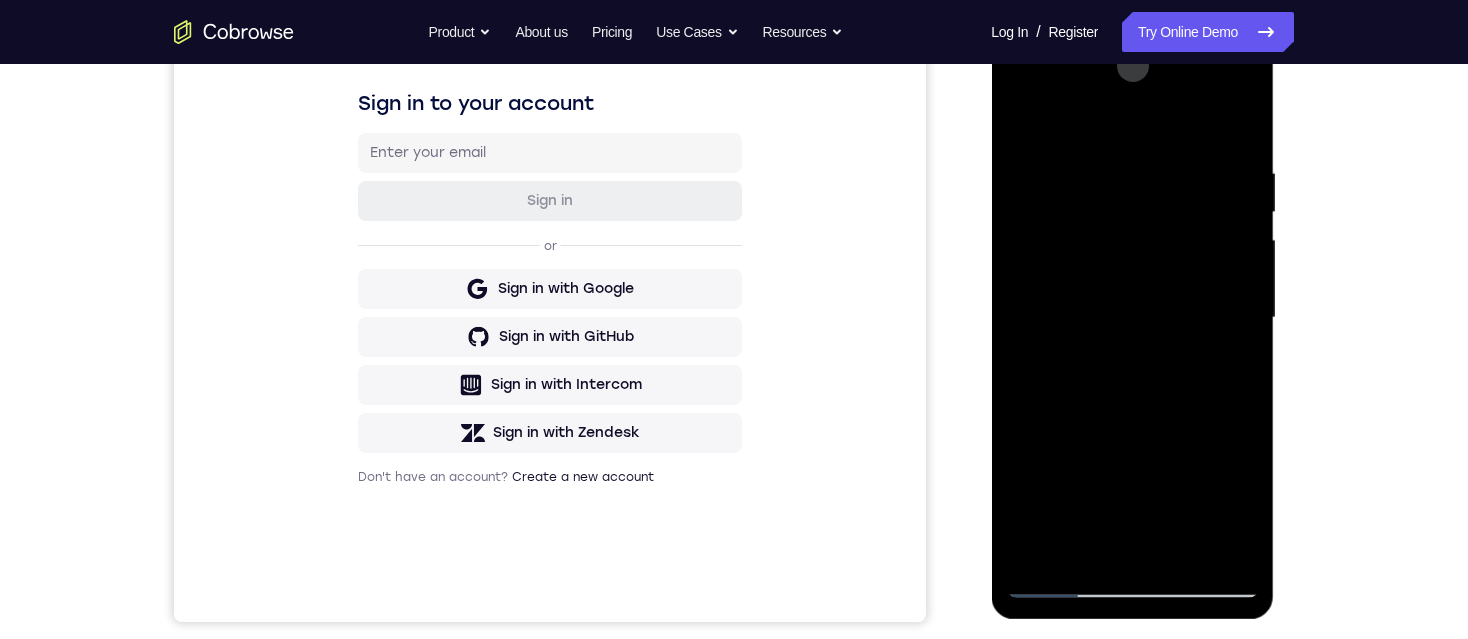 click at bounding box center (1132, 318) 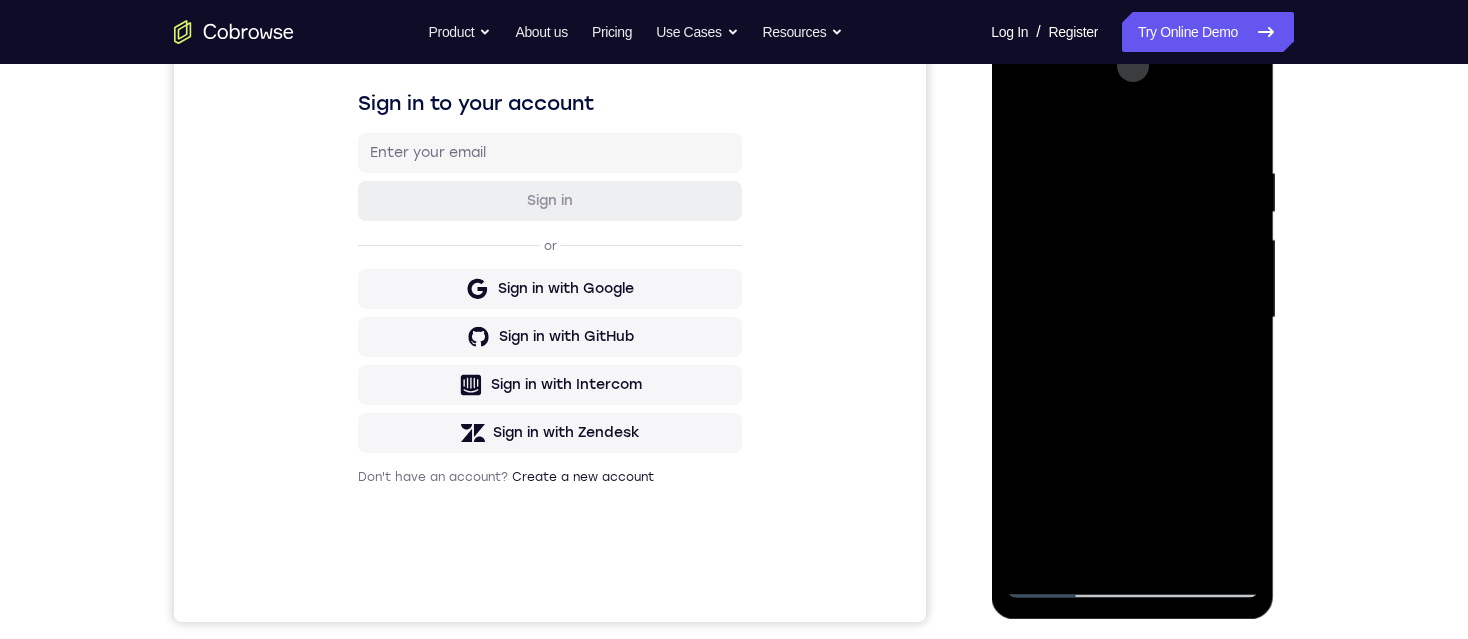 click at bounding box center (1132, 318) 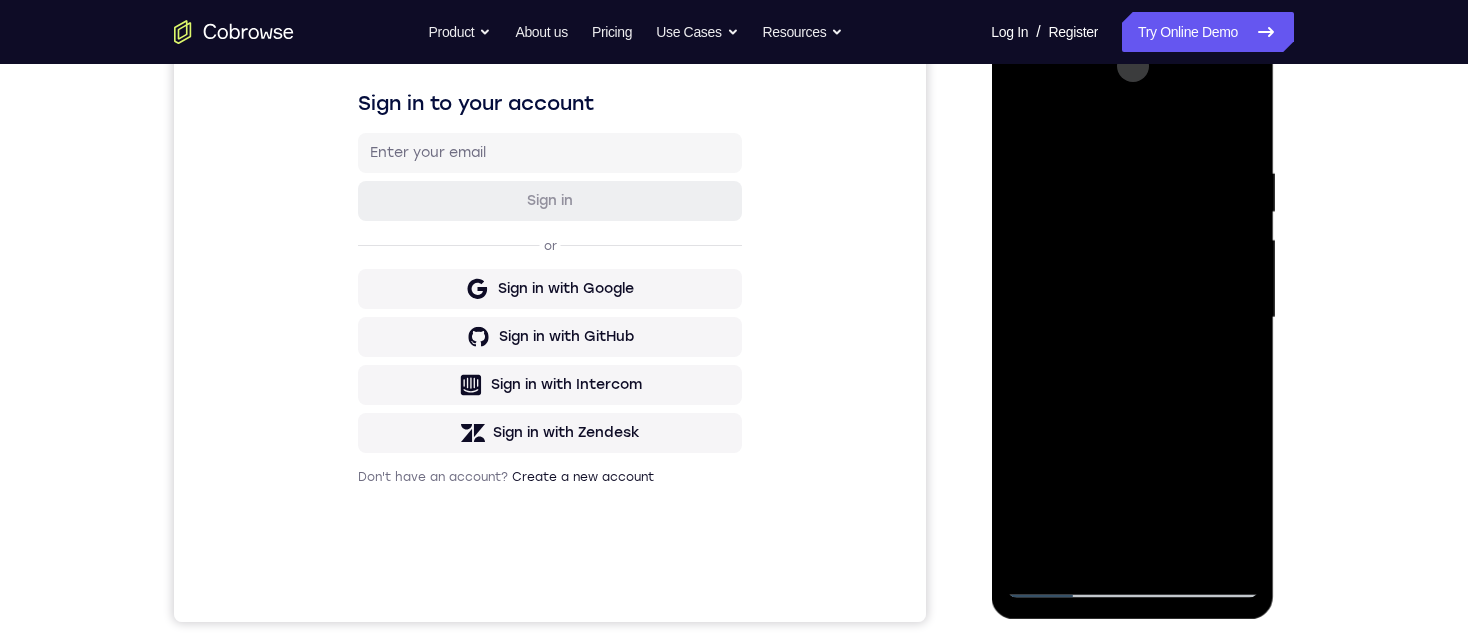 click at bounding box center (1132, 318) 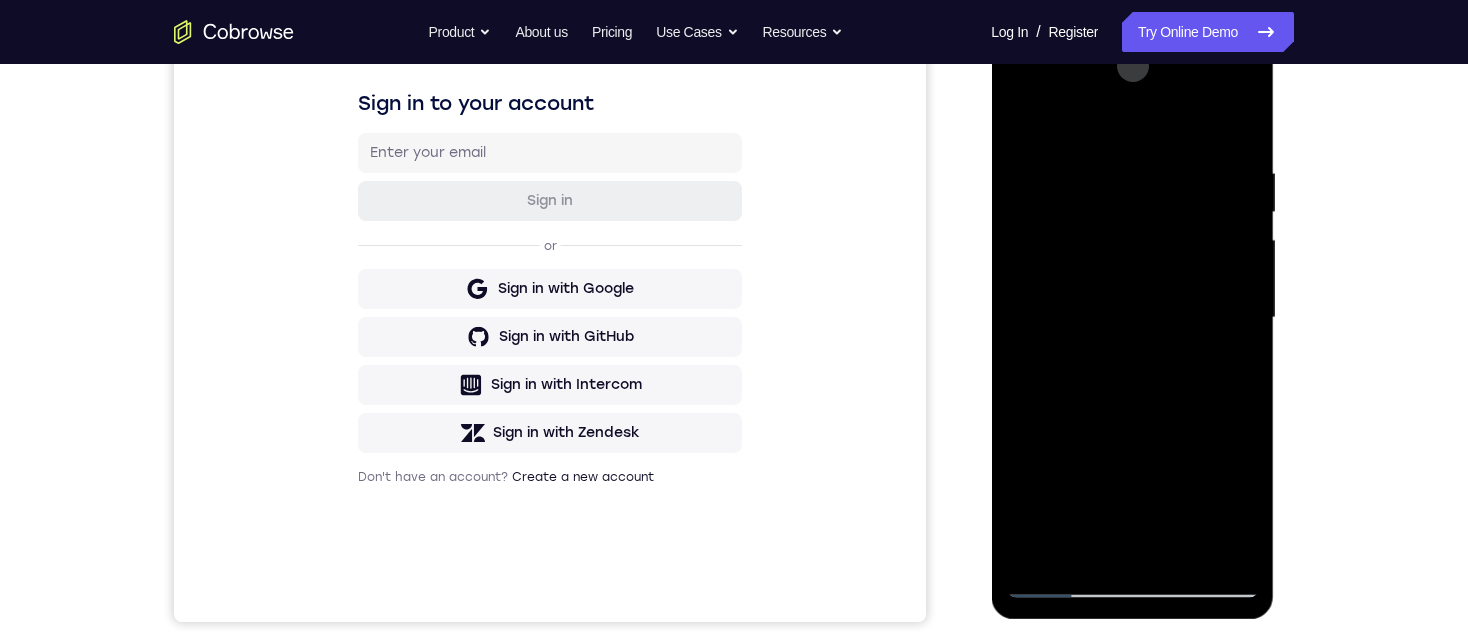 click at bounding box center (1132, 318) 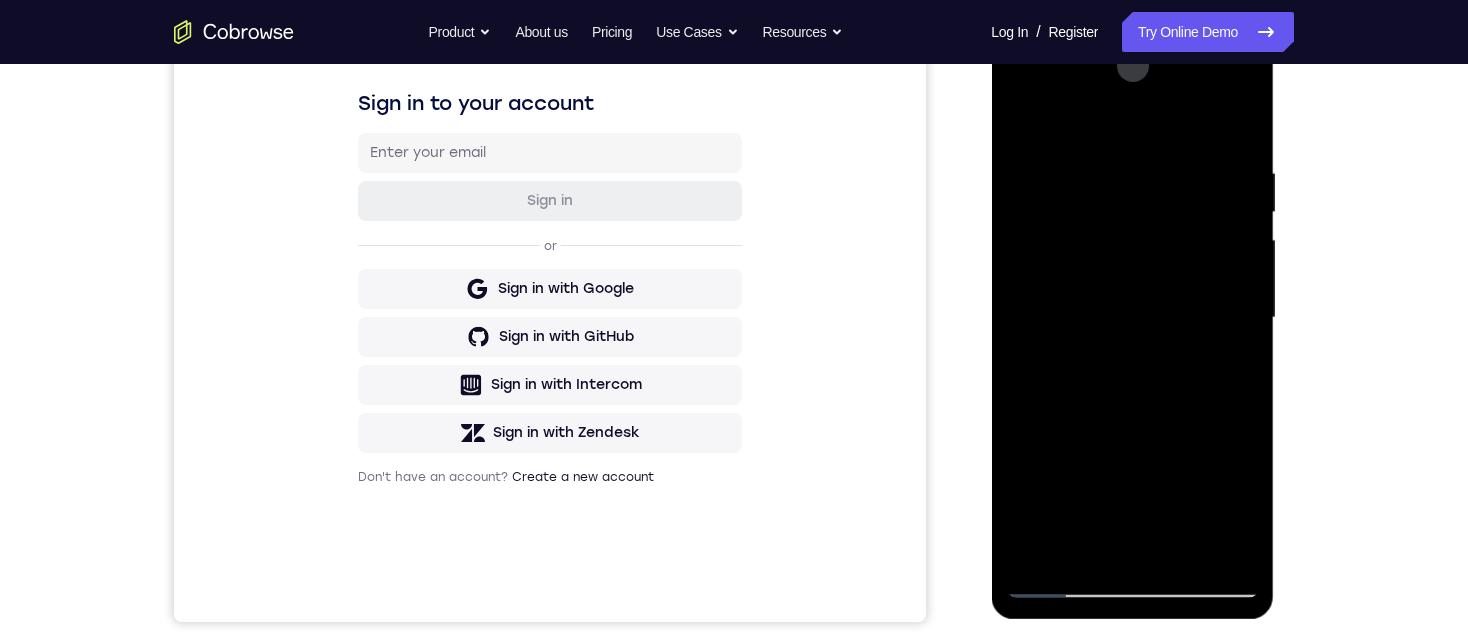 click at bounding box center [1132, 318] 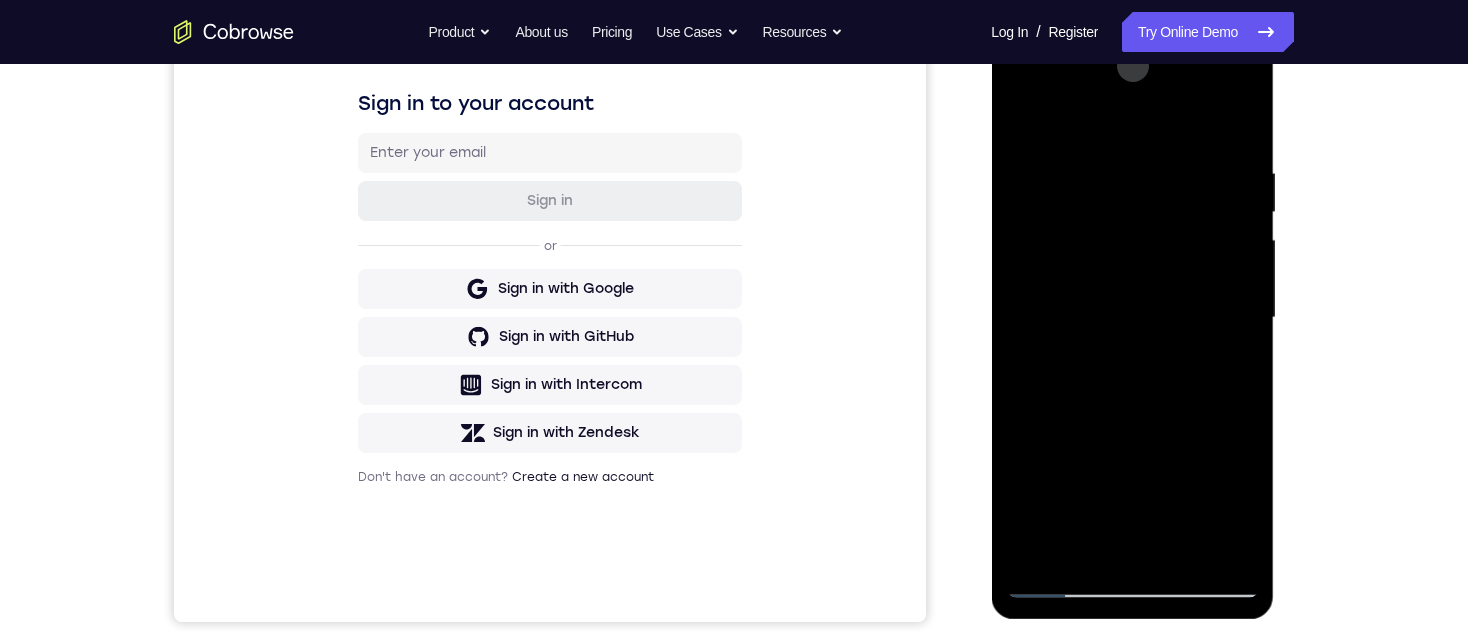 click at bounding box center [1132, 318] 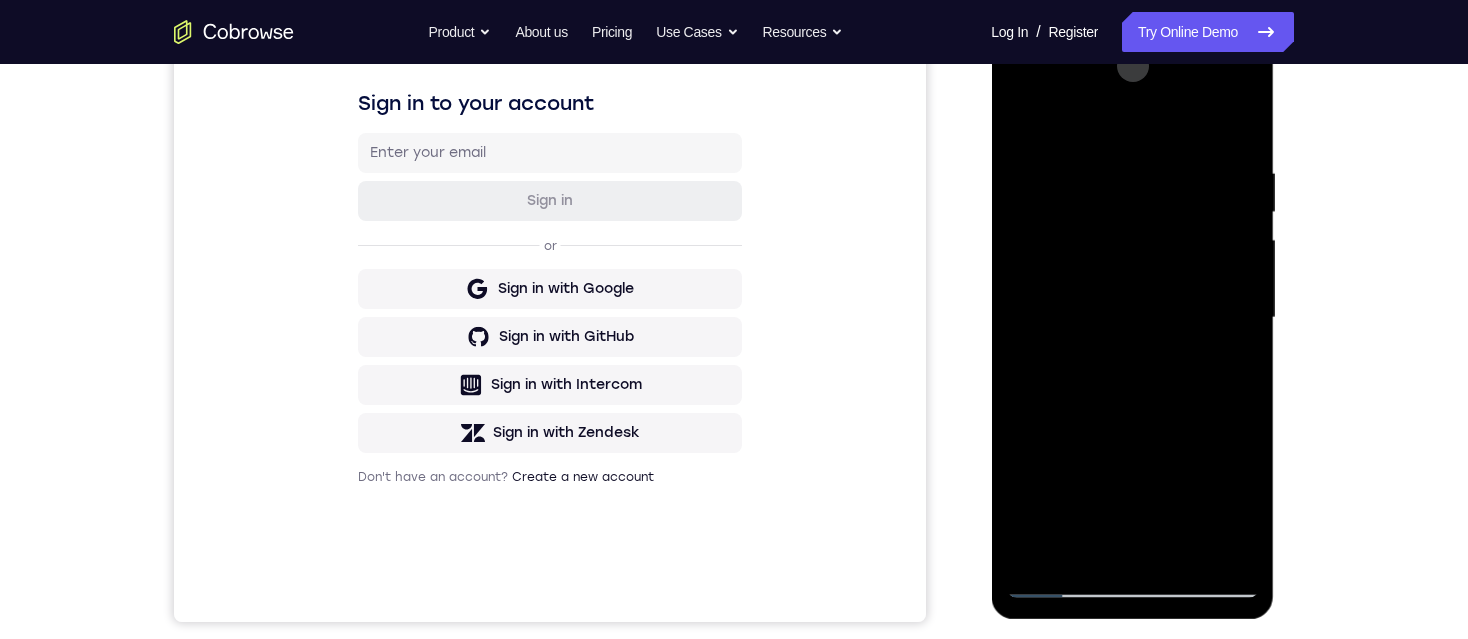click at bounding box center [1132, 318] 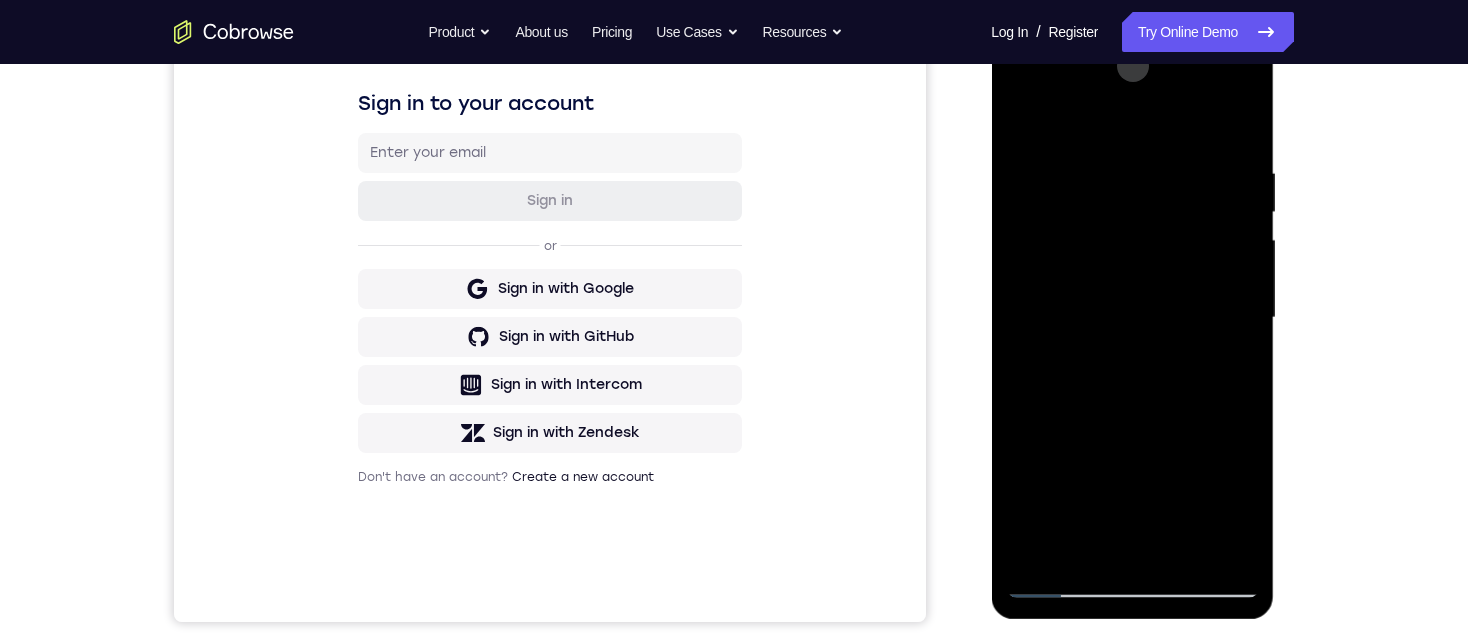 click at bounding box center (1132, 318) 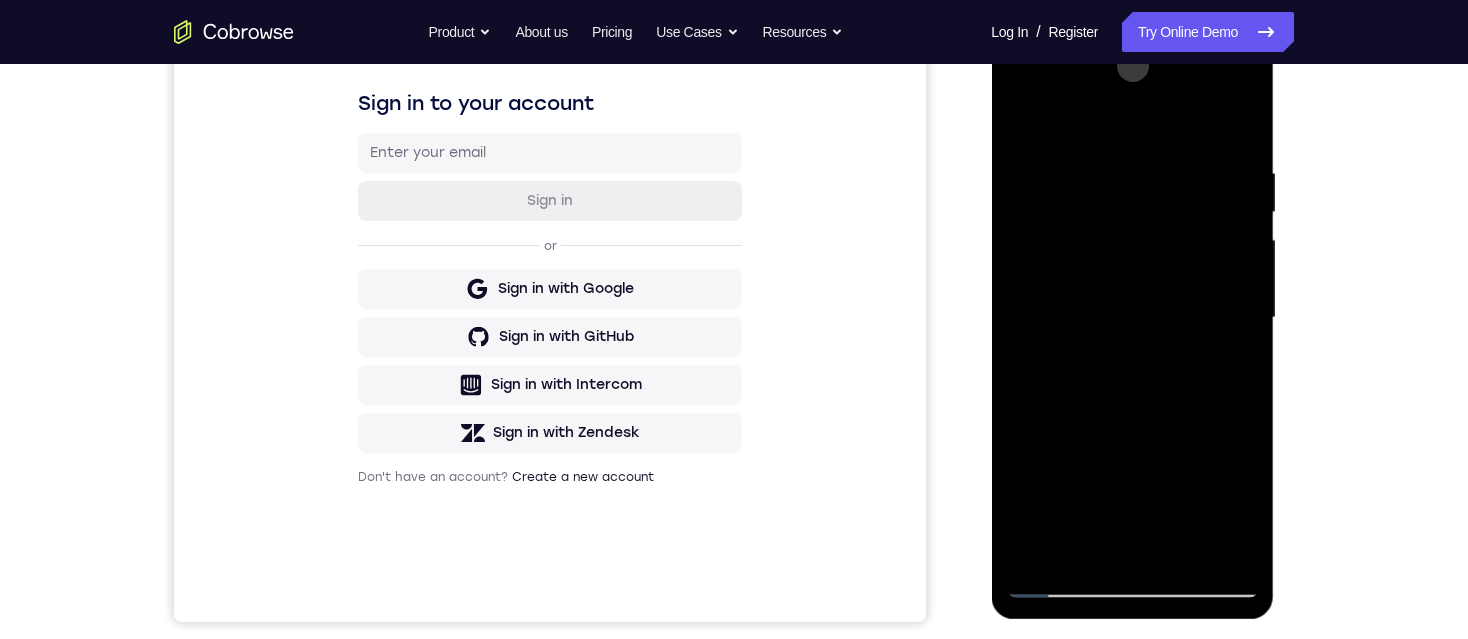drag, startPoint x: 1232, startPoint y: 541, endPoint x: 1232, endPoint y: 530, distance: 11 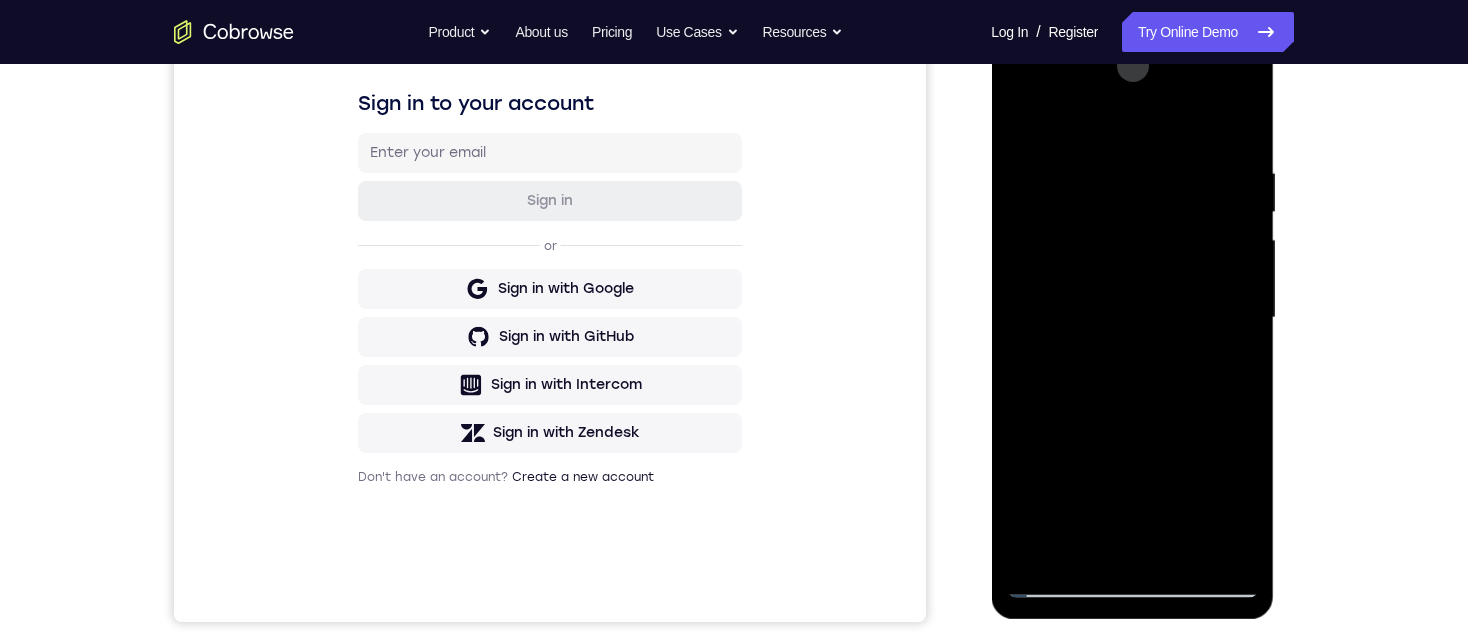 click at bounding box center (1132, 318) 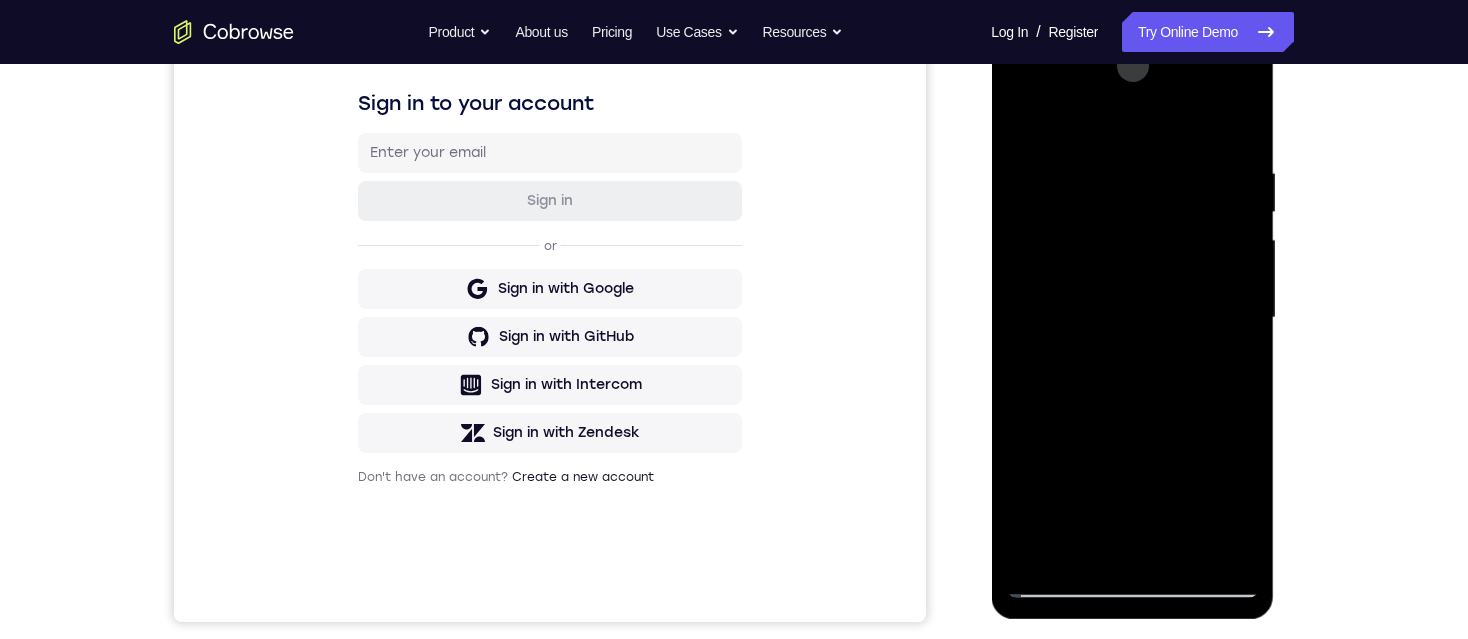click at bounding box center [1132, 318] 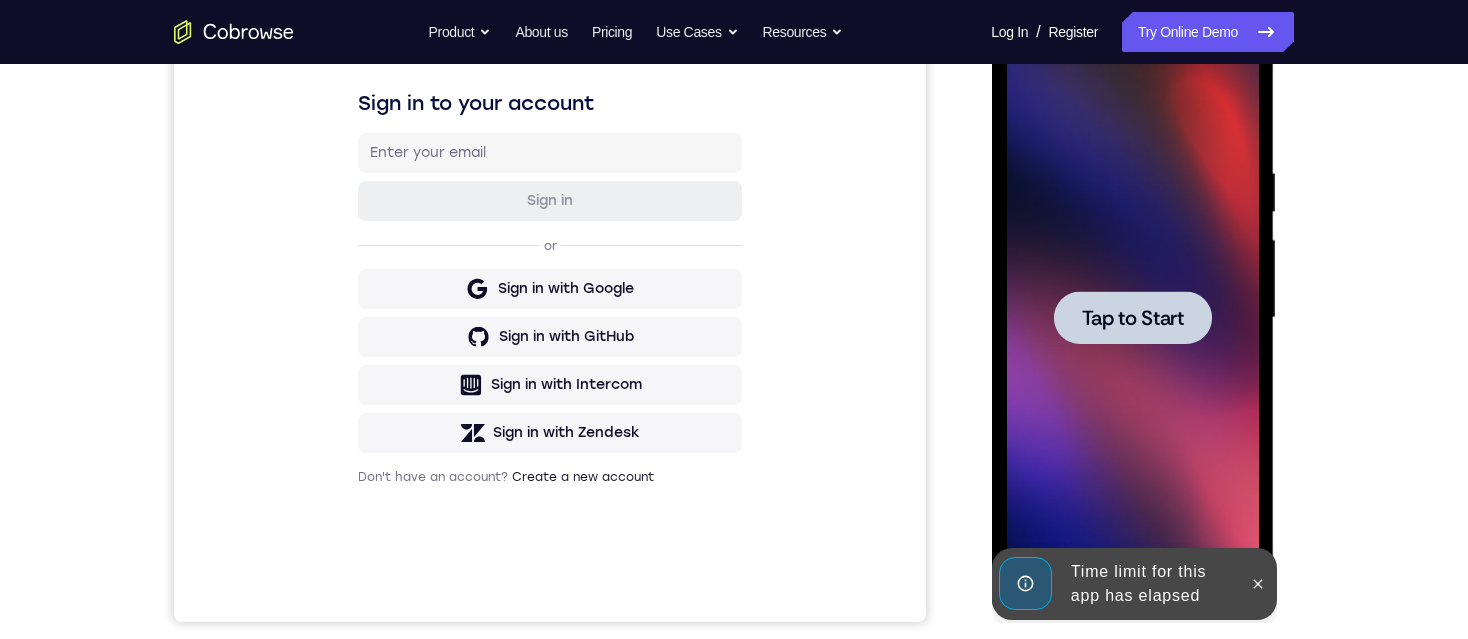 click on "Your Support Agent             Your Customer       Web   iOS   Android                         Next Steps   We’d be happy to give a product demo, answer any technical questions, or share best practices.          Create An Account             Contact Sales" at bounding box center [734, 415] 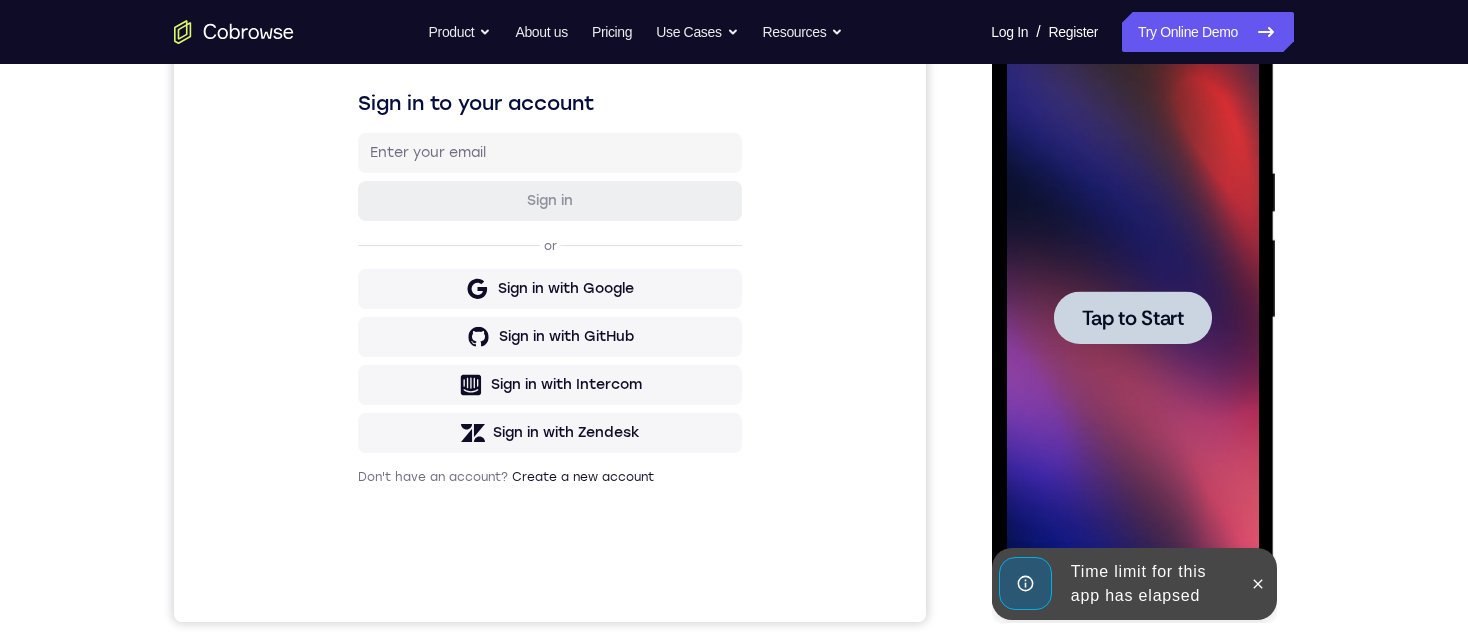 click at bounding box center [1132, 317] 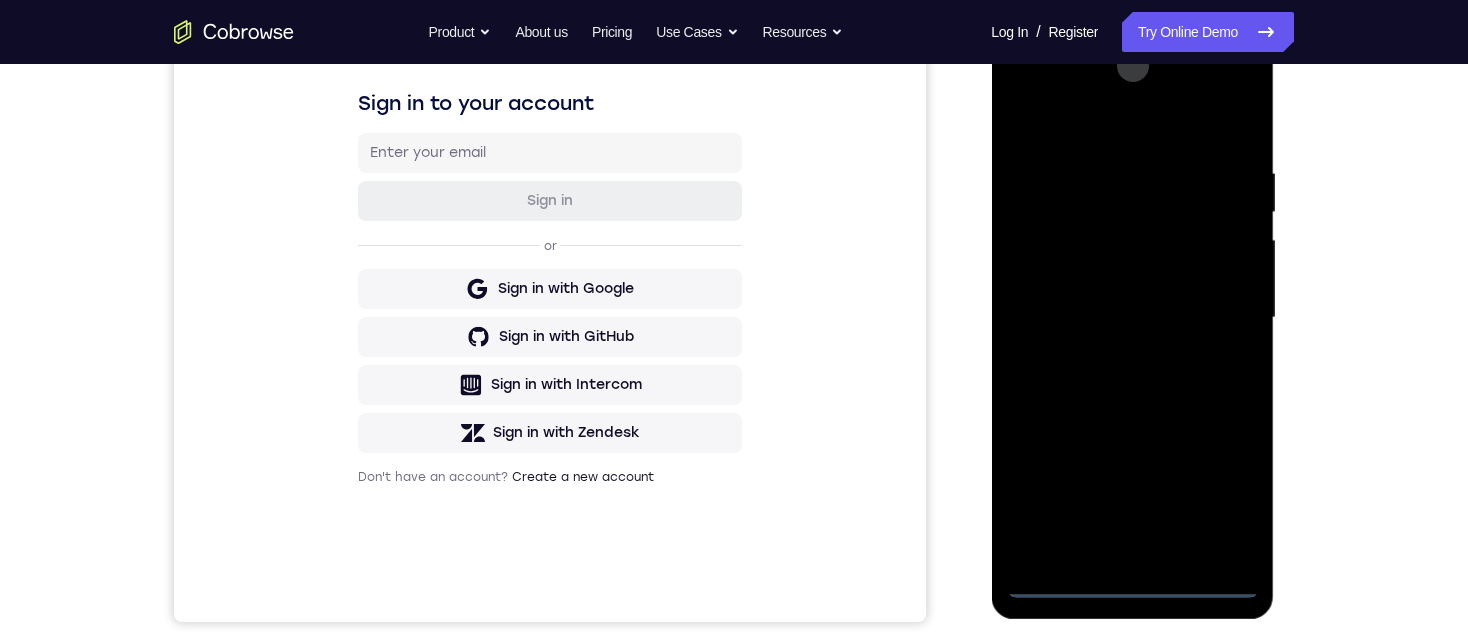 click at bounding box center (1132, 318) 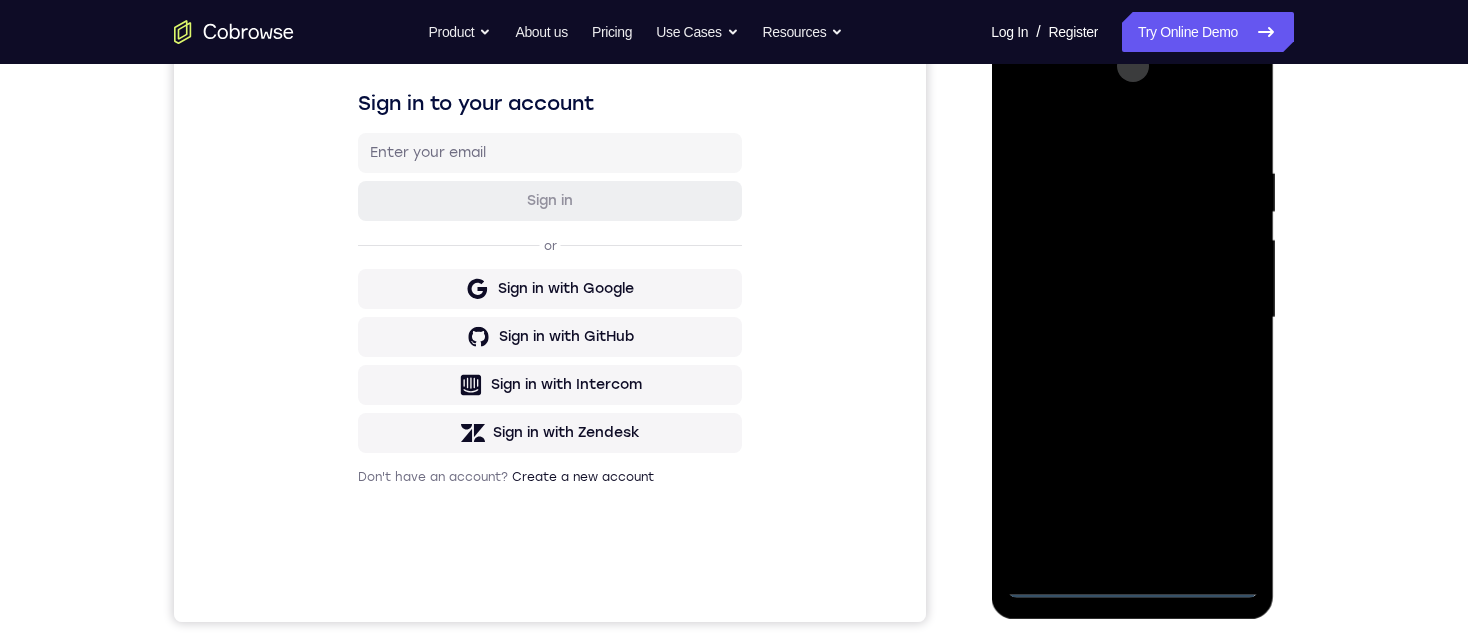 click at bounding box center (1132, 318) 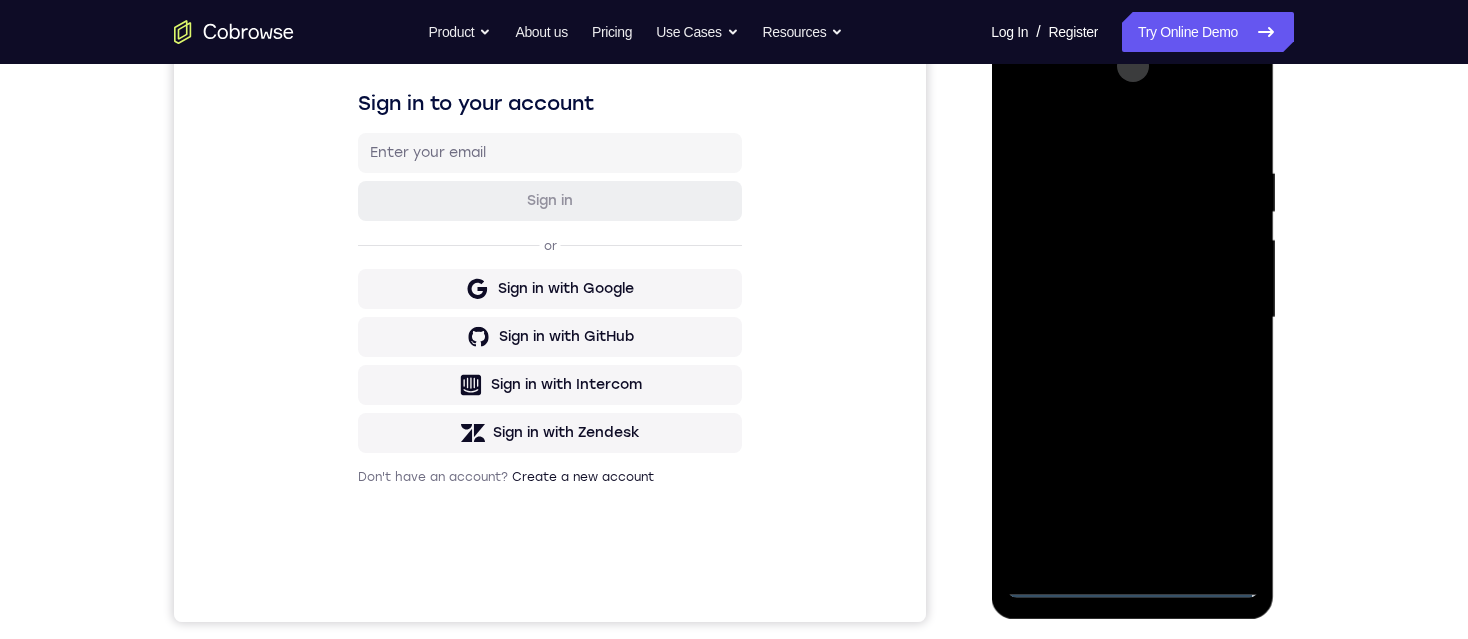 click at bounding box center [1132, 318] 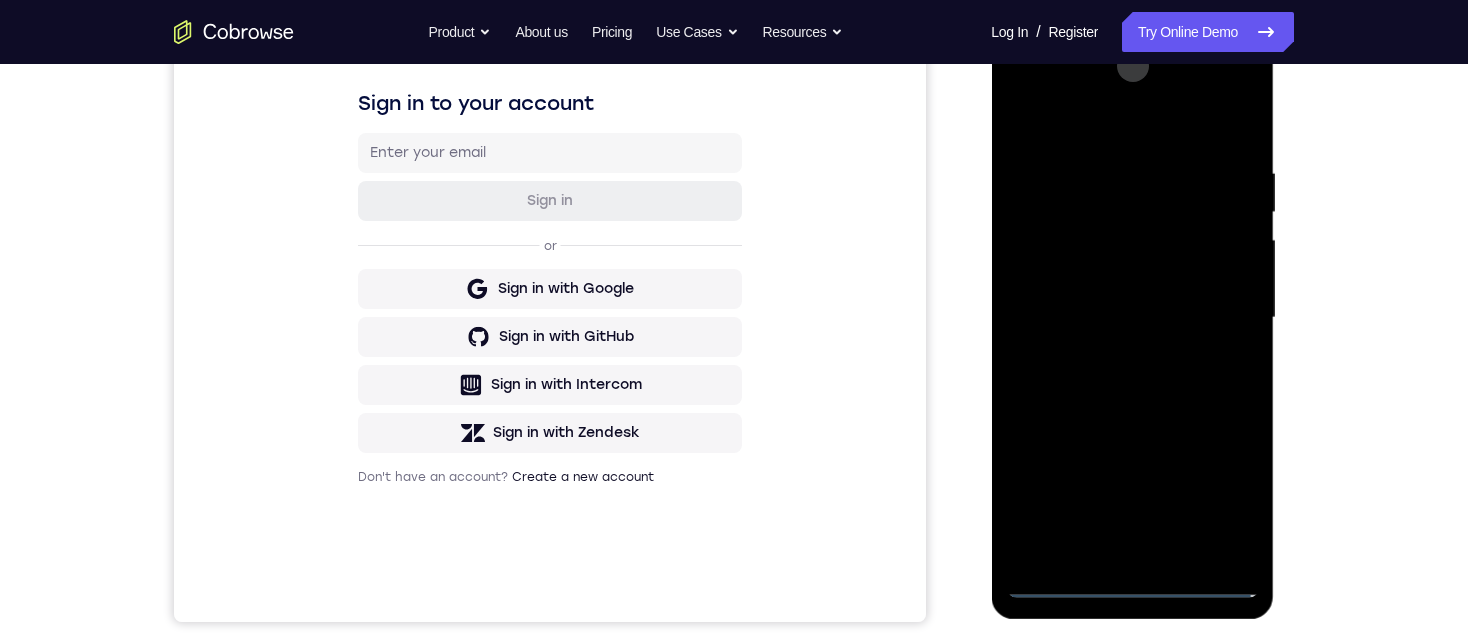 click at bounding box center [1132, 318] 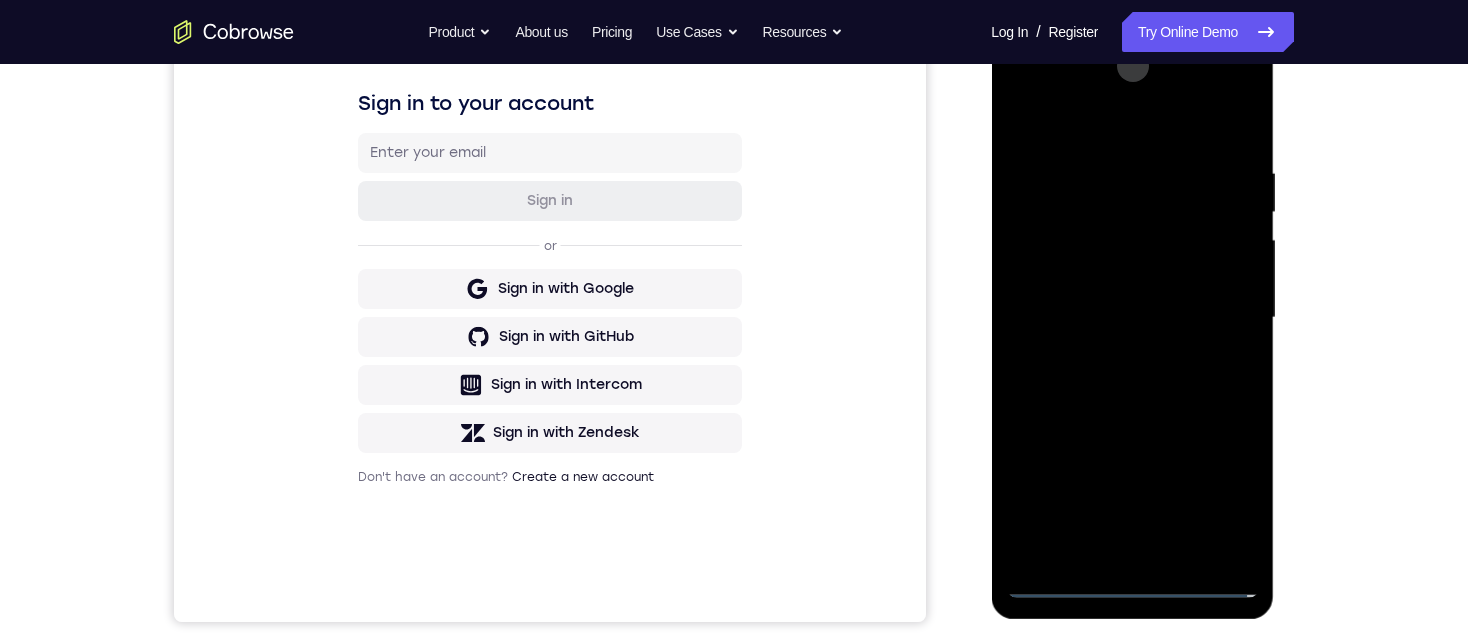 click at bounding box center [1132, 318] 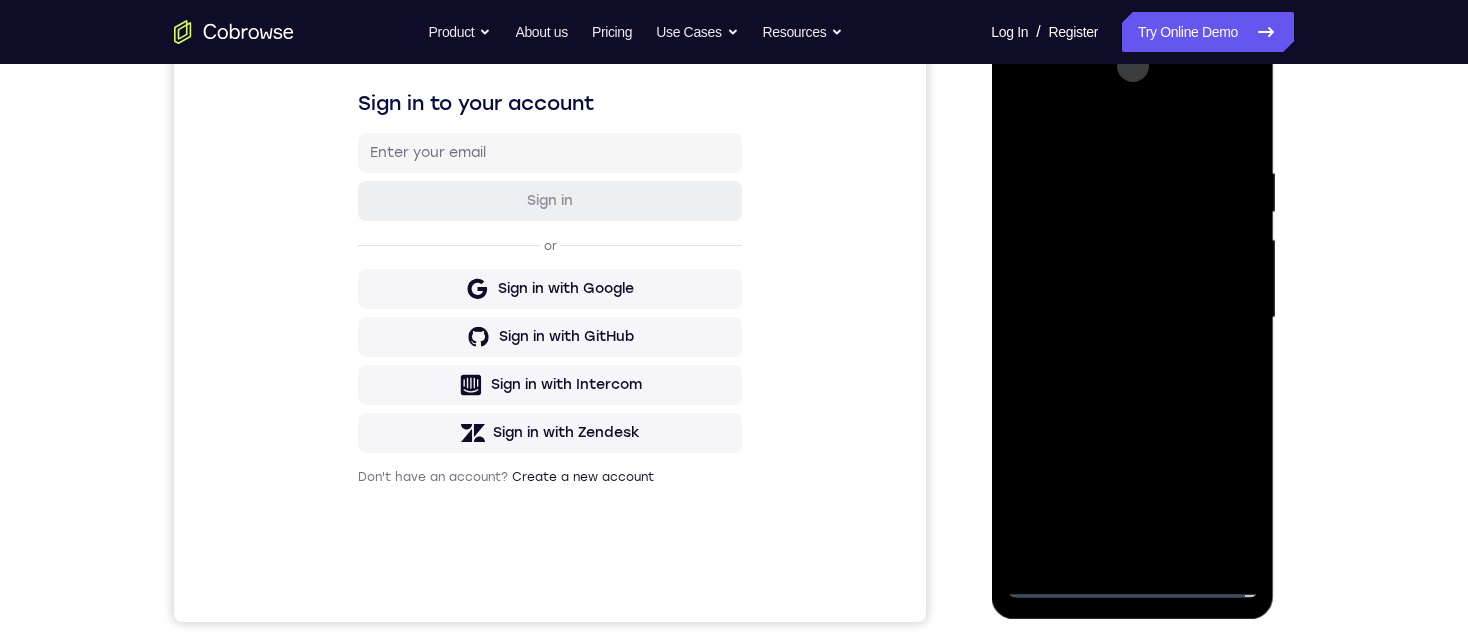 click at bounding box center (1132, 318) 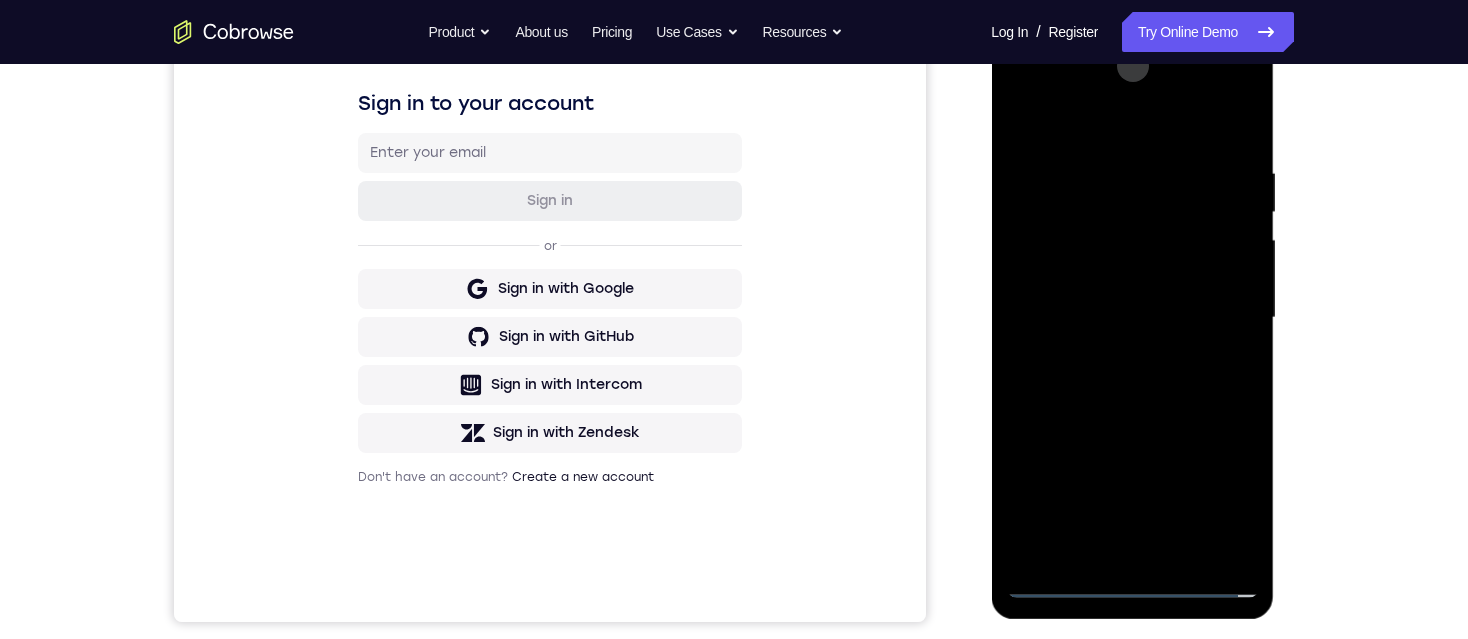 click at bounding box center (1132, 318) 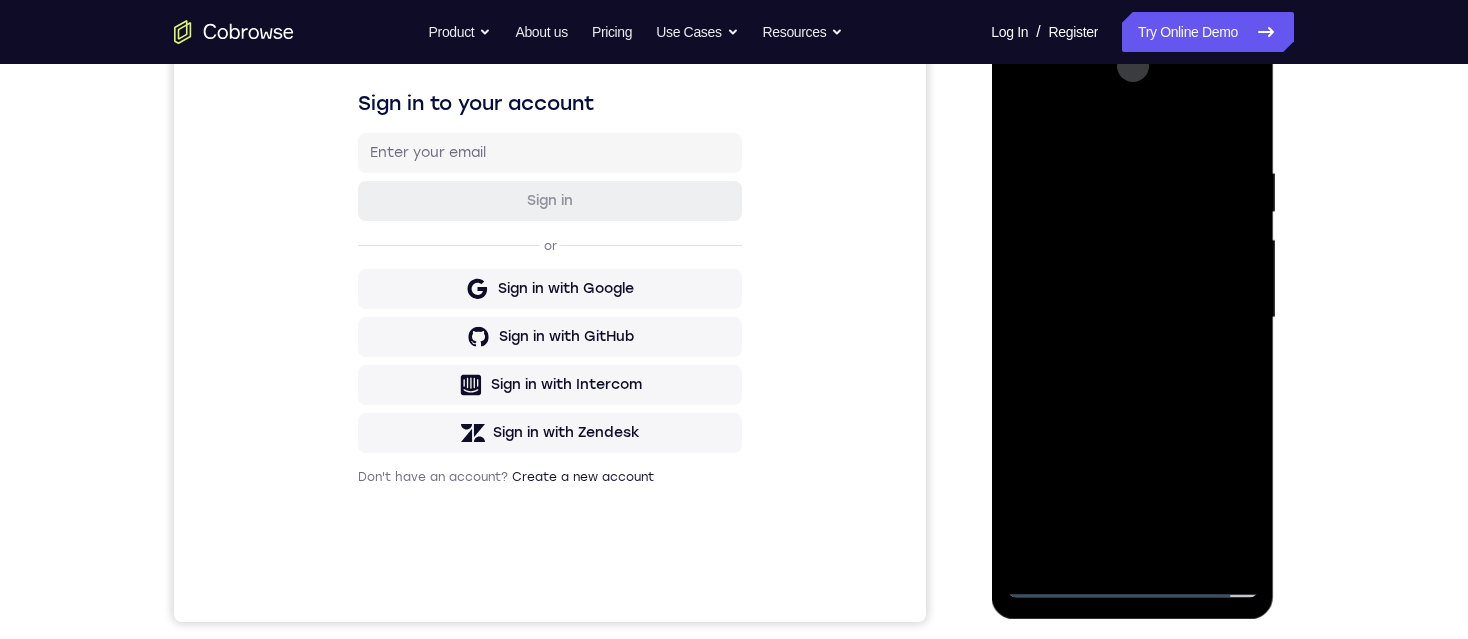 click at bounding box center [1132, 318] 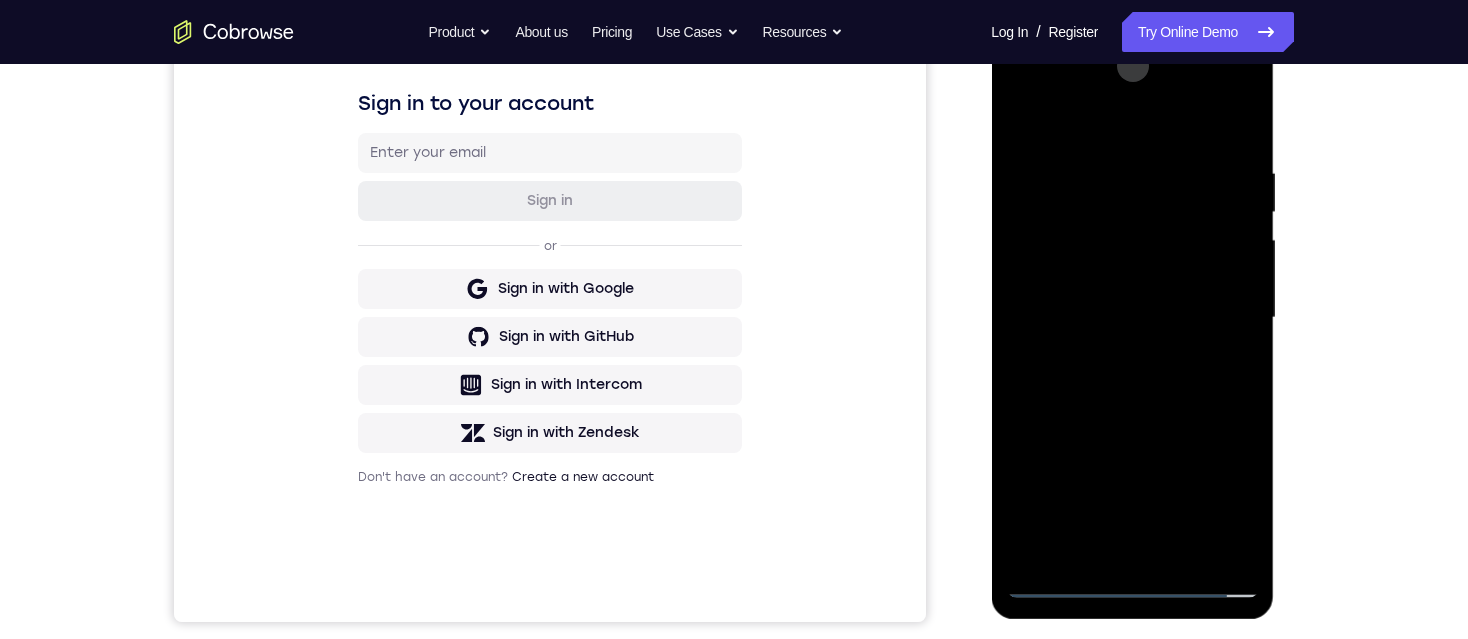 click at bounding box center [1132, 318] 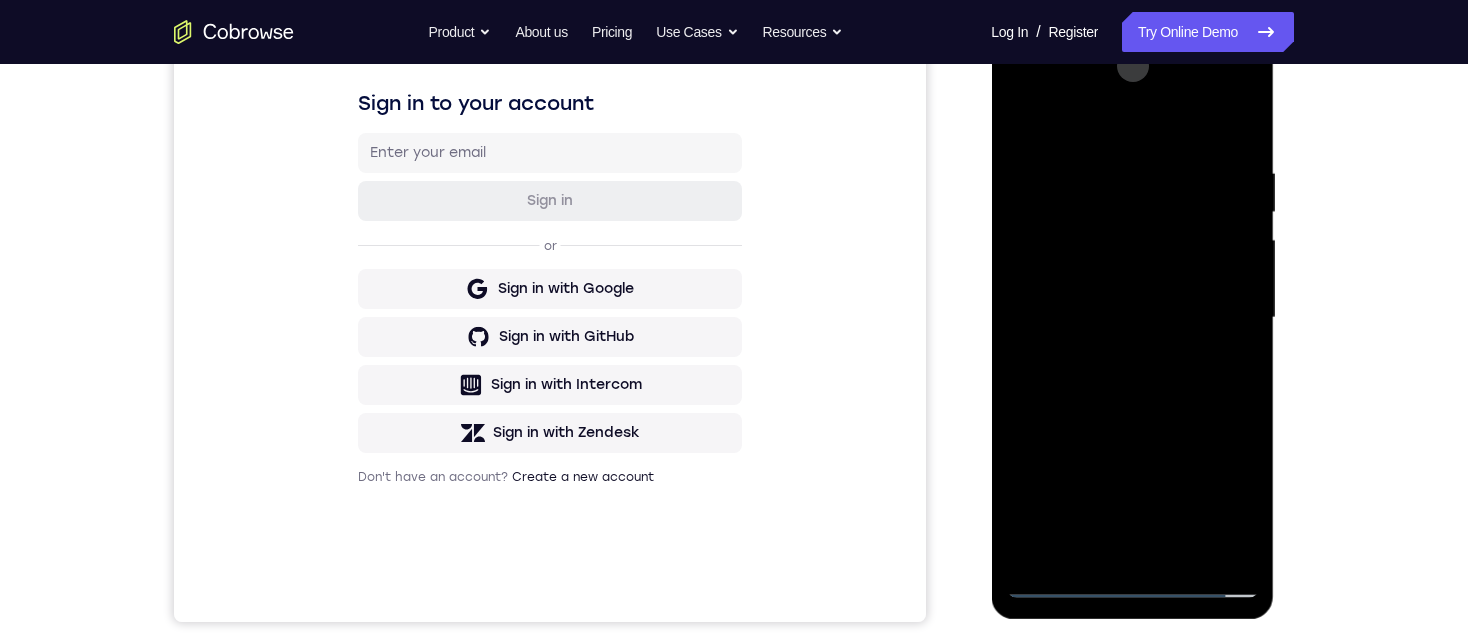 click at bounding box center [1132, 318] 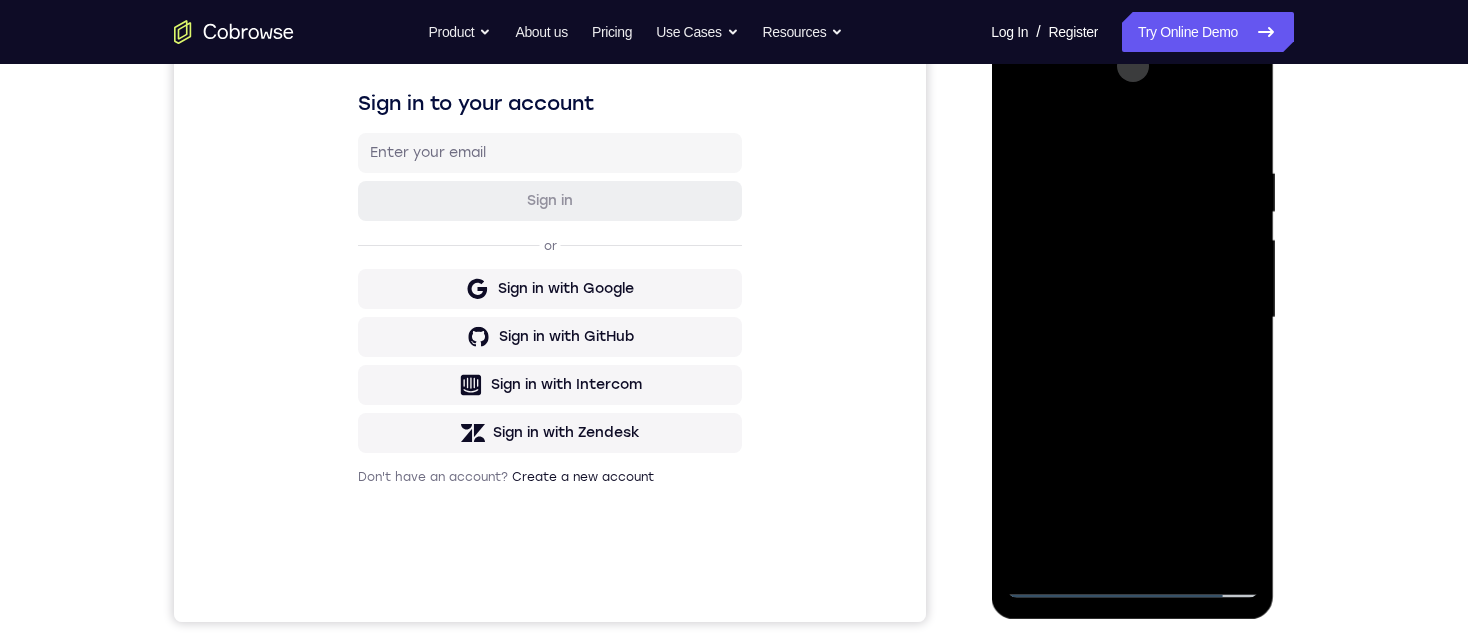 click at bounding box center (1132, 318) 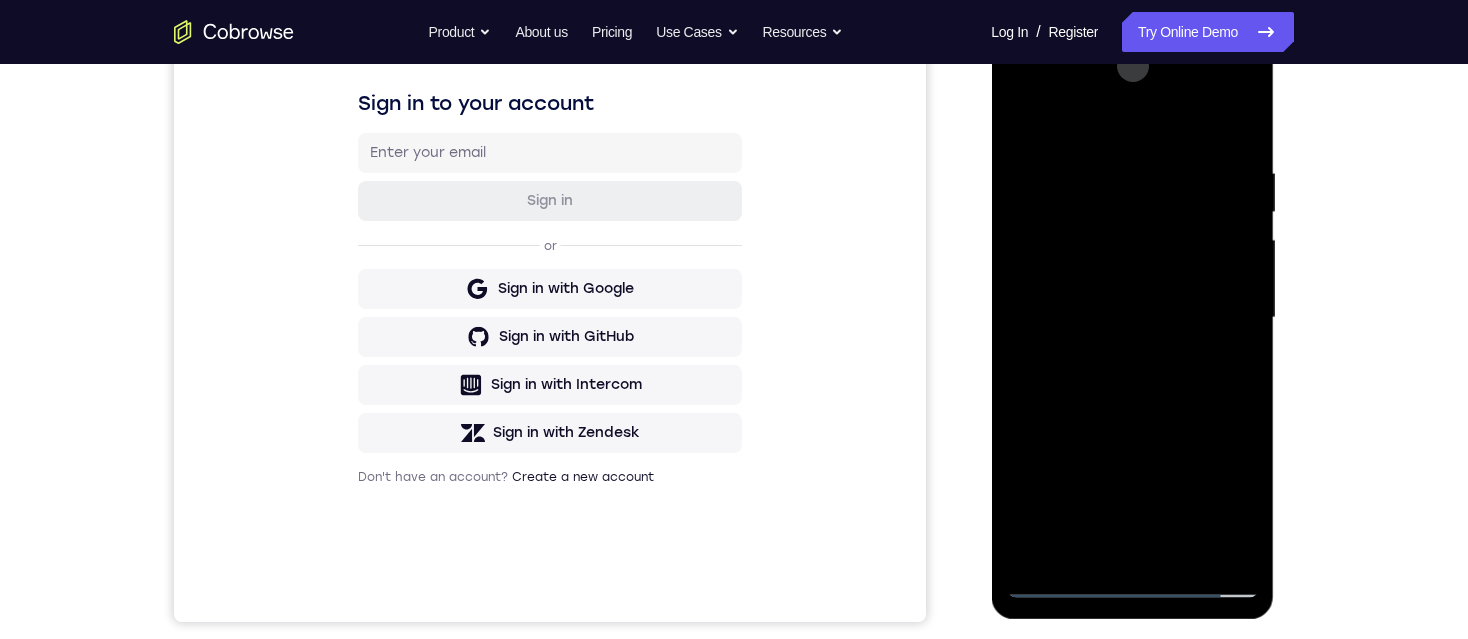 click at bounding box center (1132, 318) 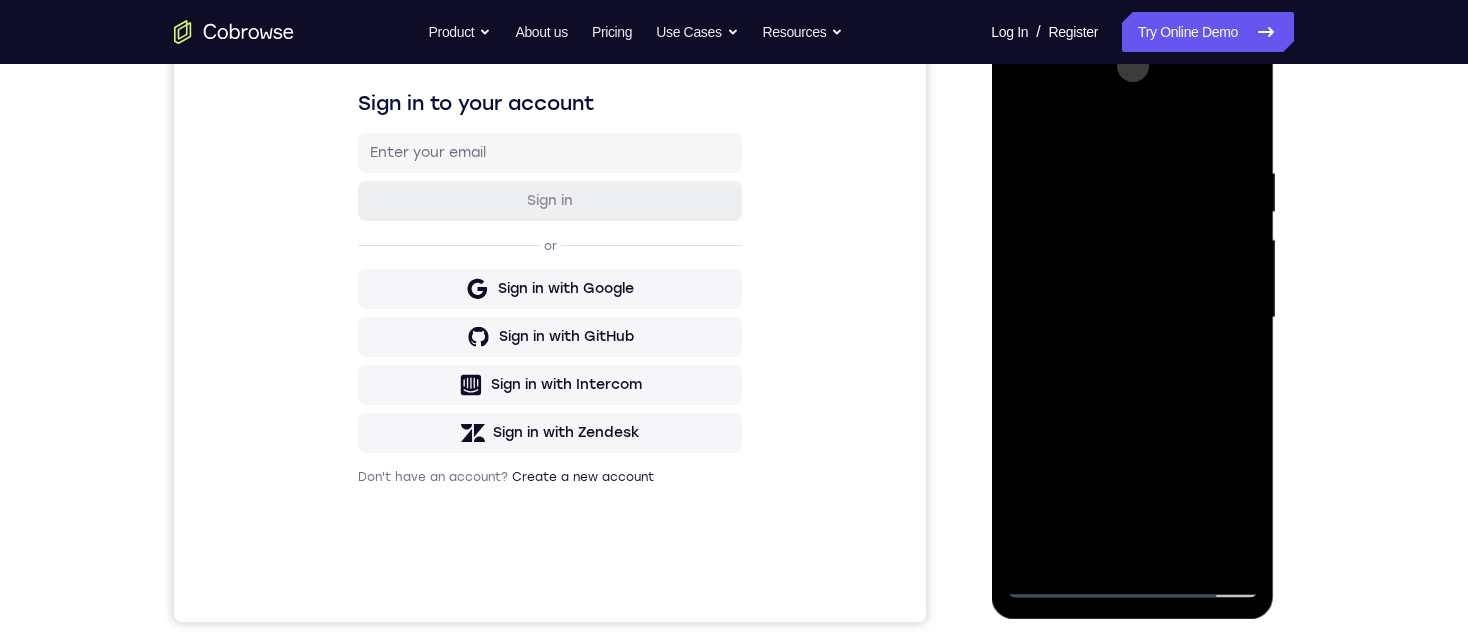click at bounding box center (1132, 318) 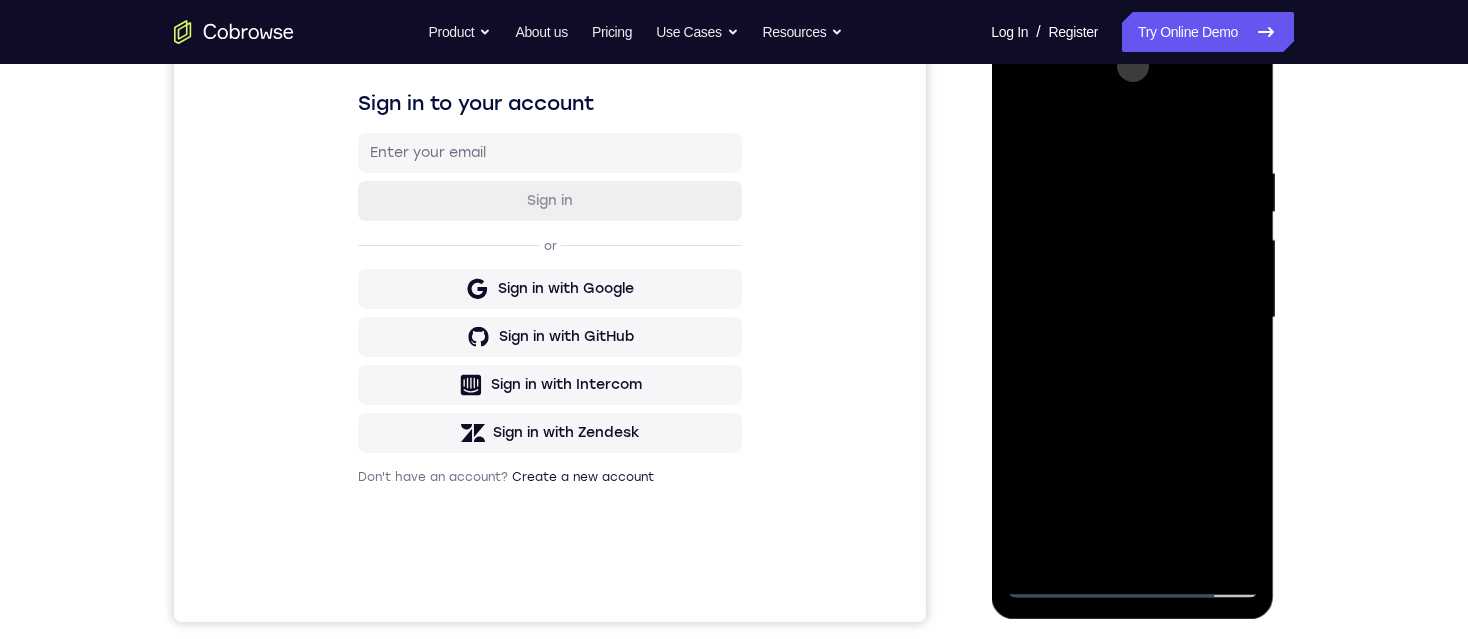 click at bounding box center [1132, 318] 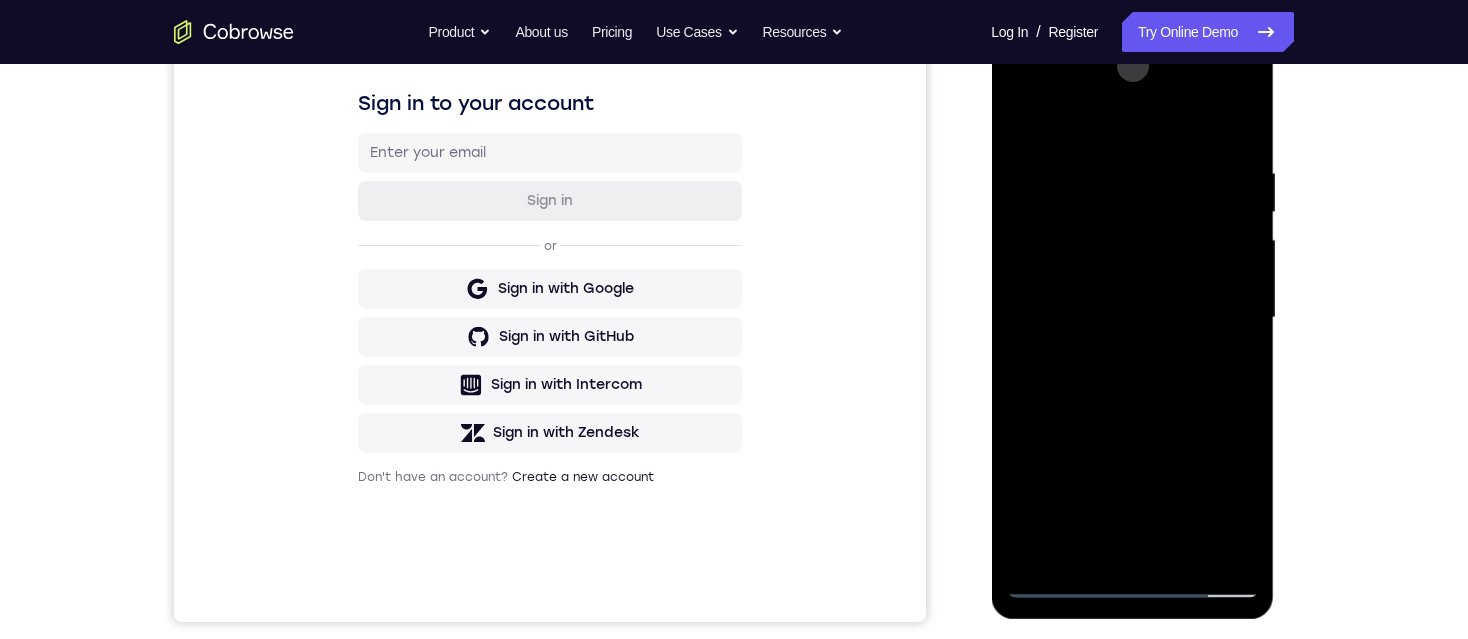 click at bounding box center [1132, 318] 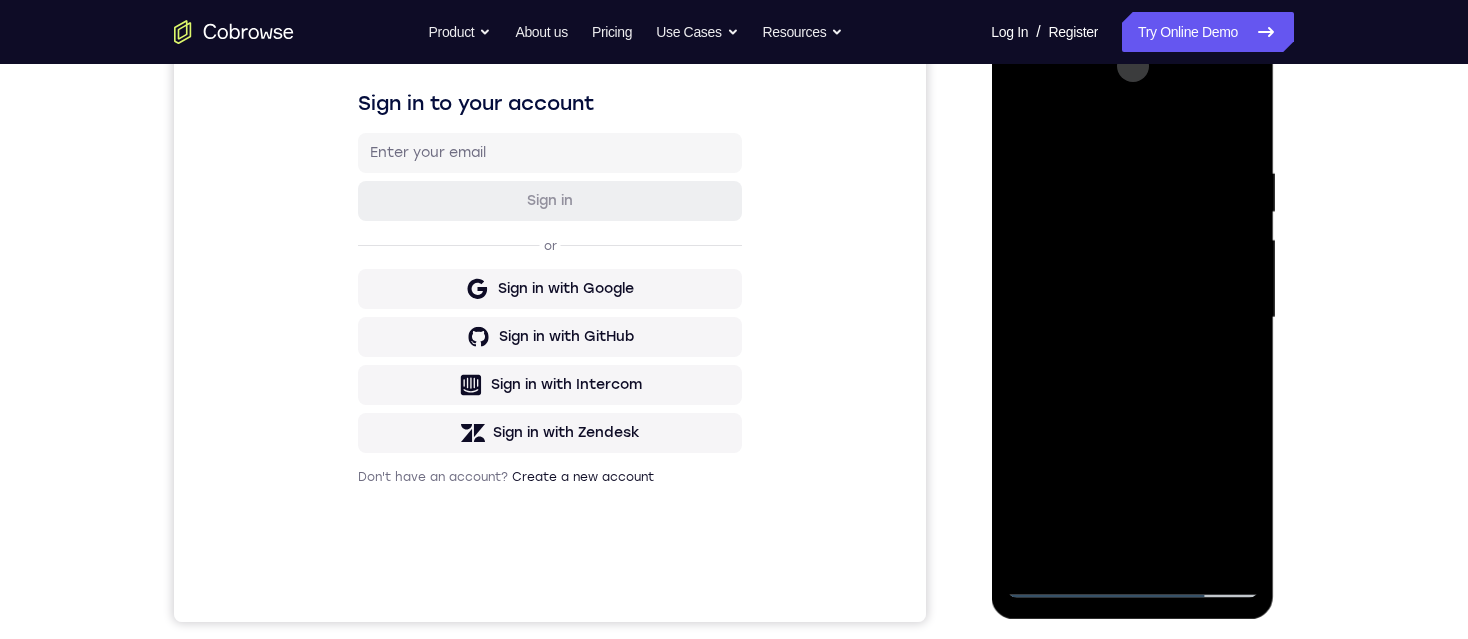 click at bounding box center (1132, 318) 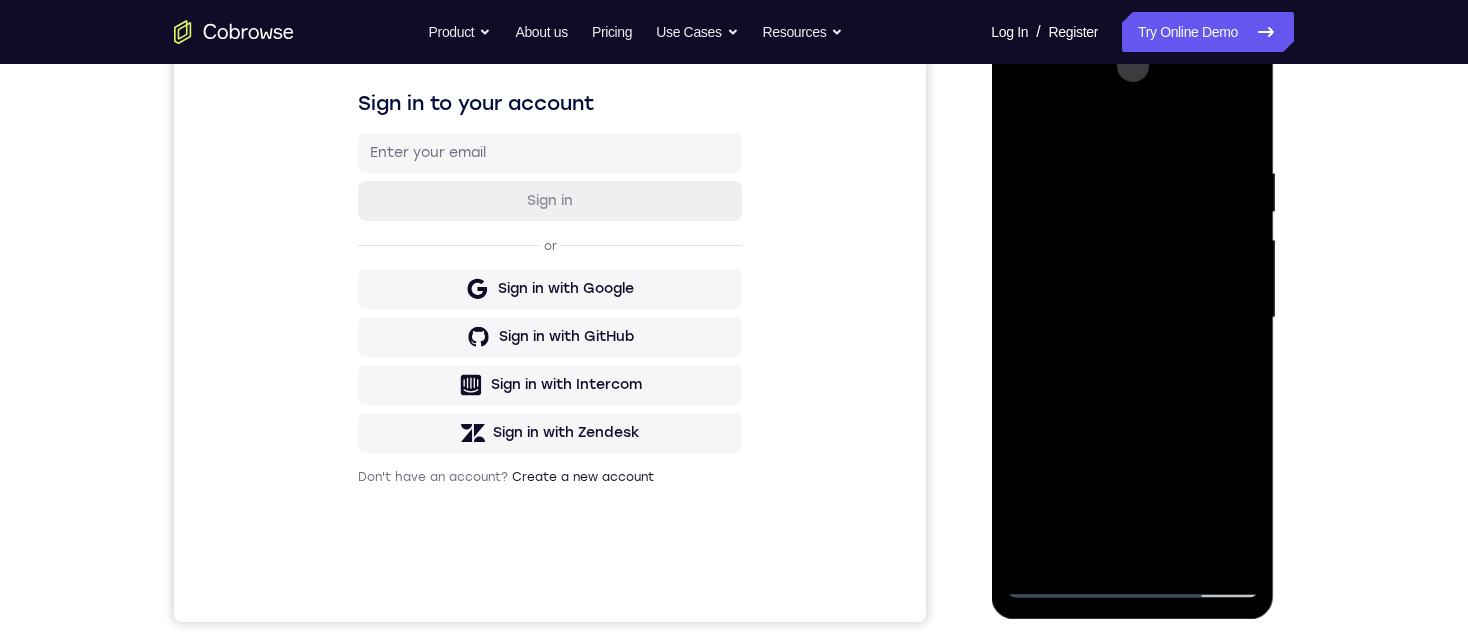 click at bounding box center (1132, 318) 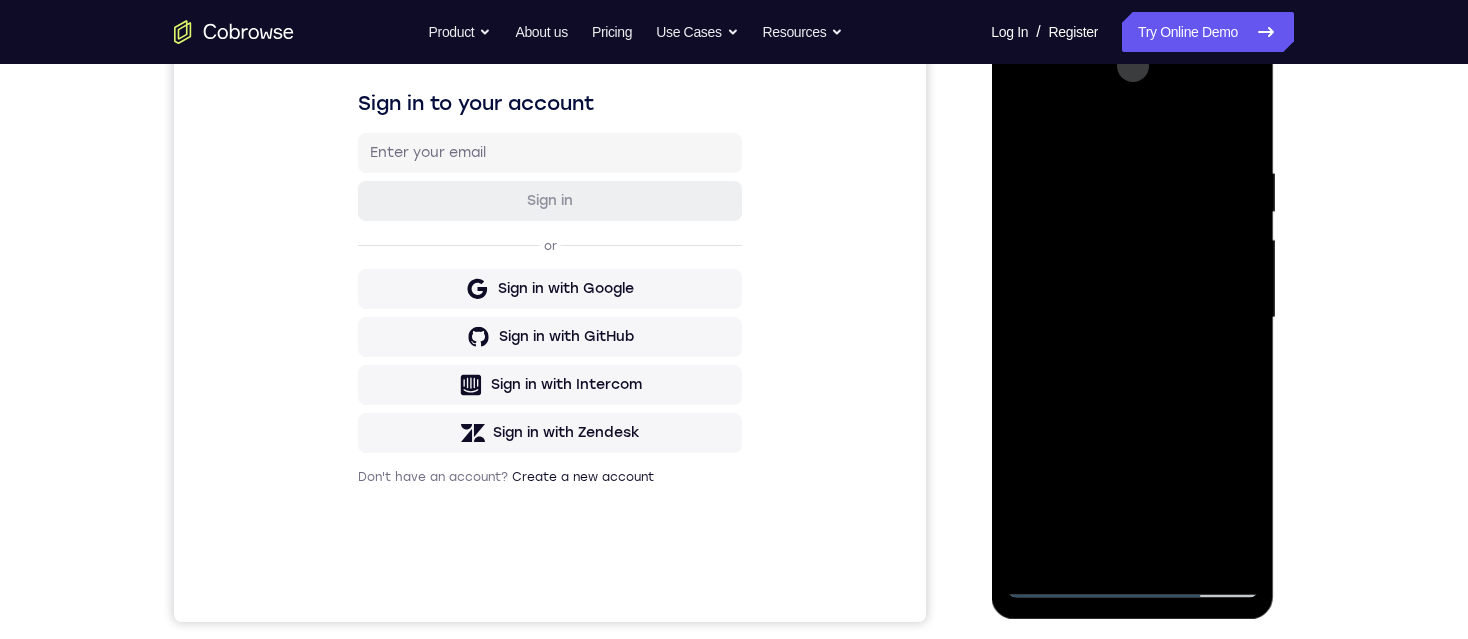 click at bounding box center (1132, 318) 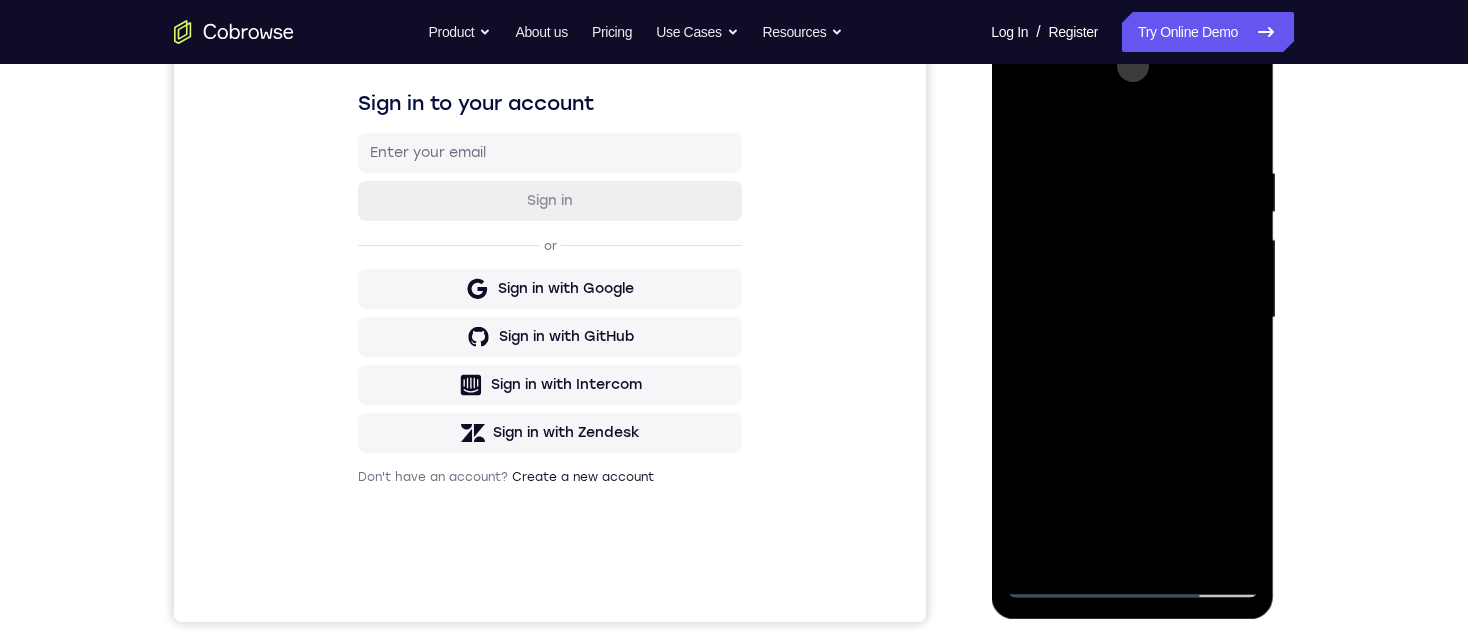 click at bounding box center (1132, 318) 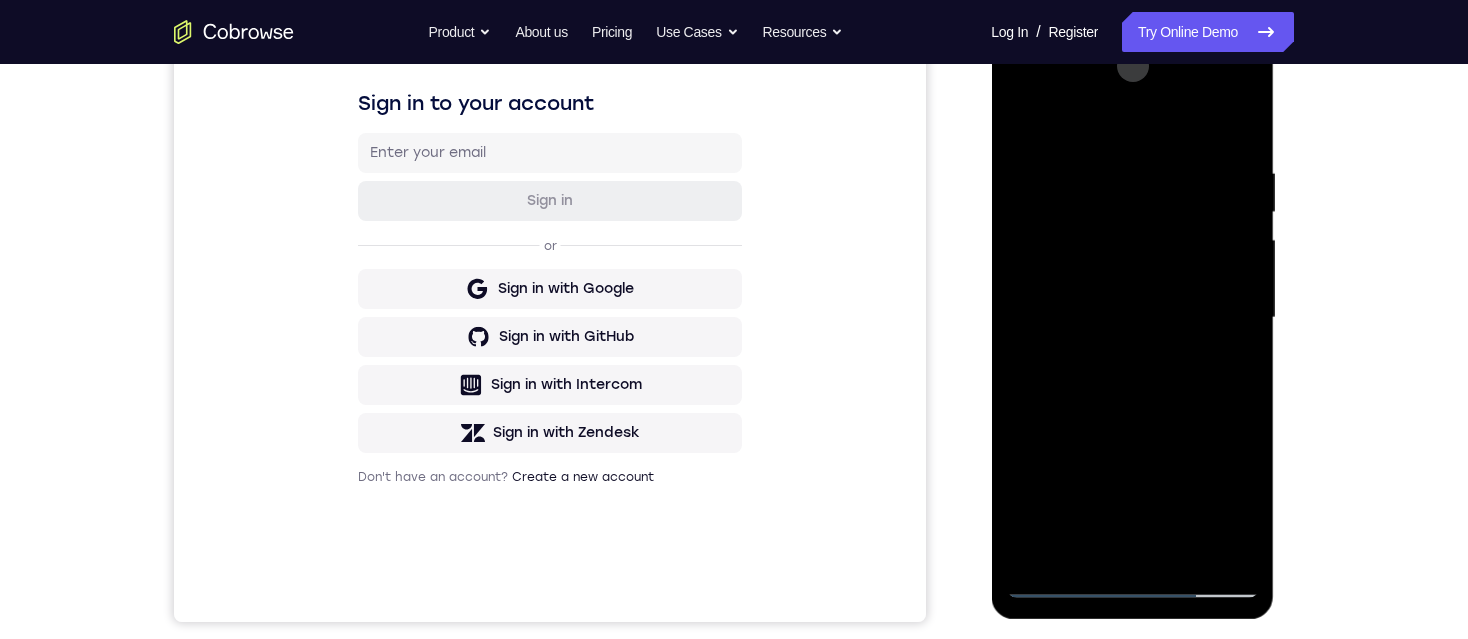 click at bounding box center (1132, 318) 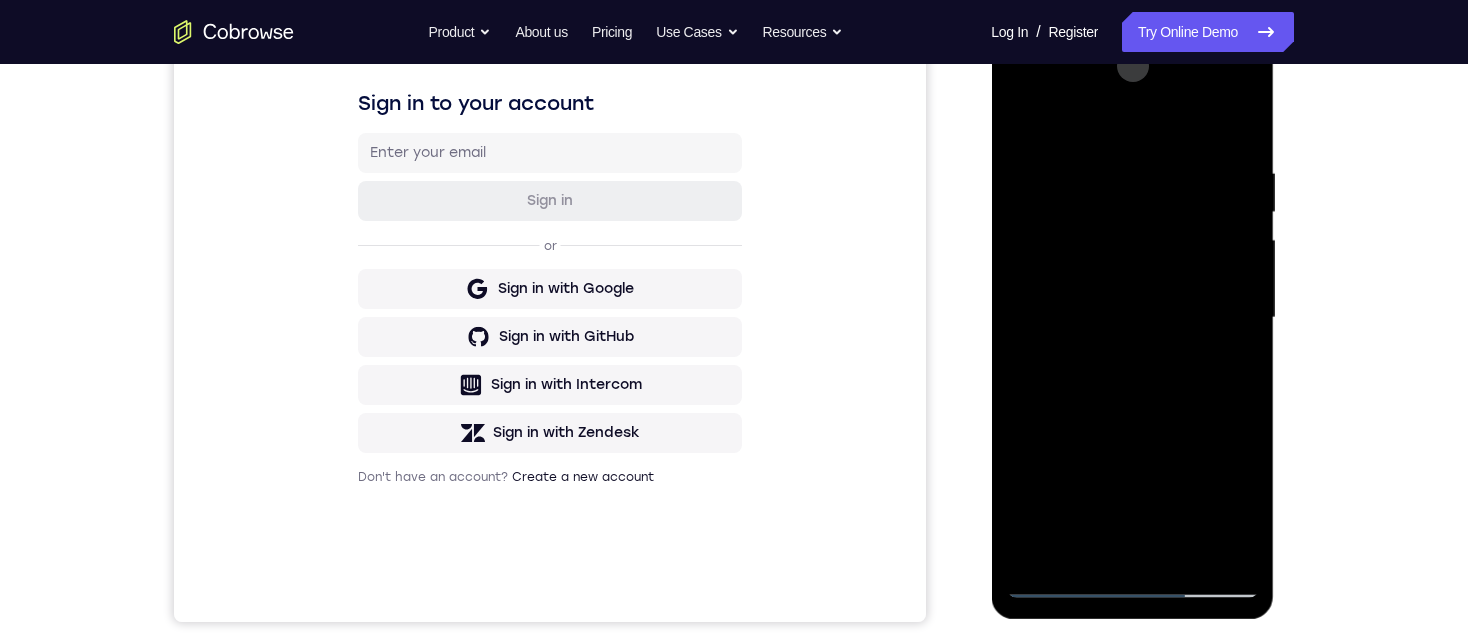 click at bounding box center [1132, 318] 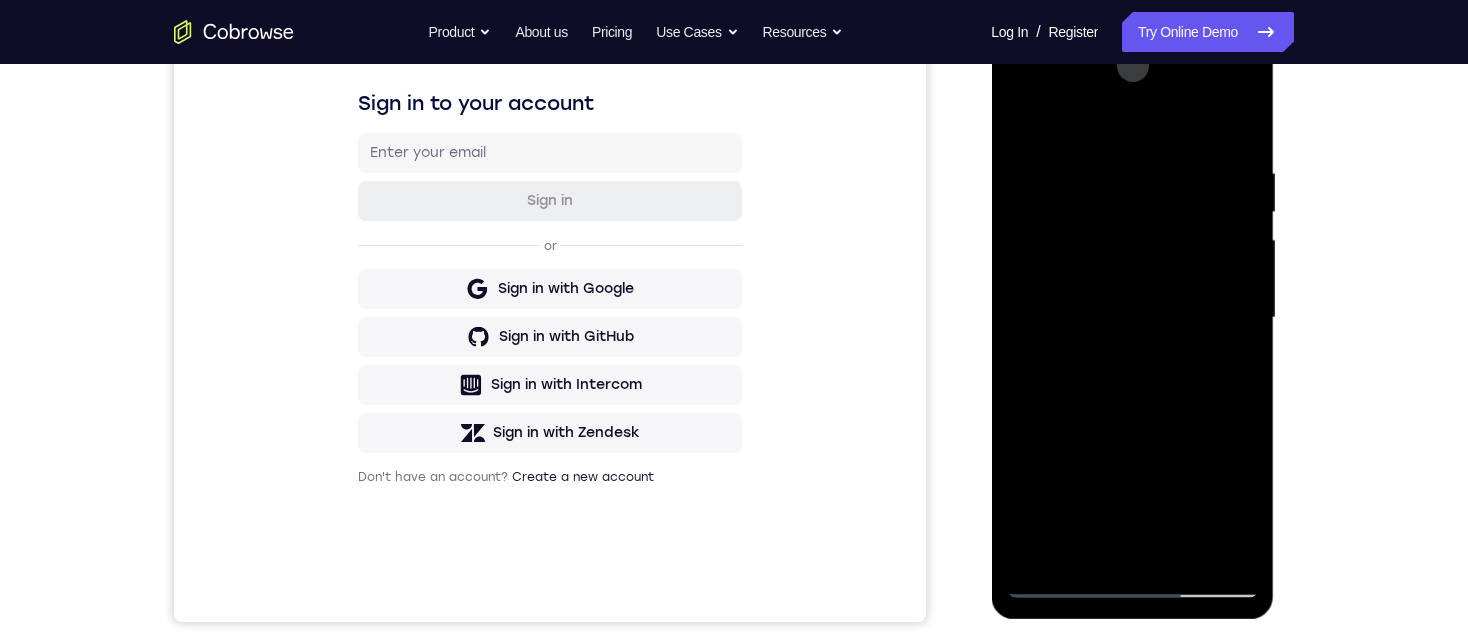 click at bounding box center (1132, 318) 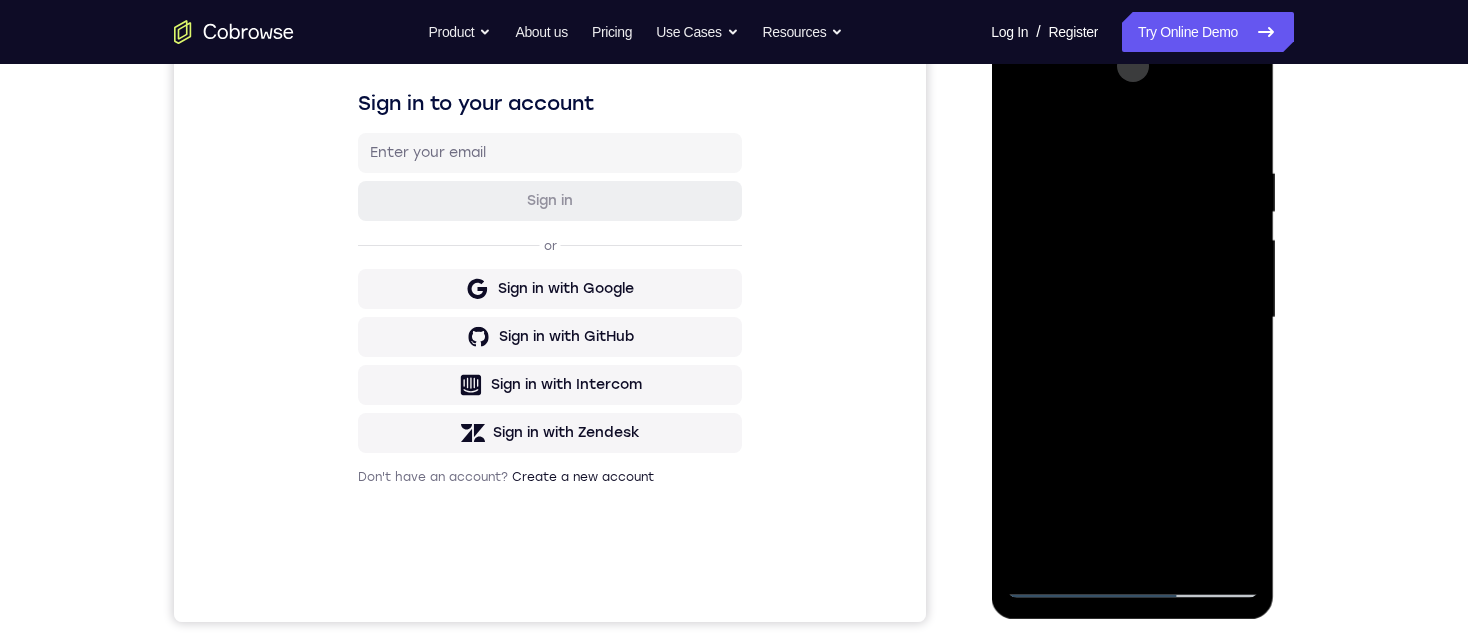click at bounding box center [1132, 318] 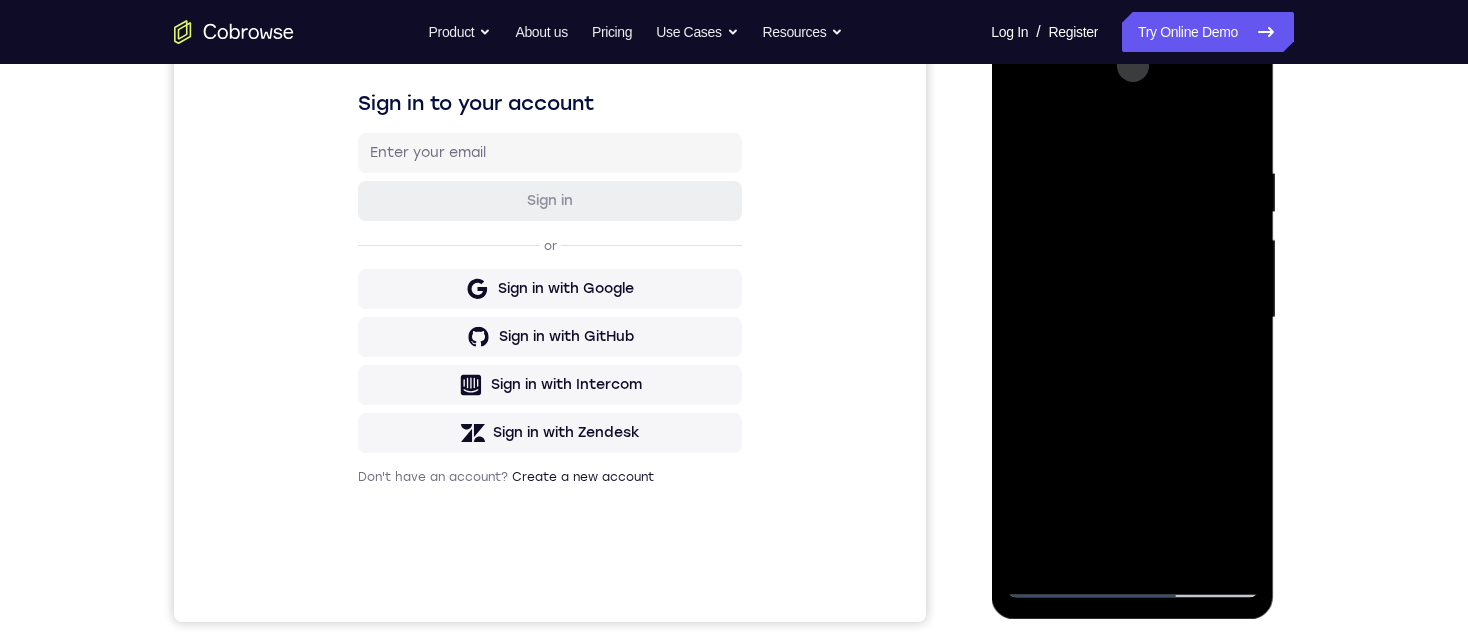 click at bounding box center (1132, 318) 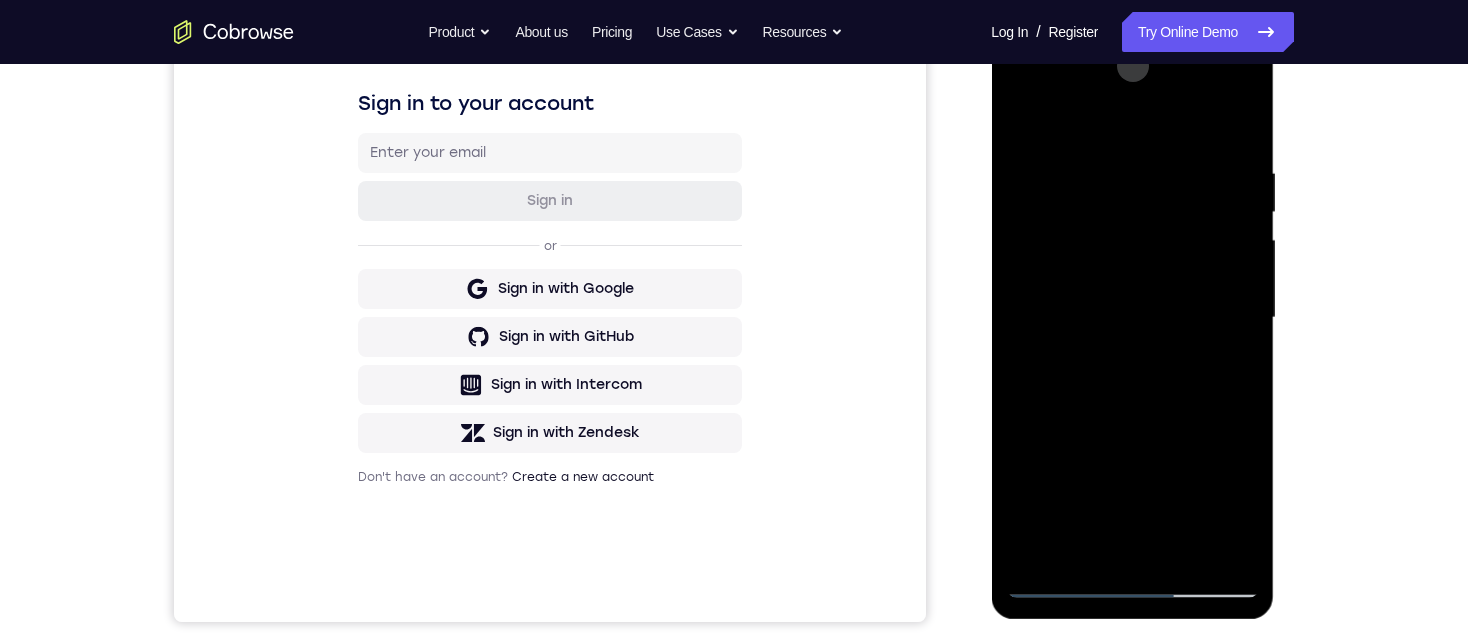 click at bounding box center (1132, 318) 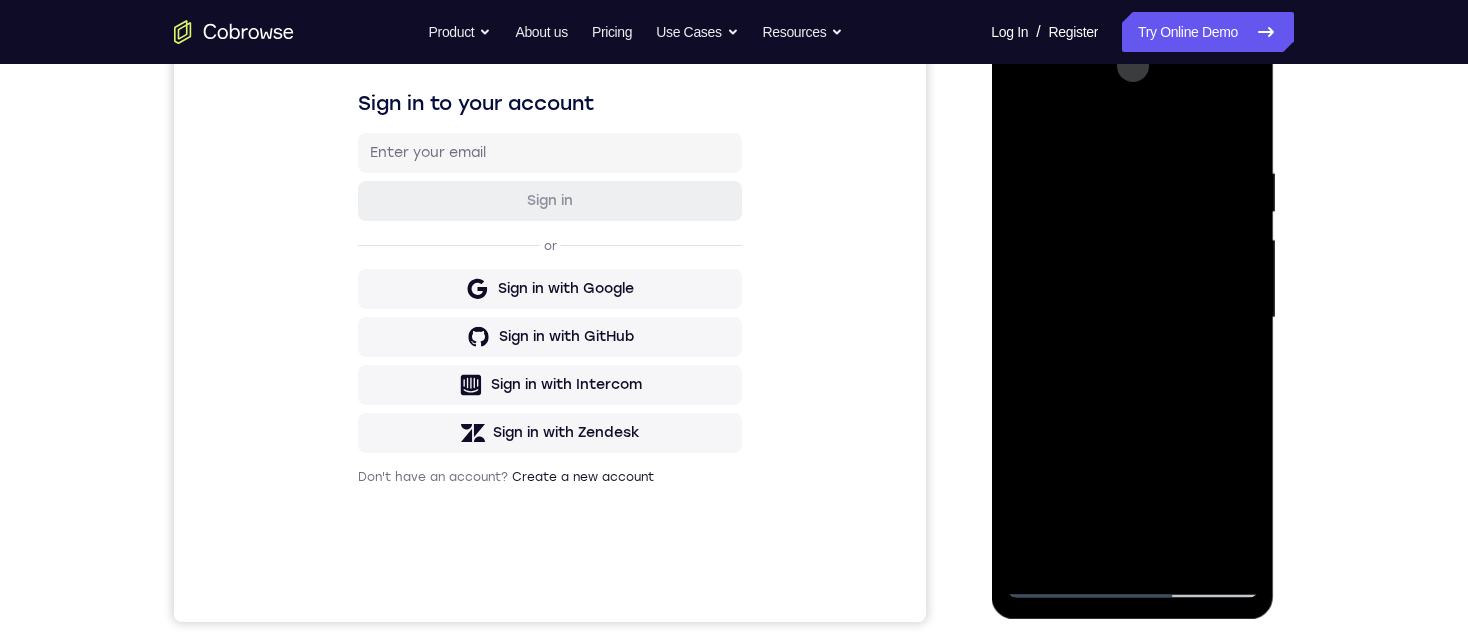 click at bounding box center (1132, 318) 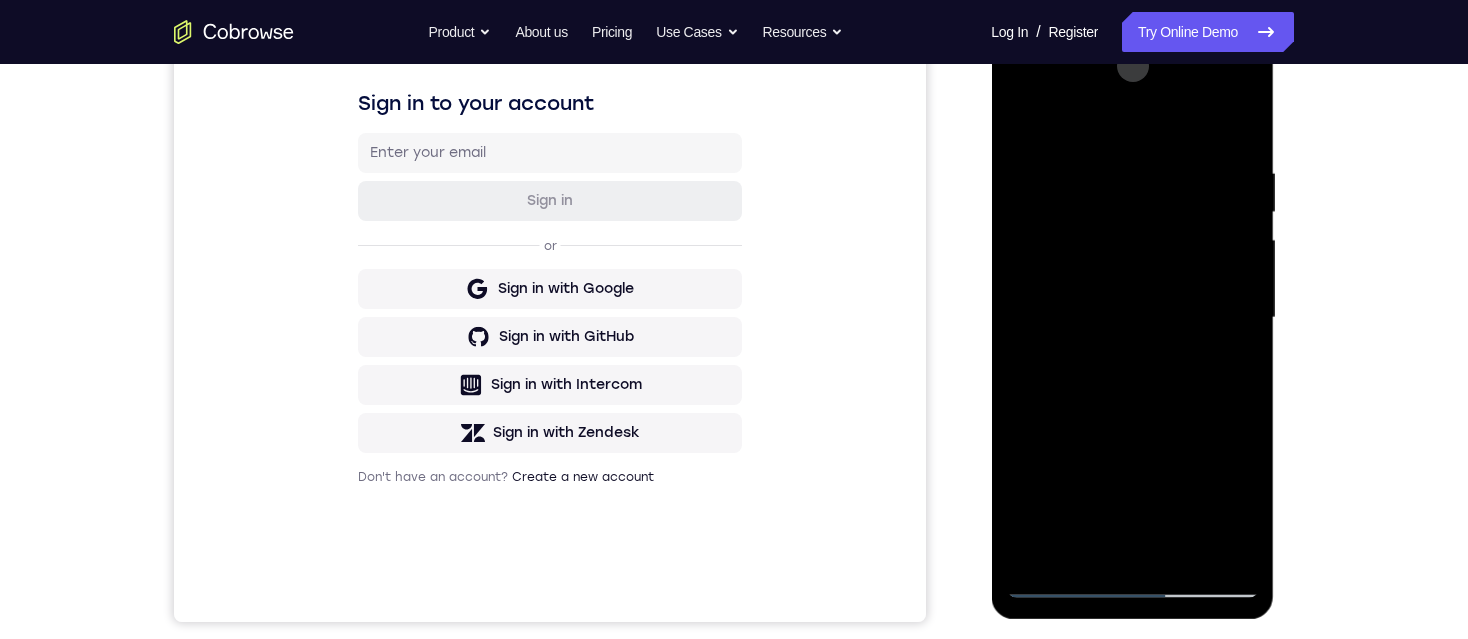 drag, startPoint x: 1115, startPoint y: 312, endPoint x: 1094, endPoint y: 307, distance: 21.587032 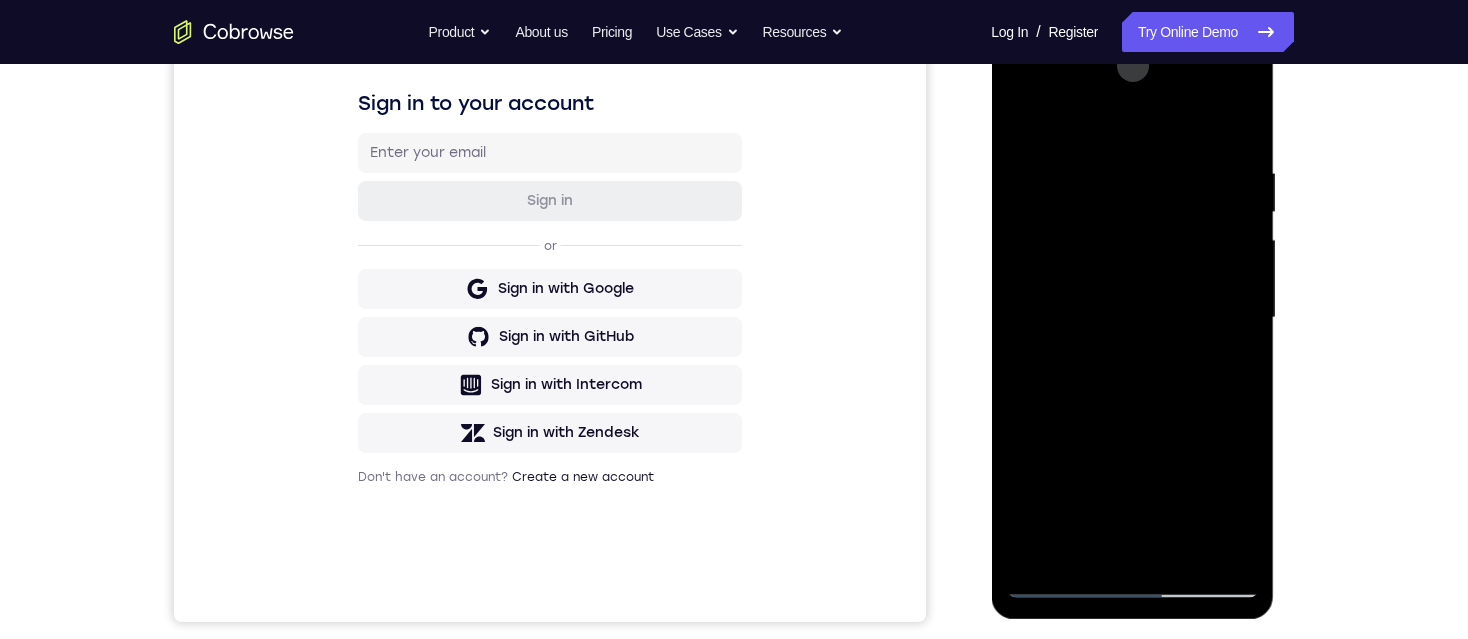click at bounding box center [1132, 318] 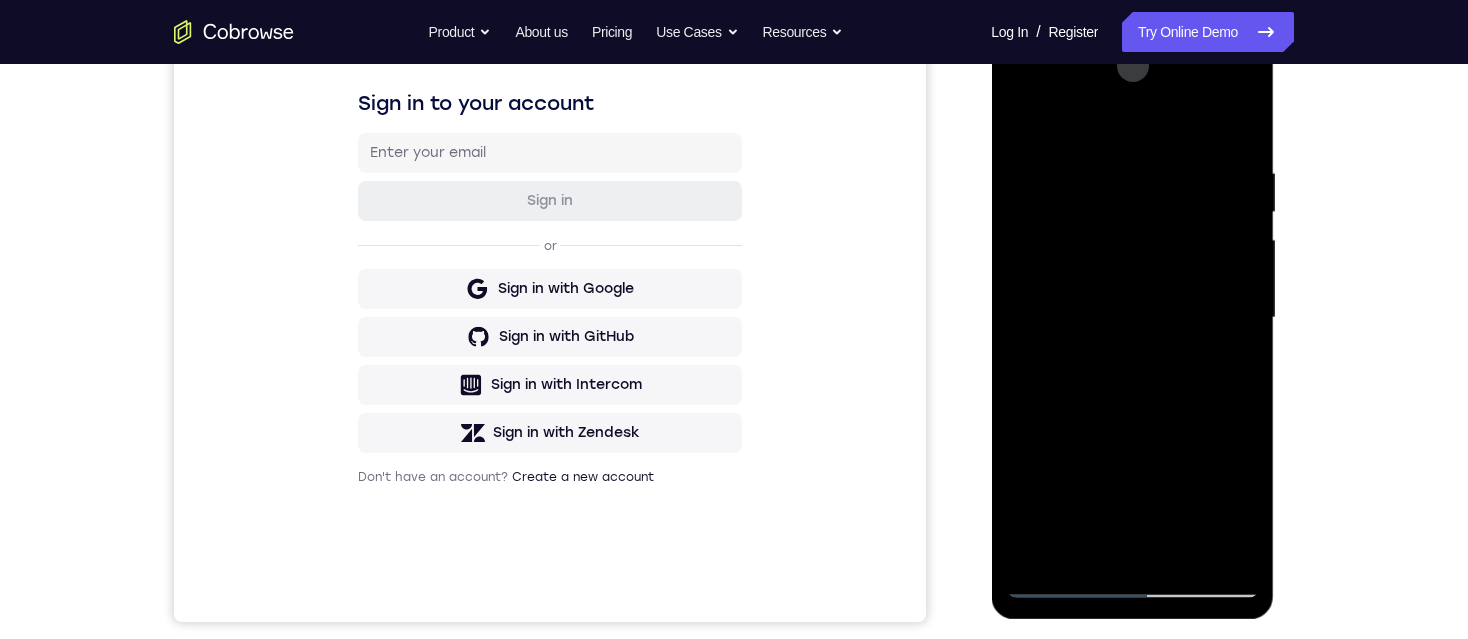 click at bounding box center [1132, 318] 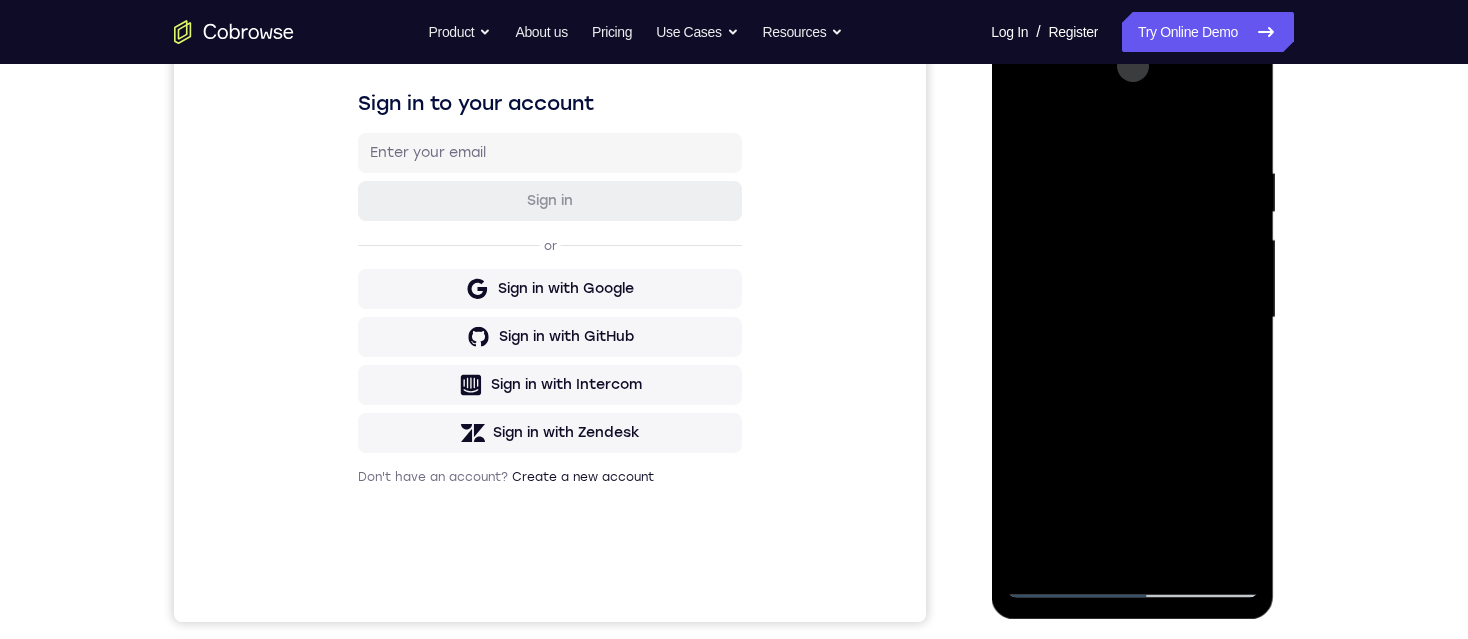 click at bounding box center (1132, 318) 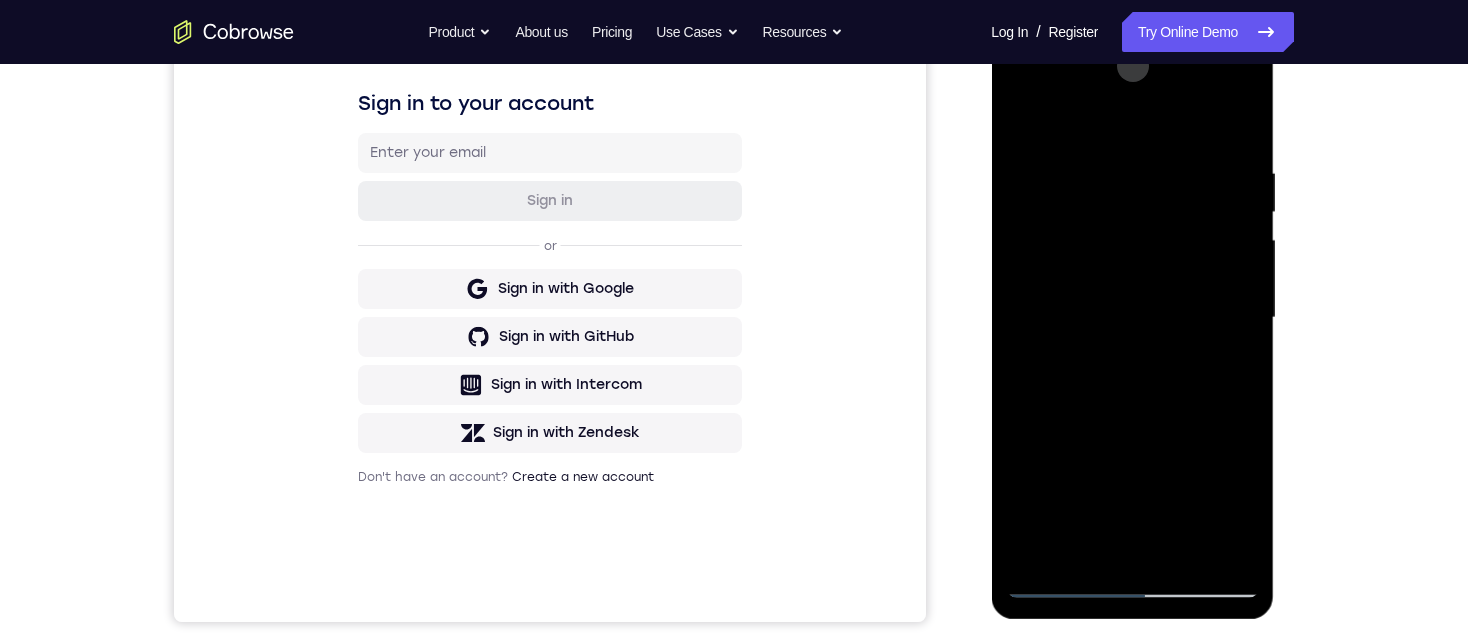 click at bounding box center [1132, 318] 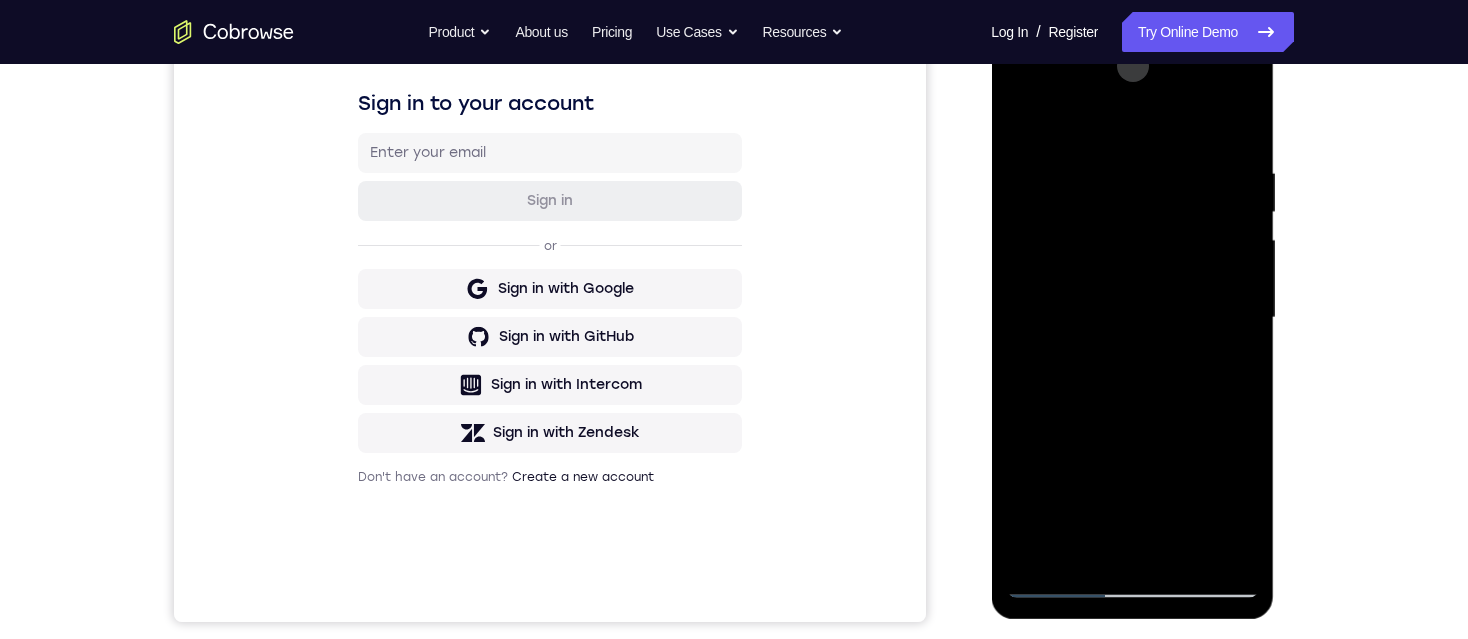 click at bounding box center [1132, 318] 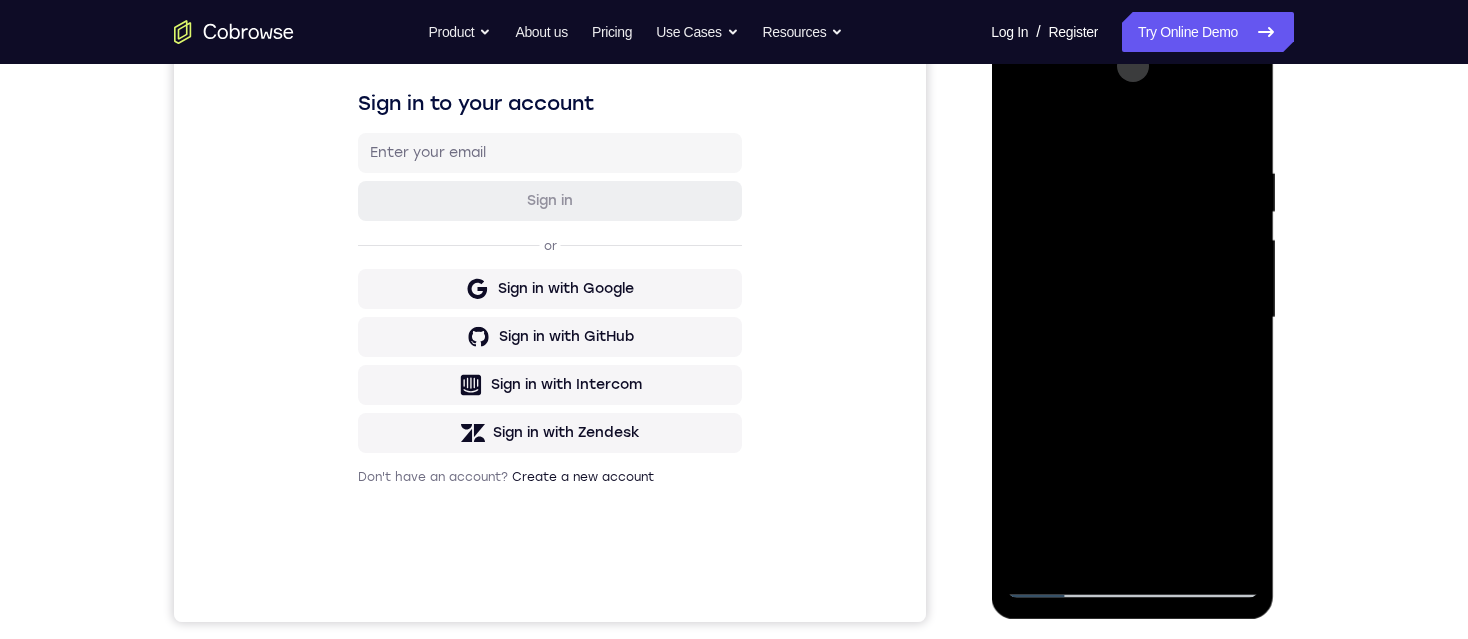 click at bounding box center (1132, 318) 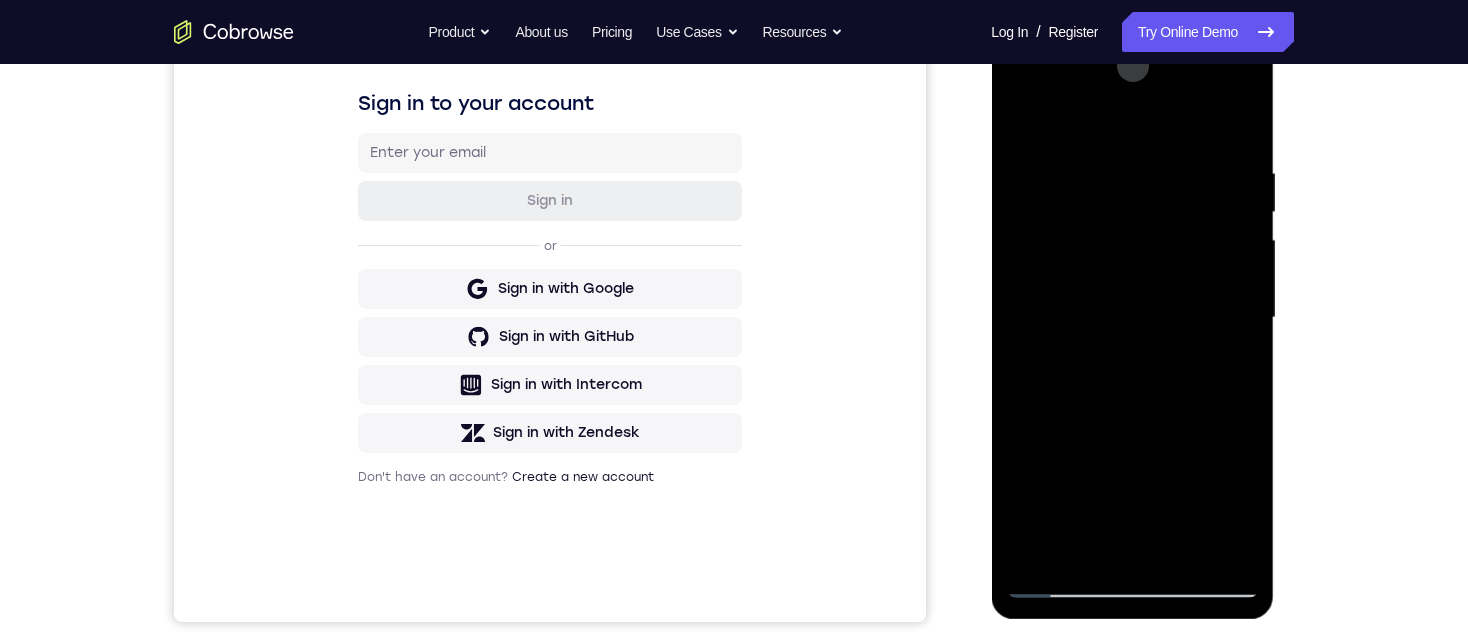 click at bounding box center (1132, 318) 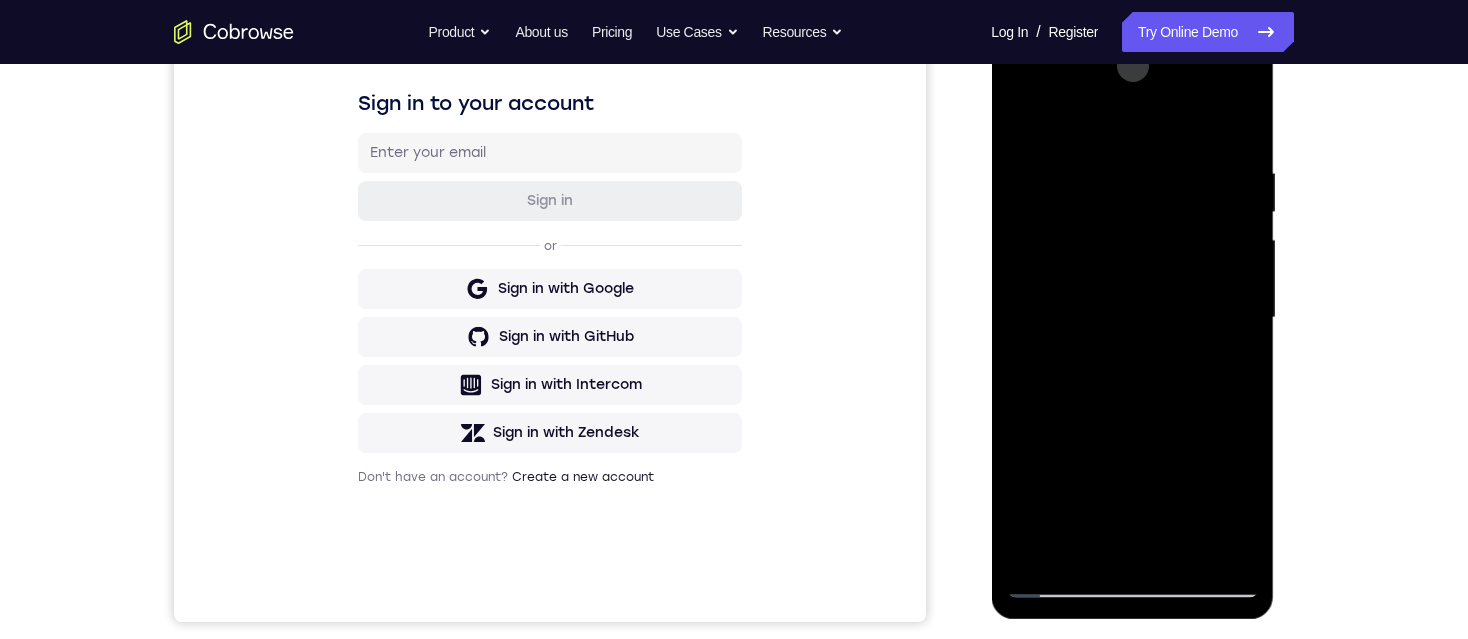 click at bounding box center (1132, 318) 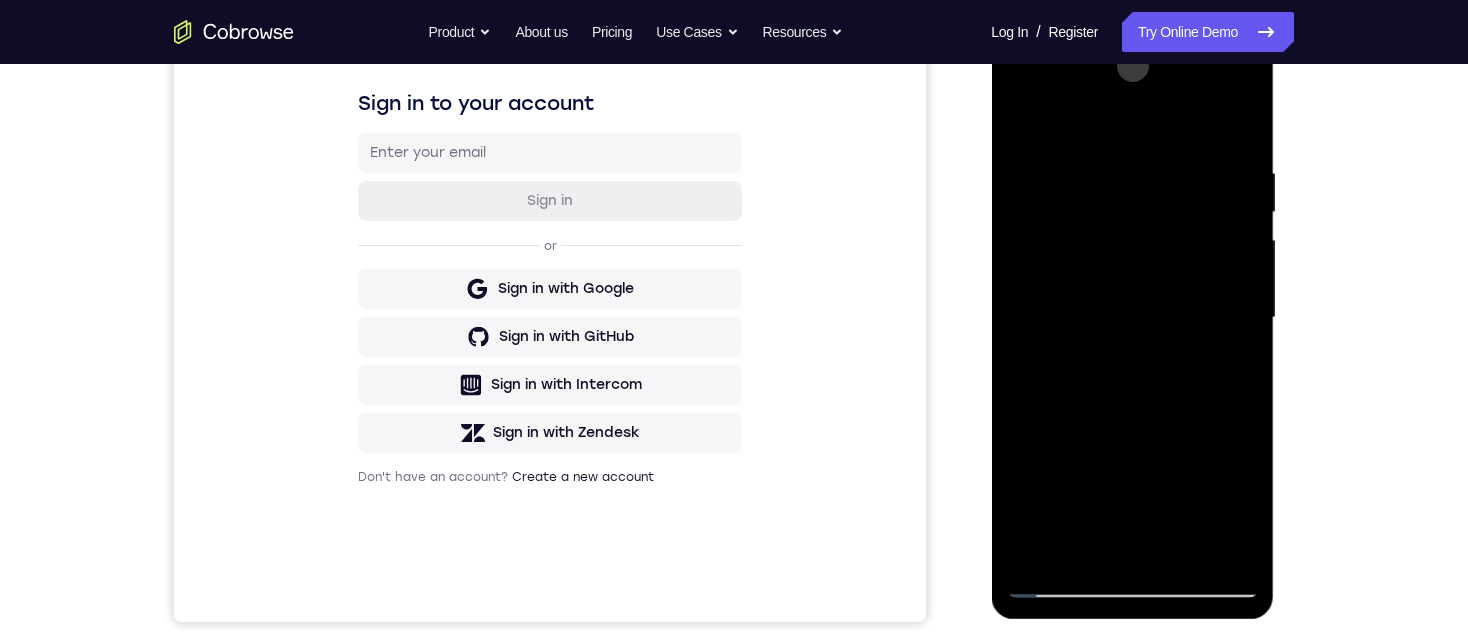 click at bounding box center (1132, 318) 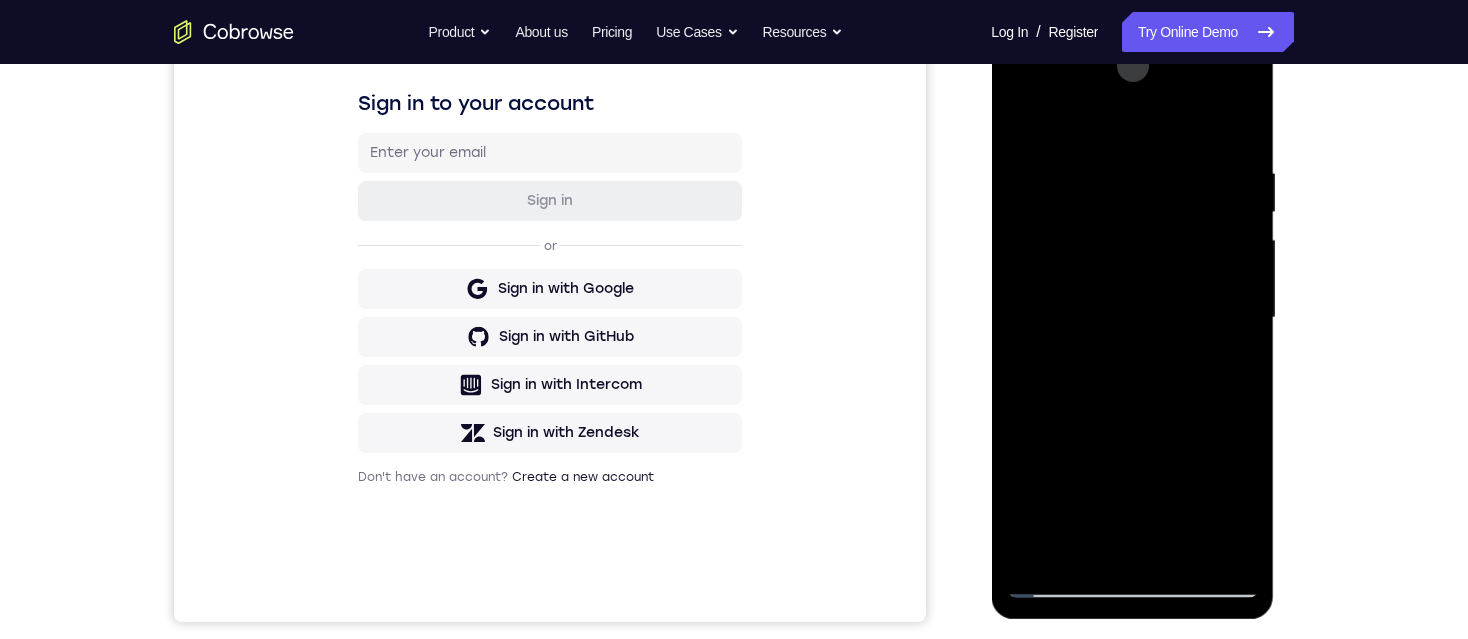 click at bounding box center [1132, 318] 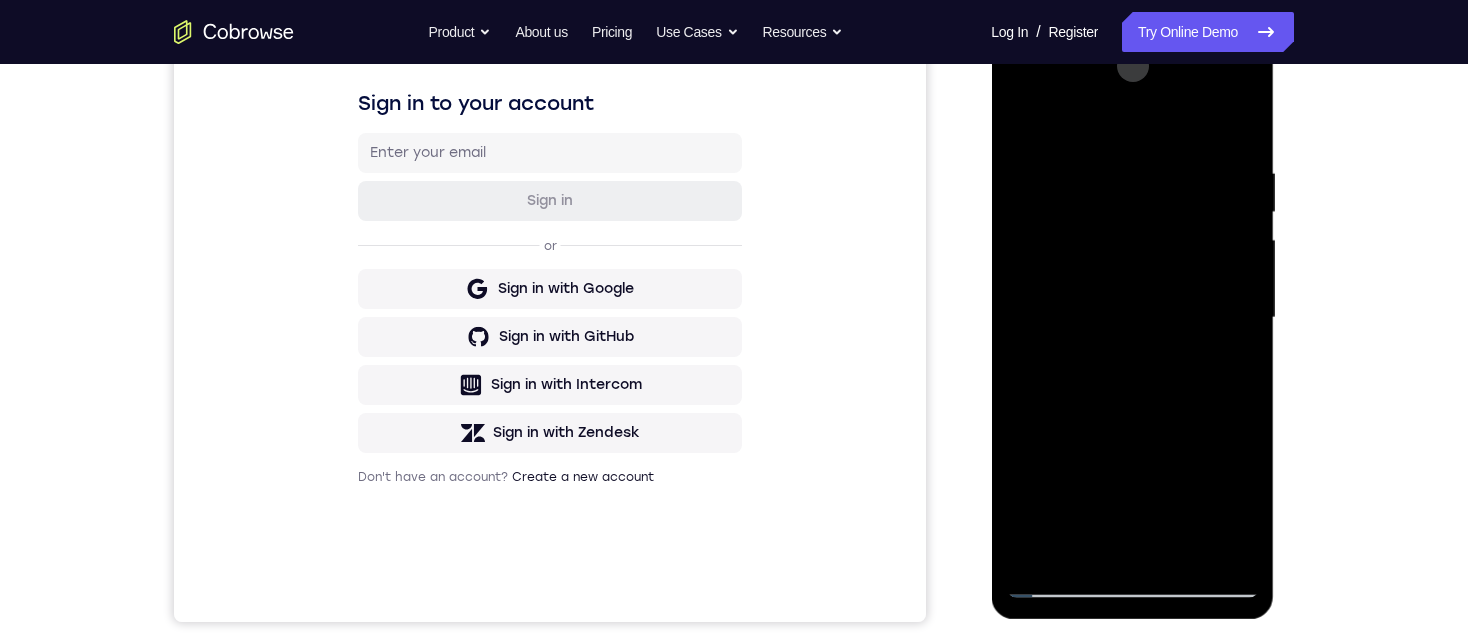 drag, startPoint x: 1133, startPoint y: 375, endPoint x: 1126, endPoint y: 233, distance: 142.17242 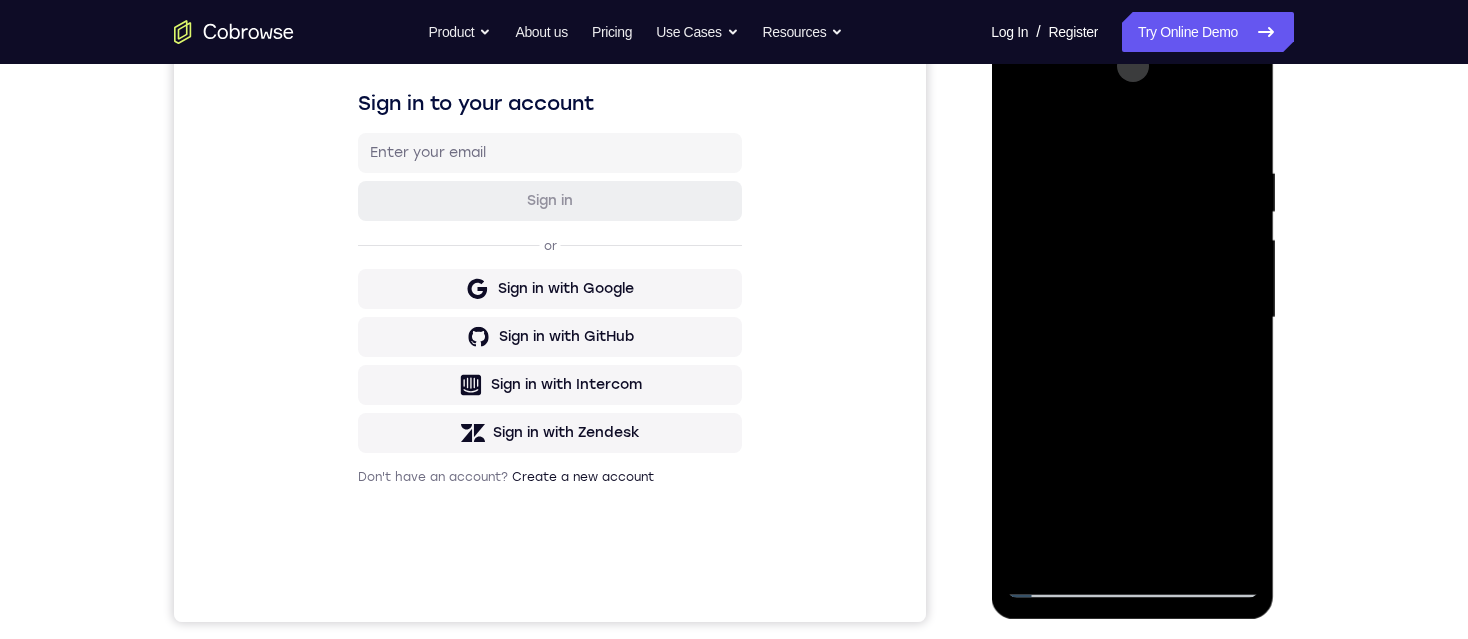 drag, startPoint x: 1129, startPoint y: 432, endPoint x: 1129, endPoint y: 265, distance: 167 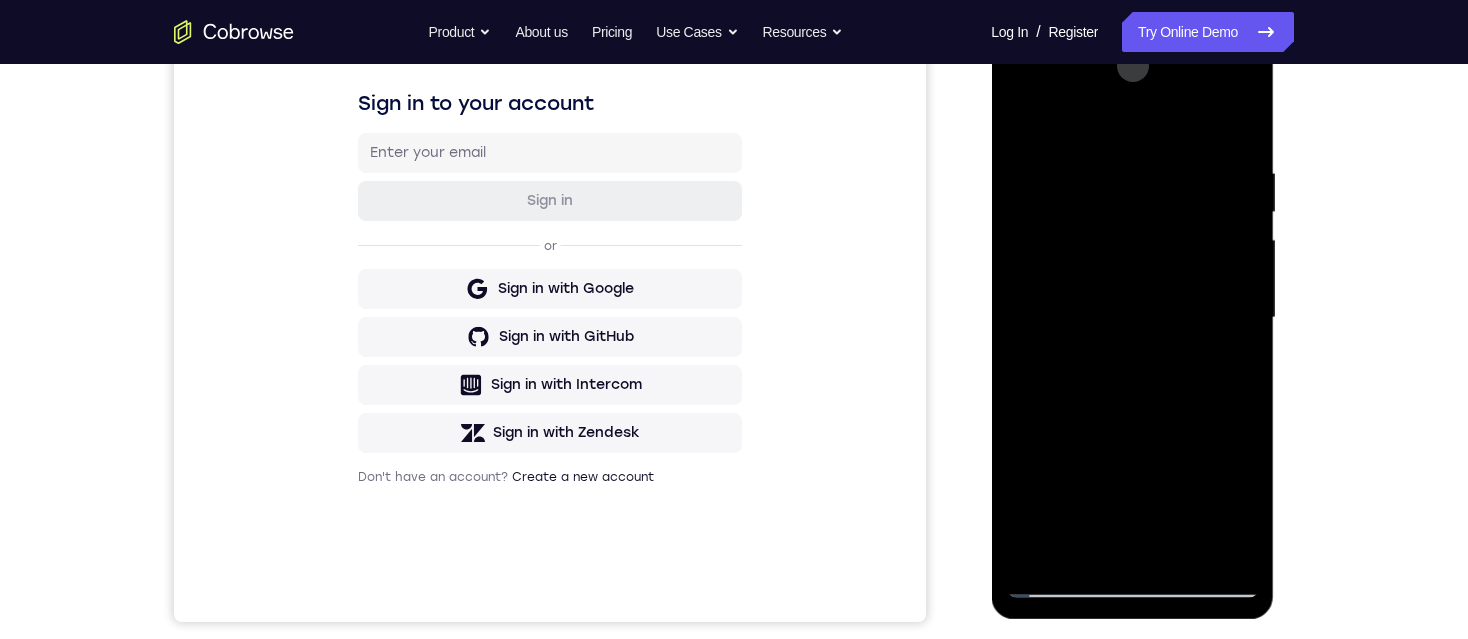 drag, startPoint x: 1135, startPoint y: 461, endPoint x: 1128, endPoint y: 267, distance: 194.12625 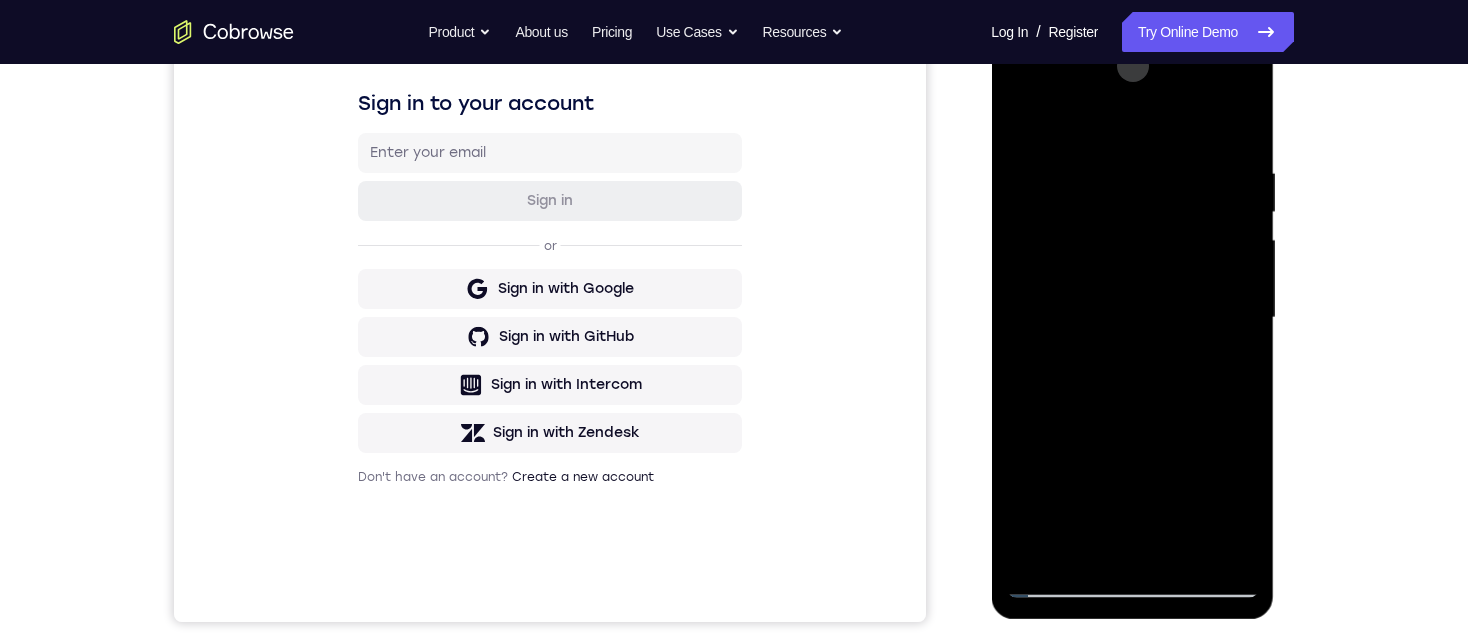 drag, startPoint x: 1128, startPoint y: 450, endPoint x: 1144, endPoint y: 229, distance: 221.57843 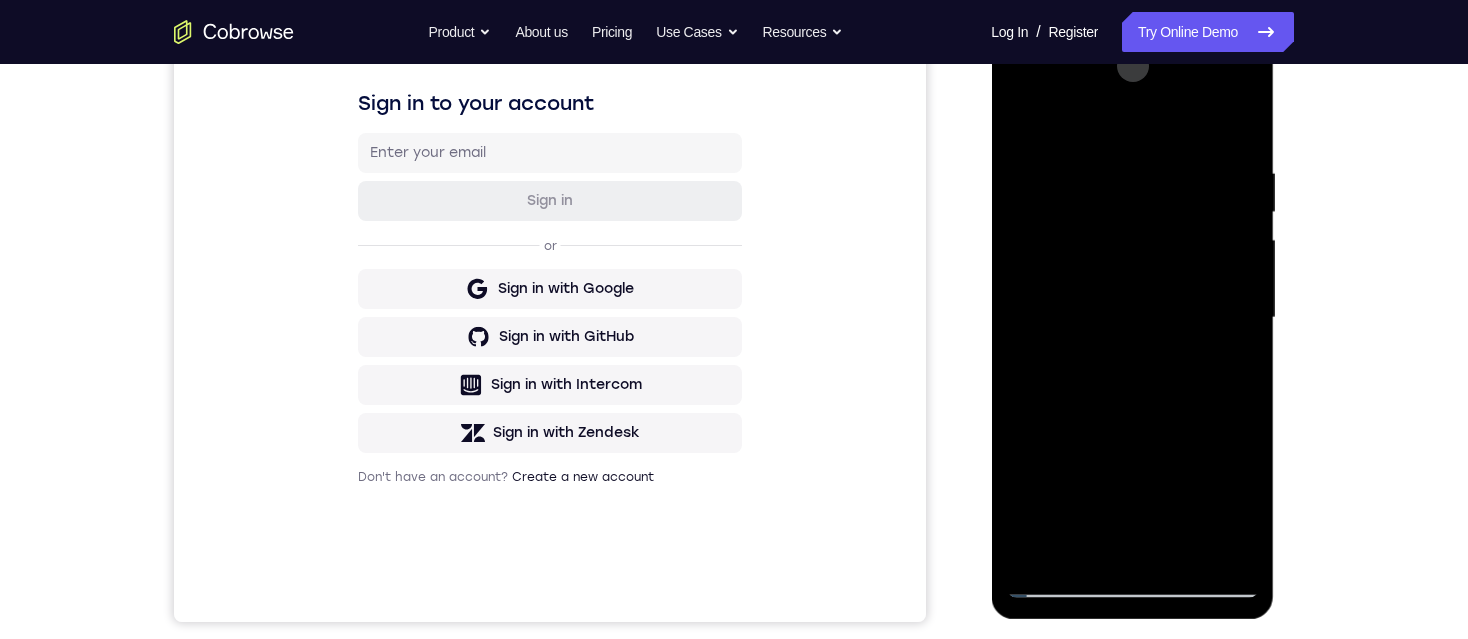 drag, startPoint x: 1135, startPoint y: 205, endPoint x: 1120, endPoint y: 389, distance: 184.6104 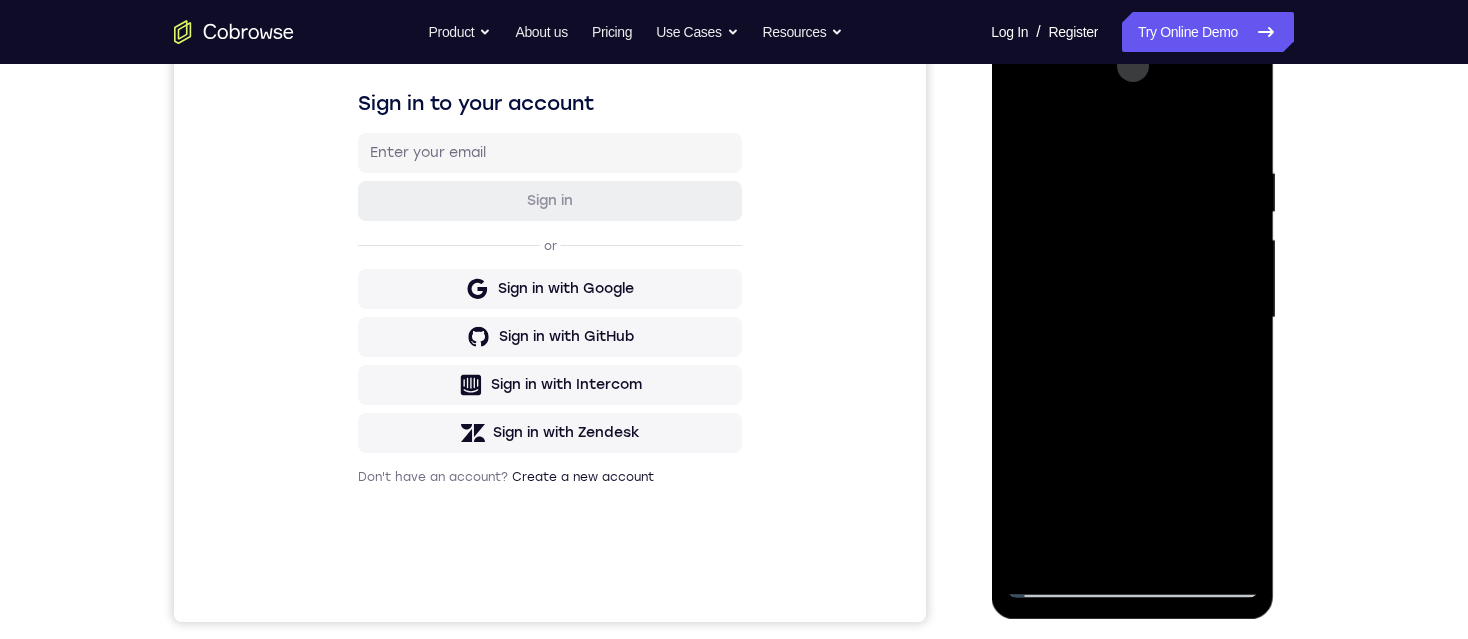click at bounding box center (1132, 318) 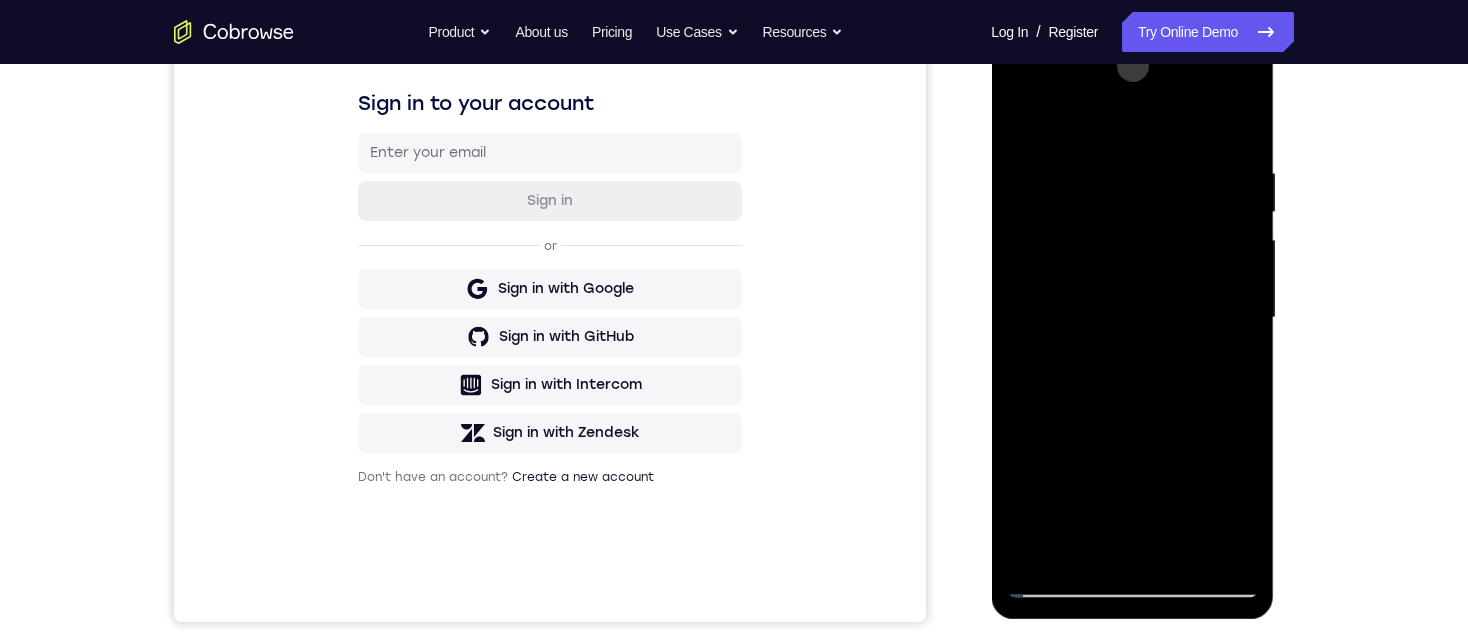 drag, startPoint x: 1132, startPoint y: 414, endPoint x: 1154, endPoint y: 322, distance: 94.59387 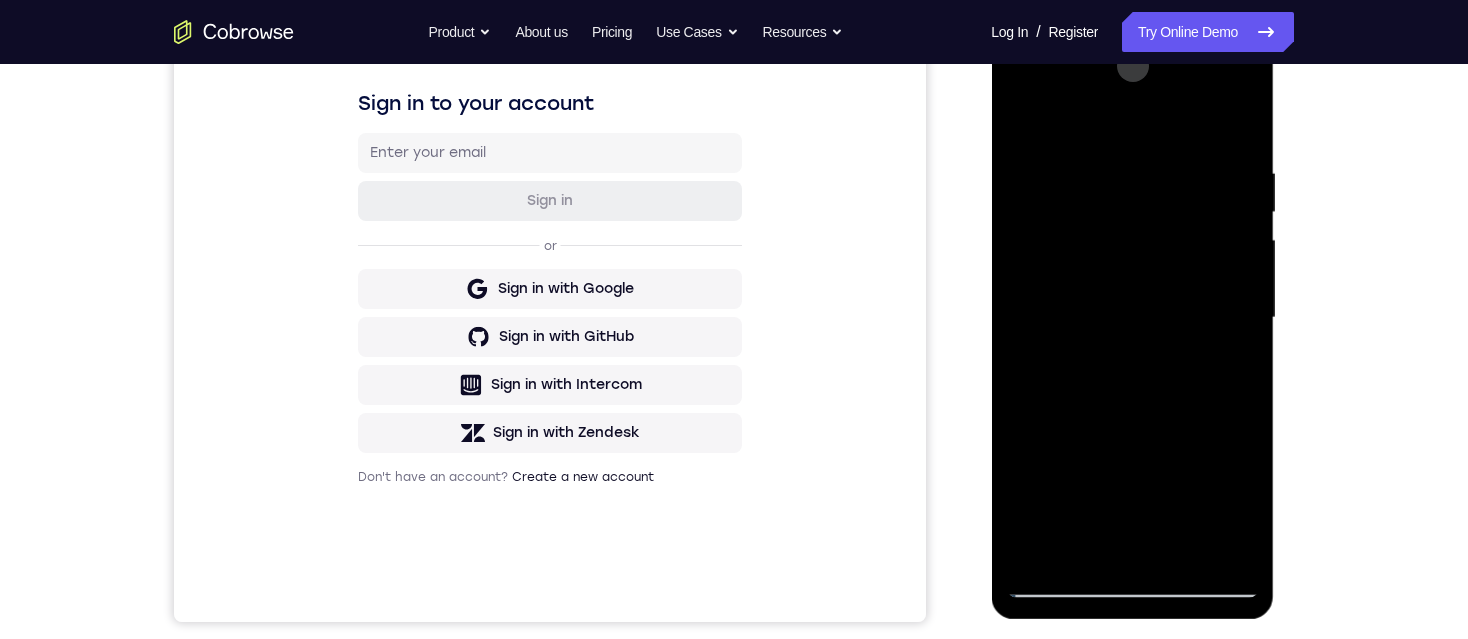drag, startPoint x: 1136, startPoint y: 493, endPoint x: 1140, endPoint y: 421, distance: 72.11102 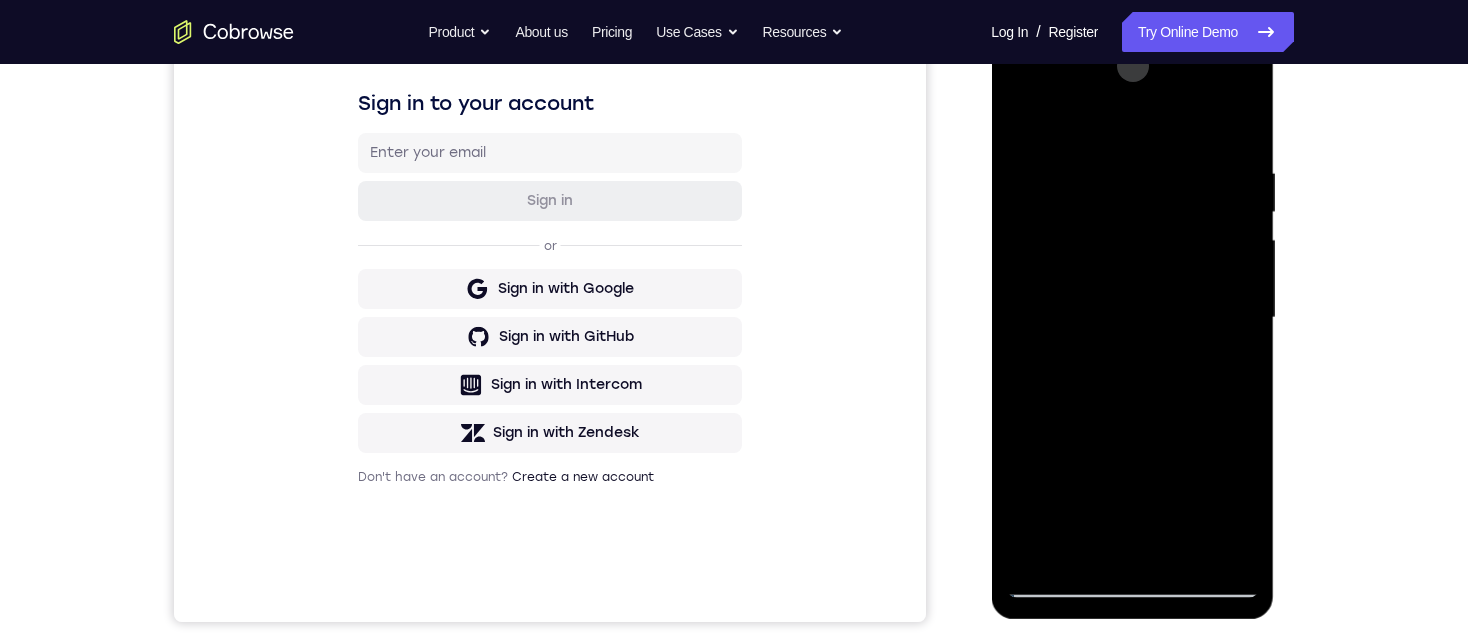 click at bounding box center (1132, 318) 